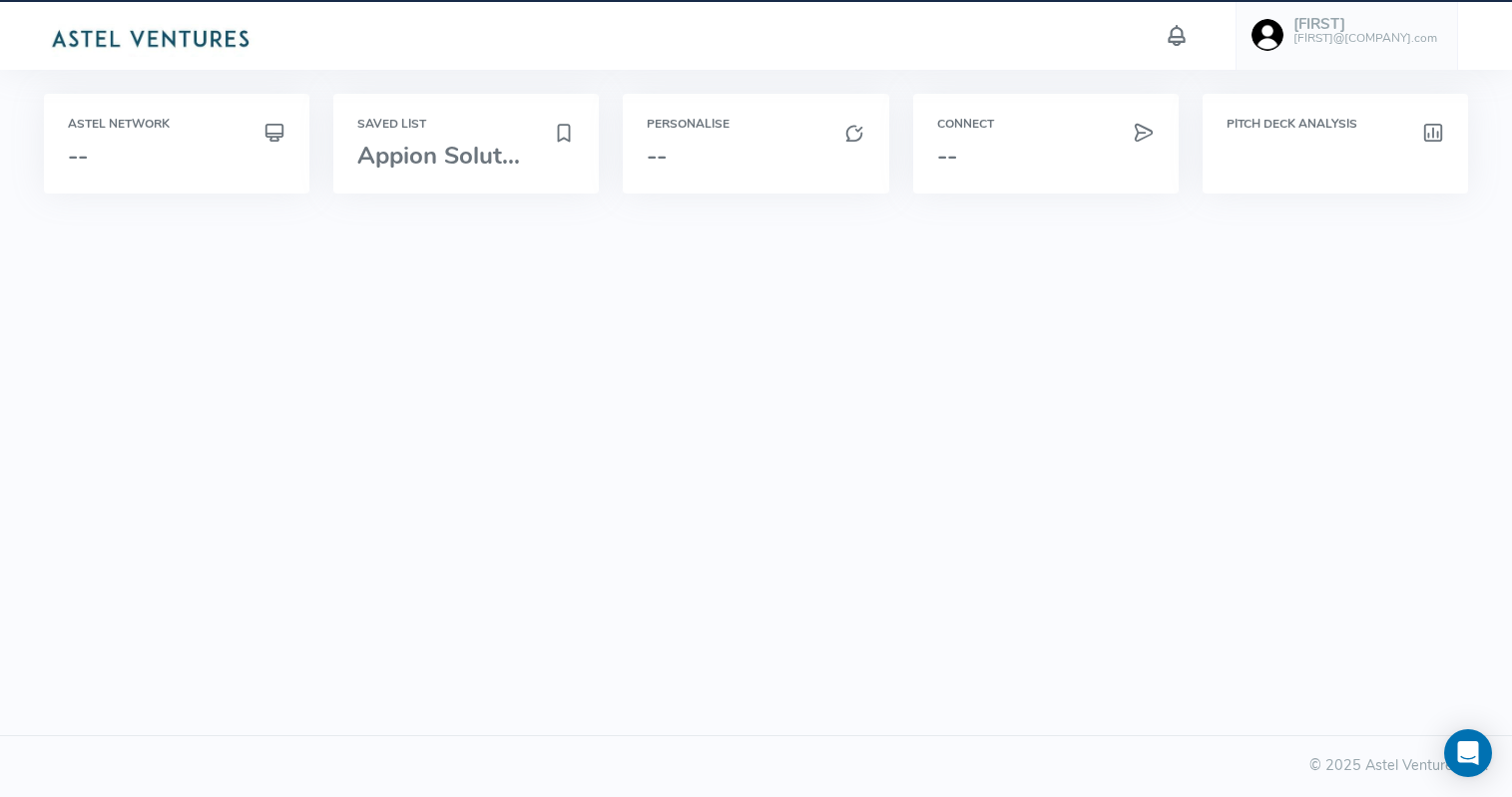 scroll, scrollTop: 0, scrollLeft: 0, axis: both 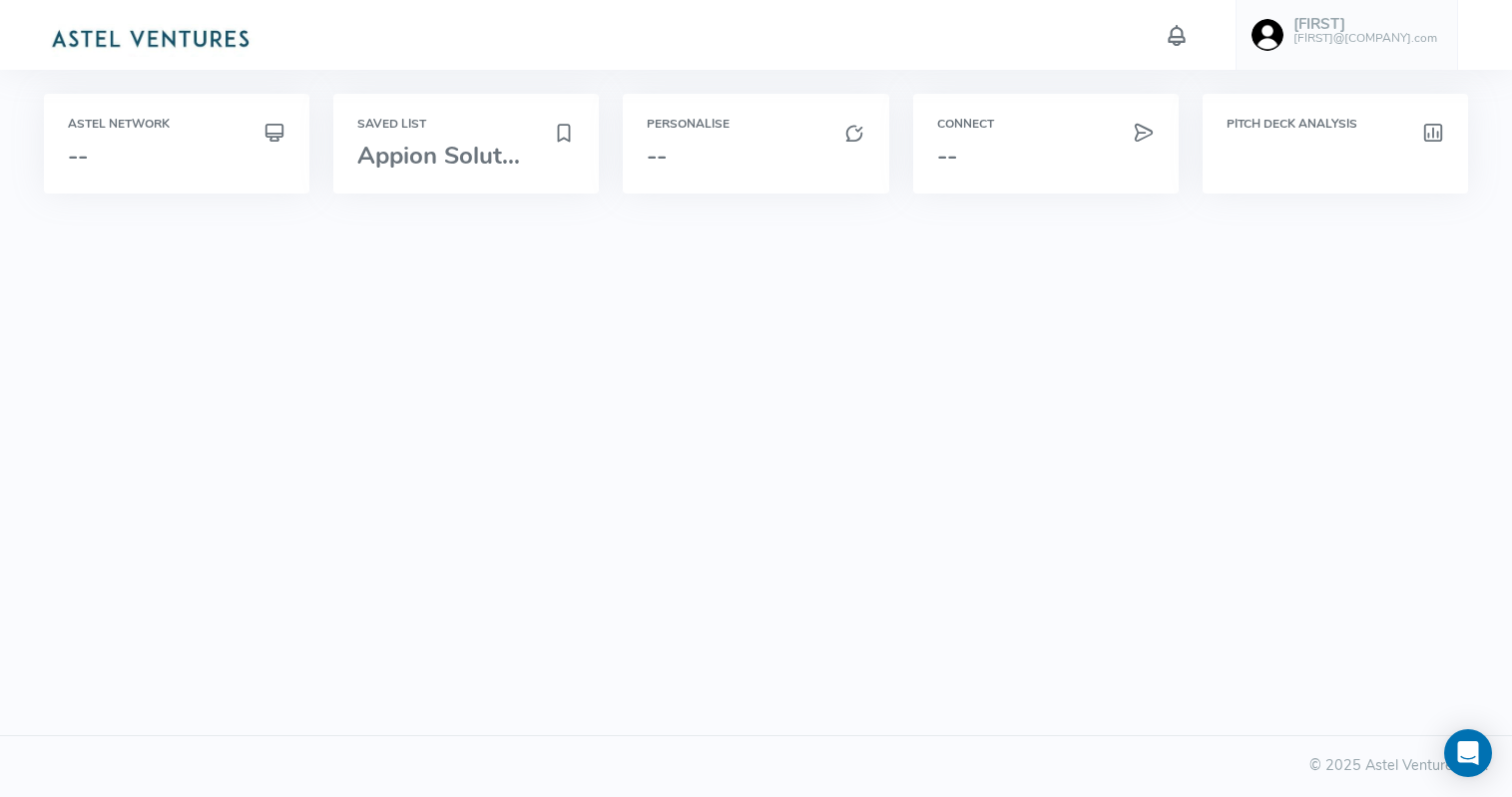 click at bounding box center (150, 37) 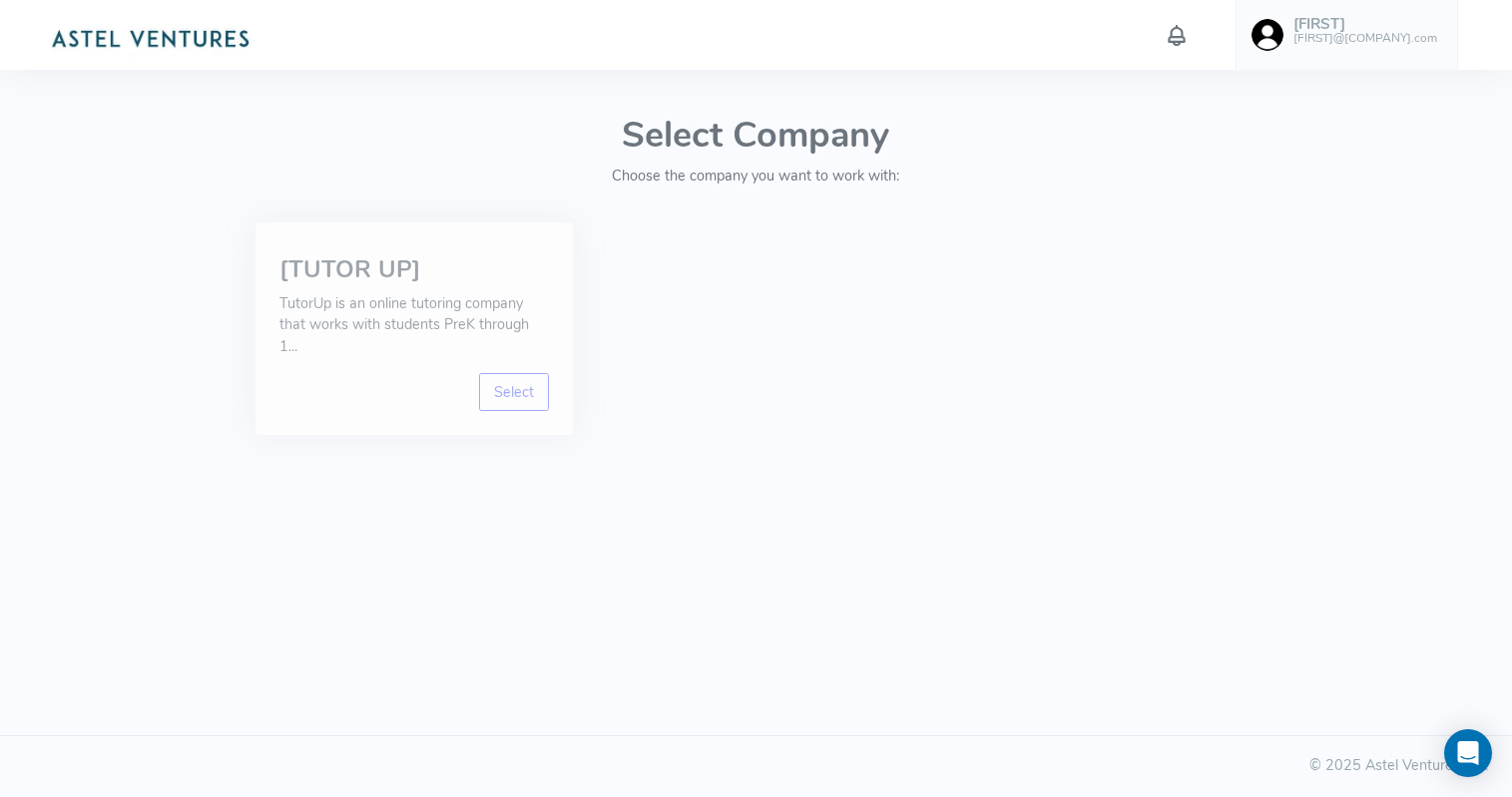 click on "TutorUp is an online tutoring company that works with students PreK through 1..." at bounding box center (414, 325) 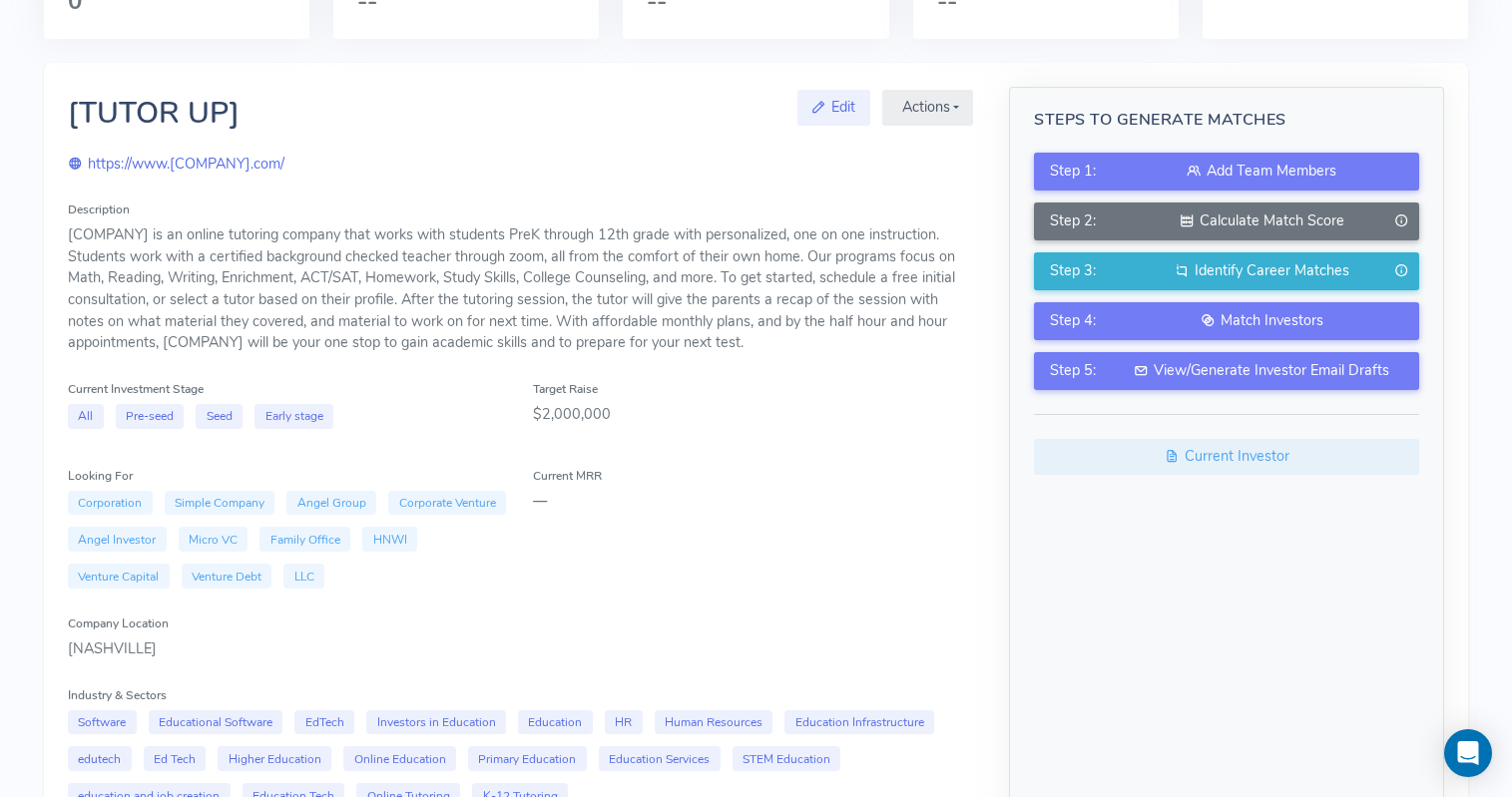 scroll, scrollTop: 0, scrollLeft: 0, axis: both 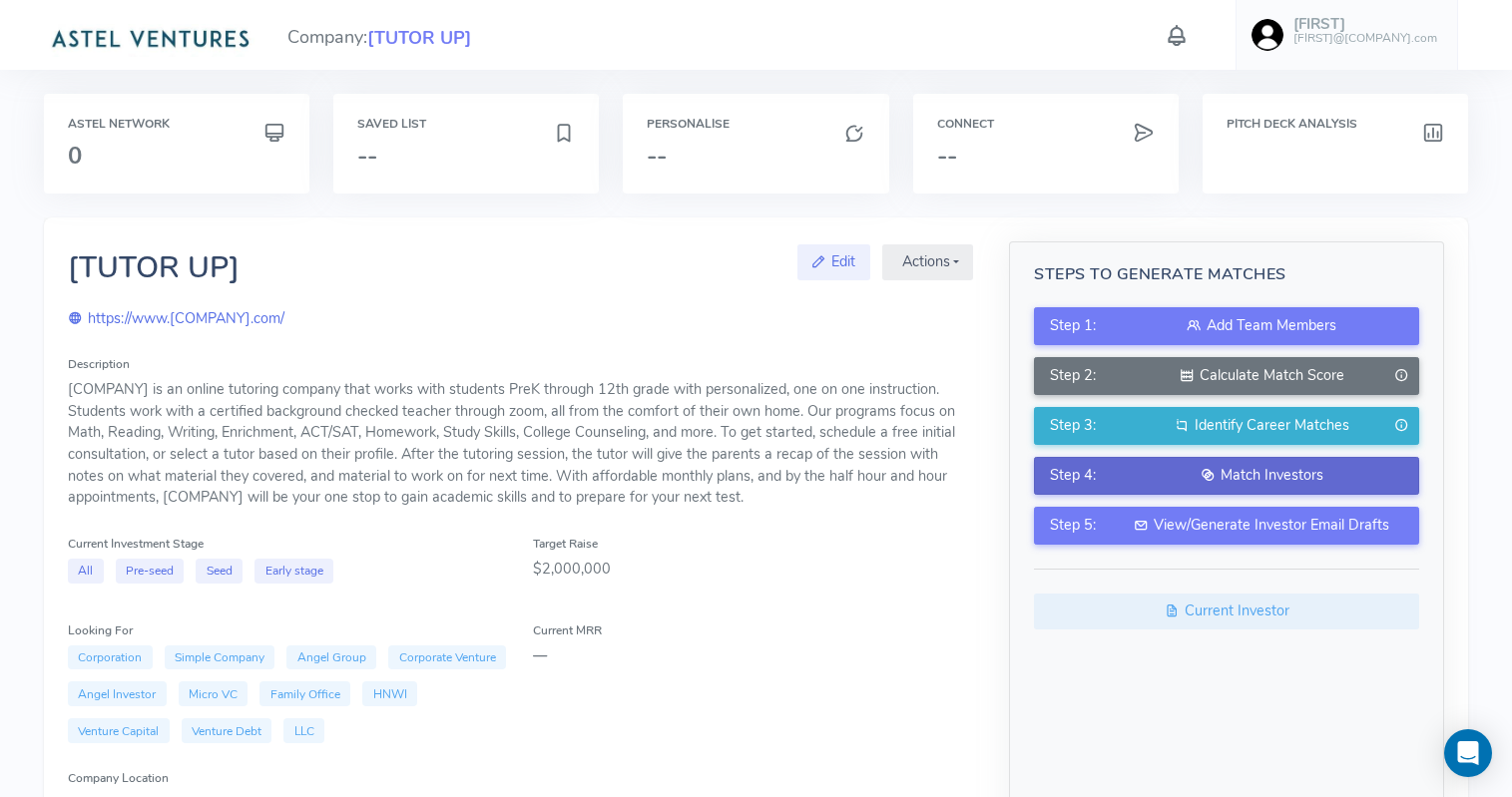 click on "Match Investors" at bounding box center (1261, 476) 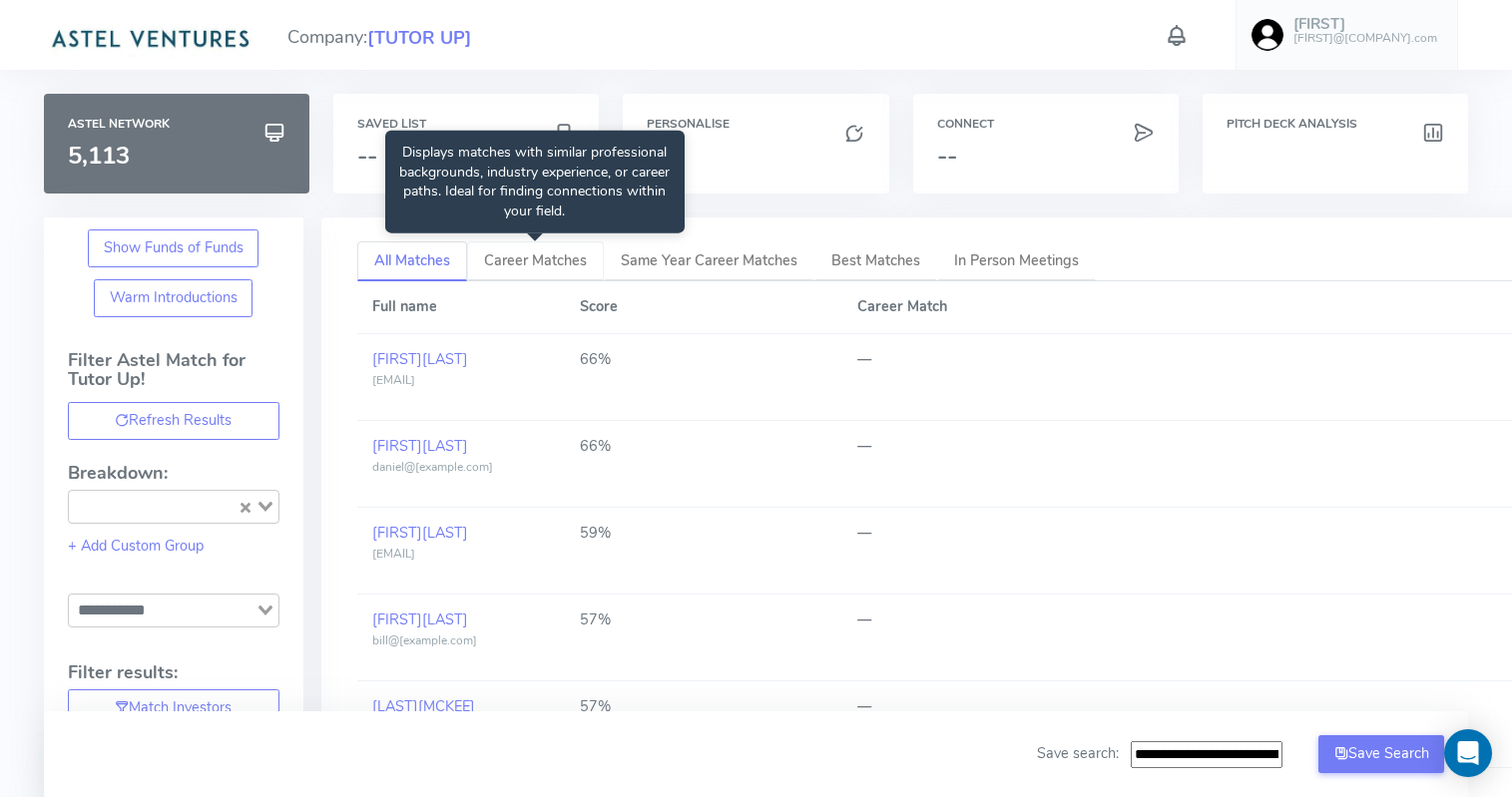 click on "Career Matches" at bounding box center [535, 260] 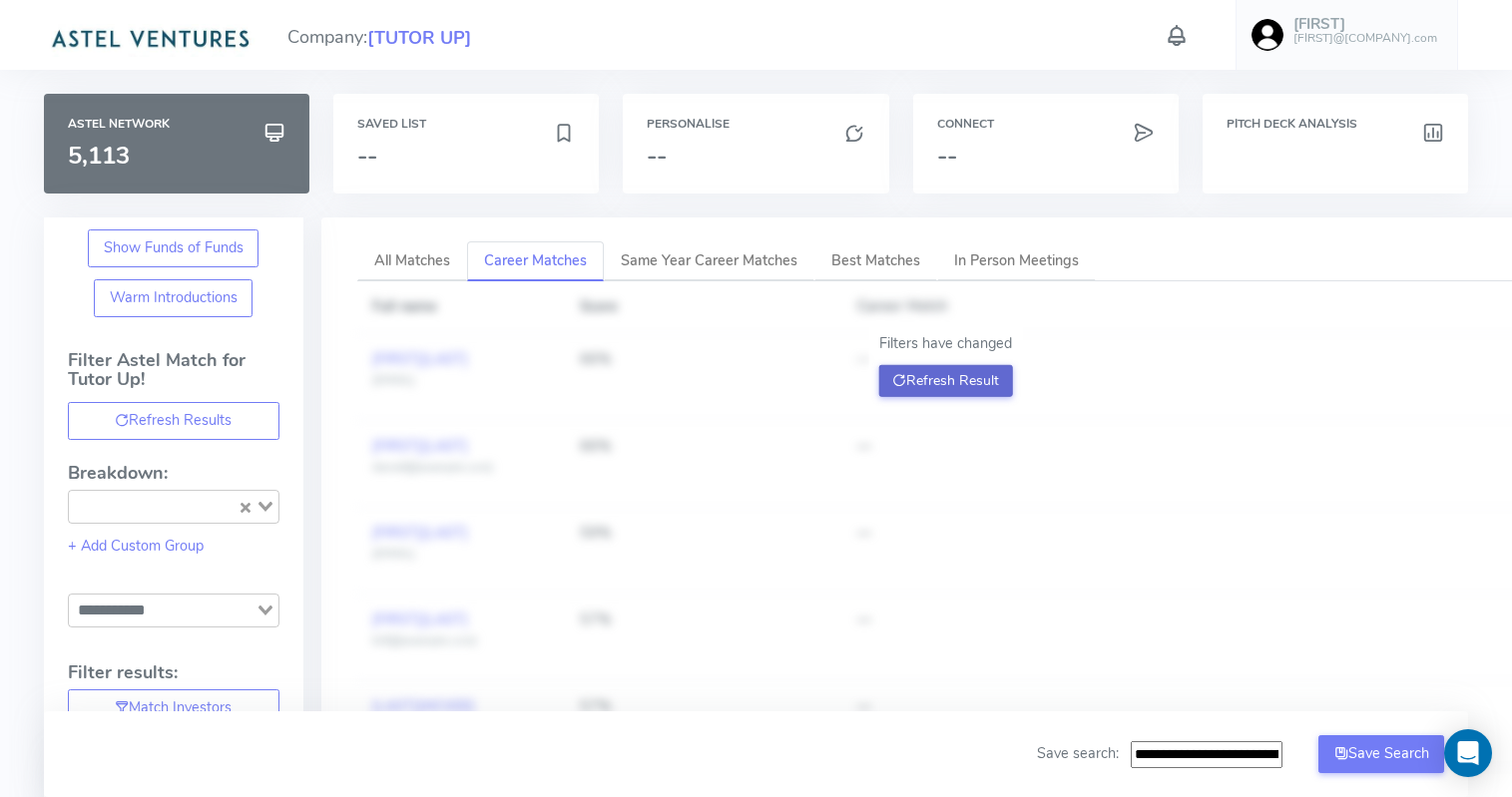 click on "Refresh Result" 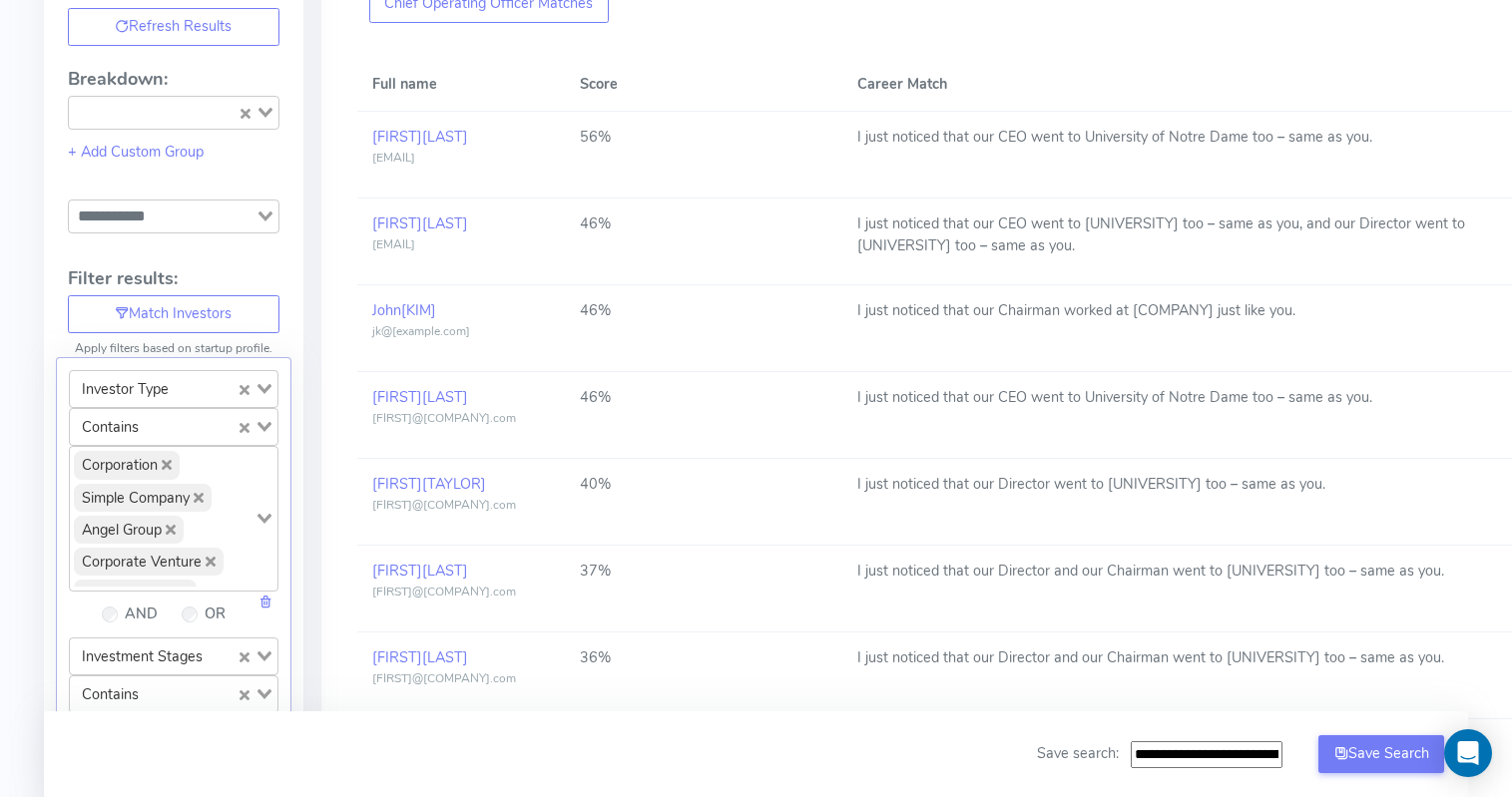 scroll, scrollTop: 406, scrollLeft: 0, axis: vertical 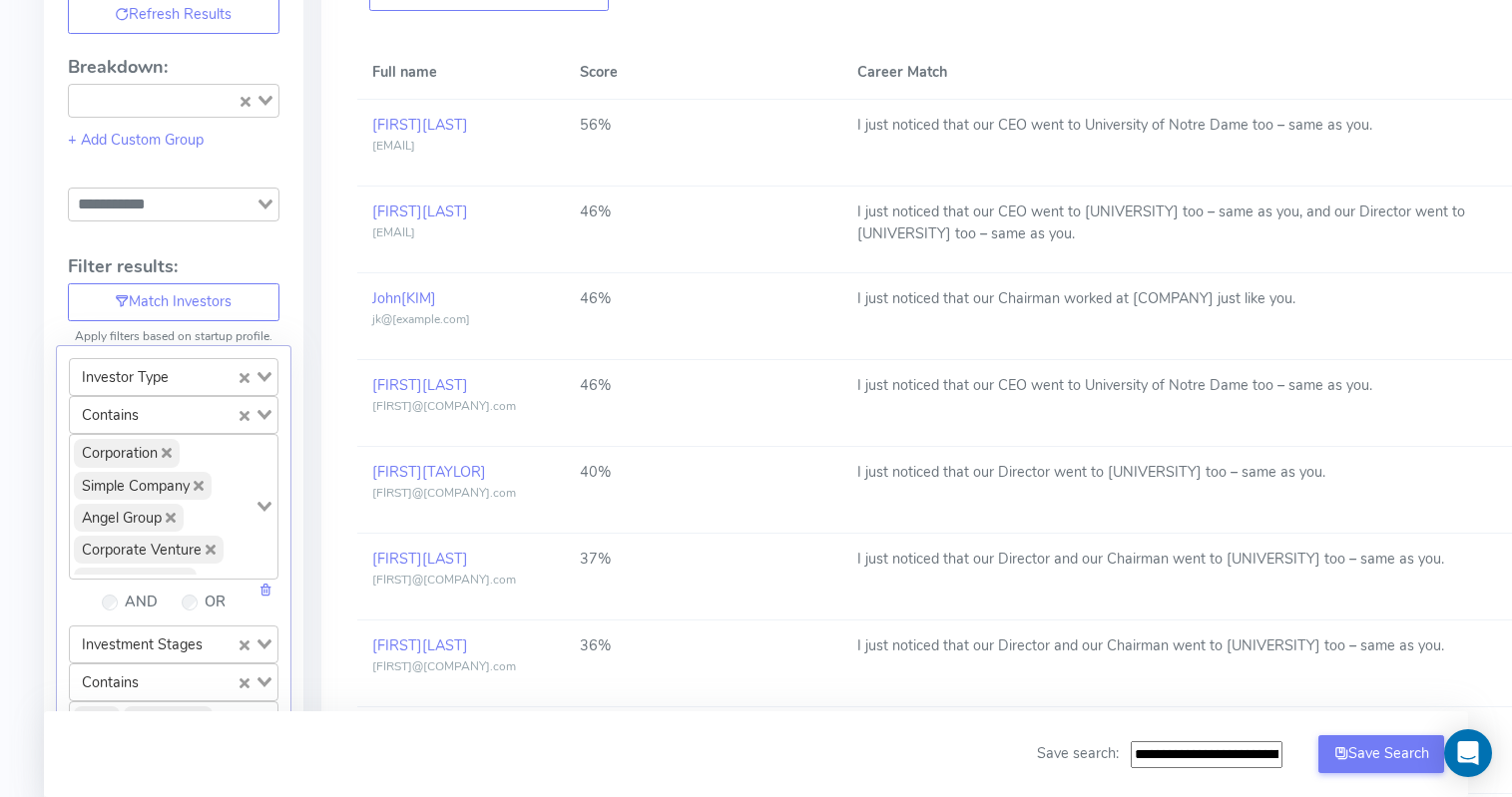 click 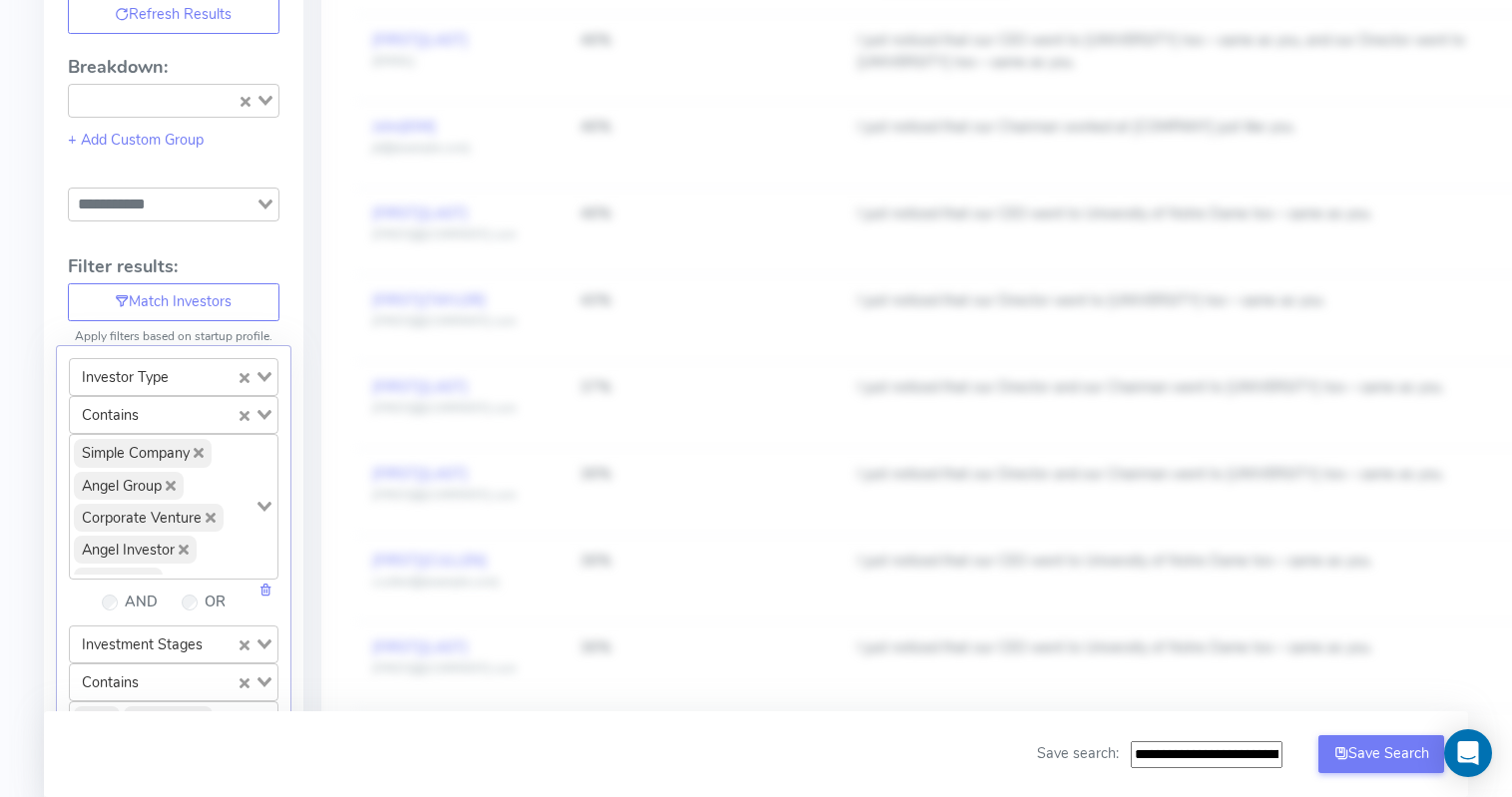 click 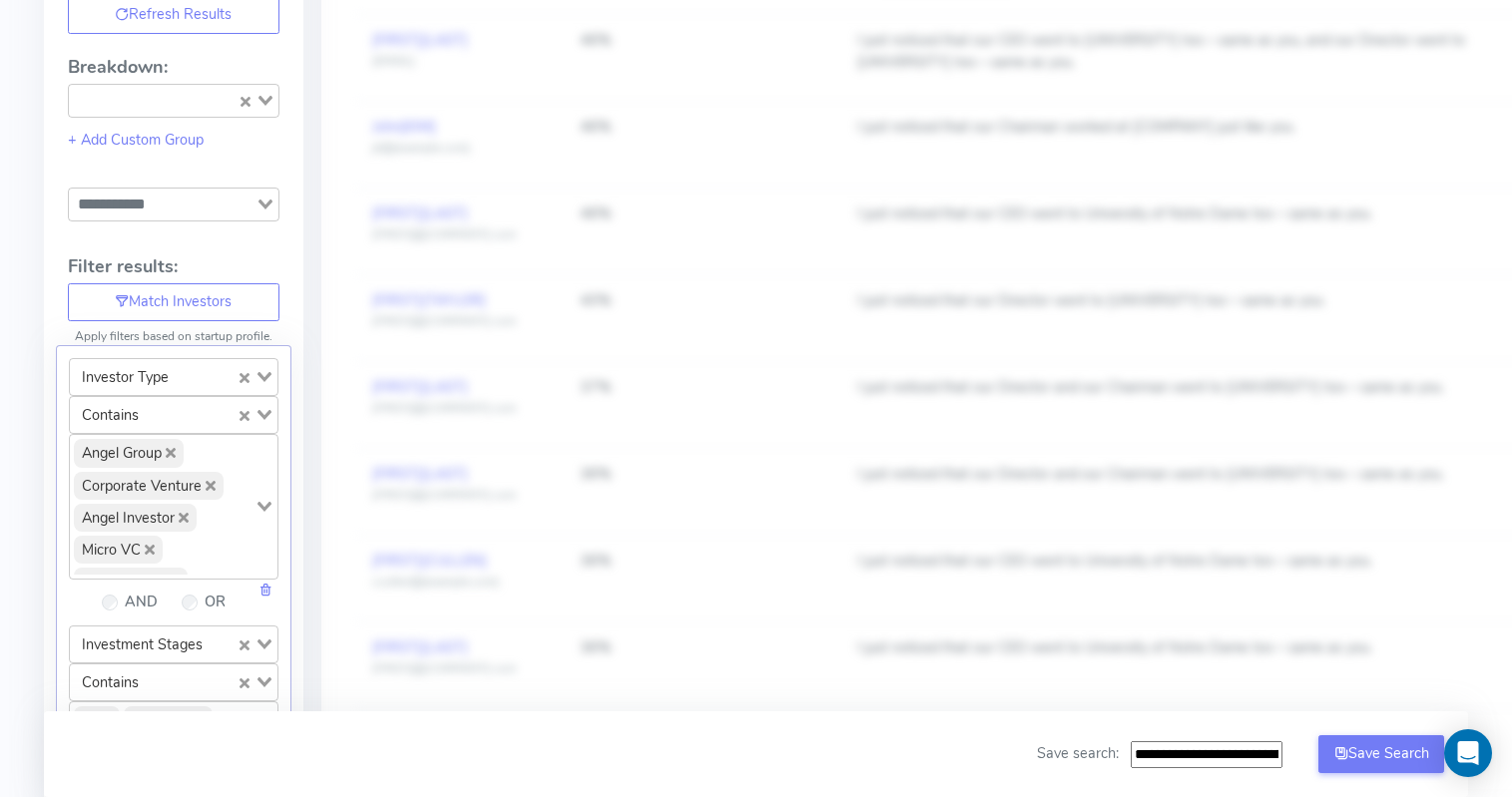 click 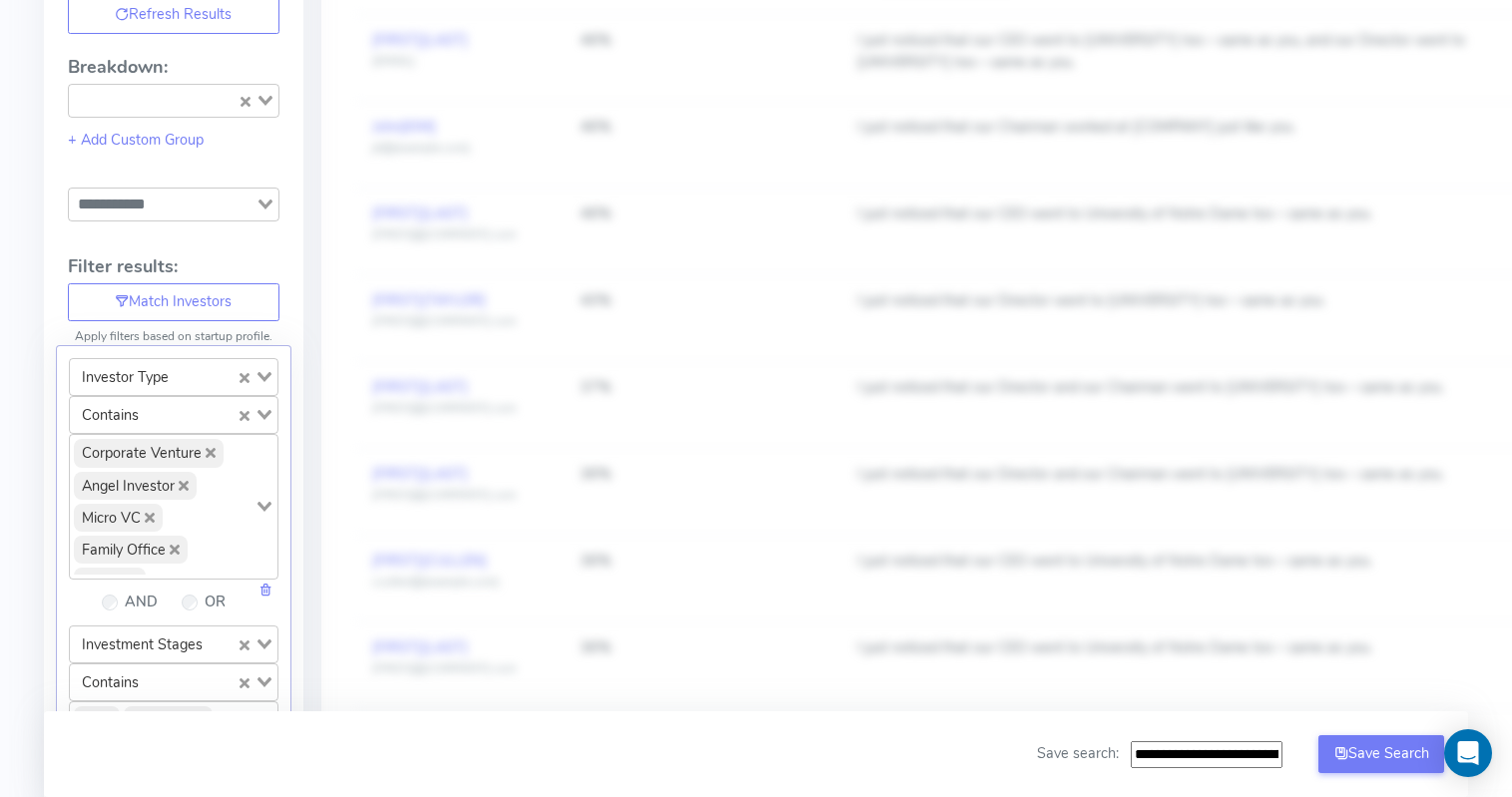 click 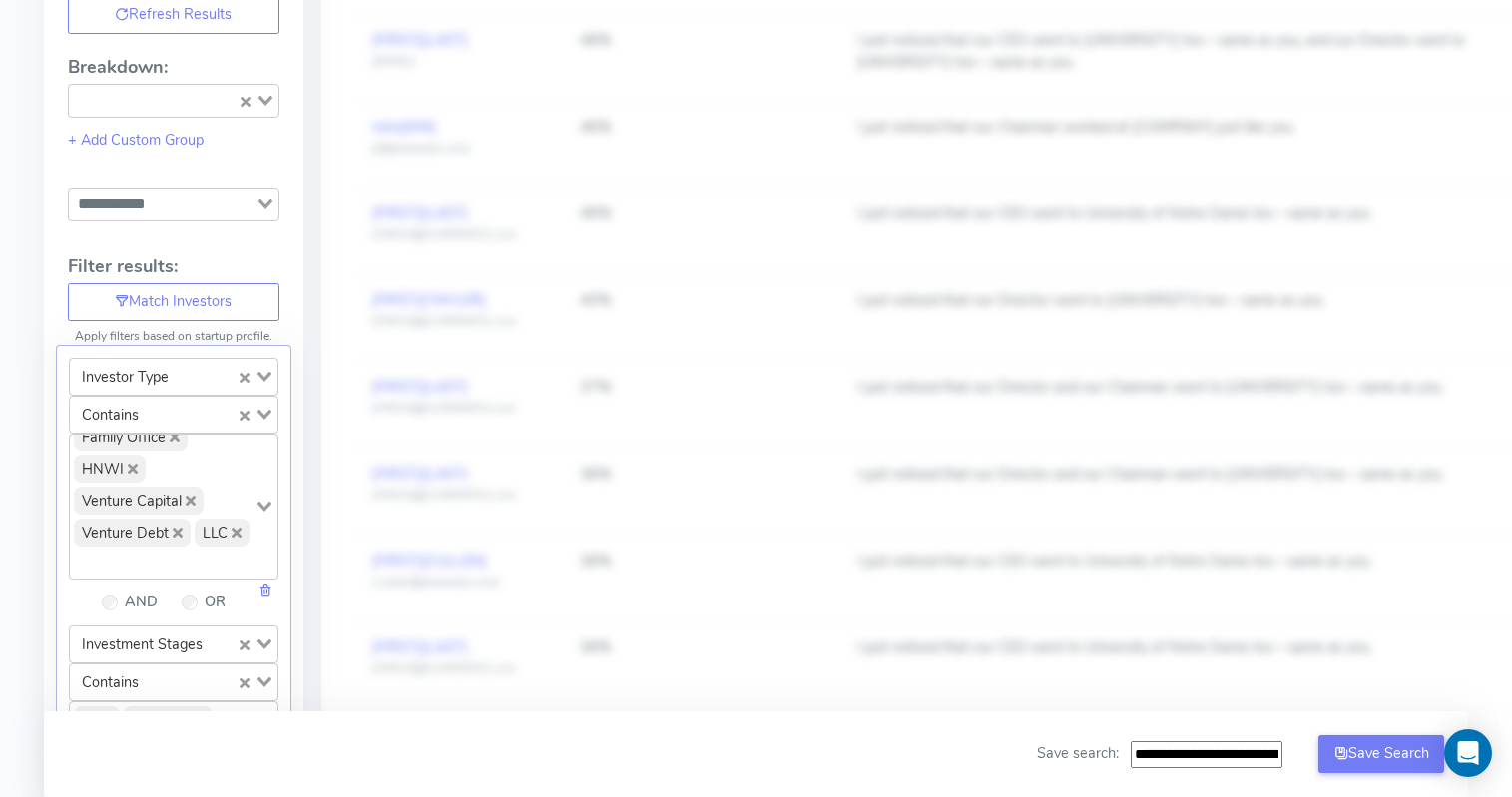 click on "Angel Investor Micro VC Family Office HNWI Venture Capital Venture Debt LLC" at bounding box center [162, 505] 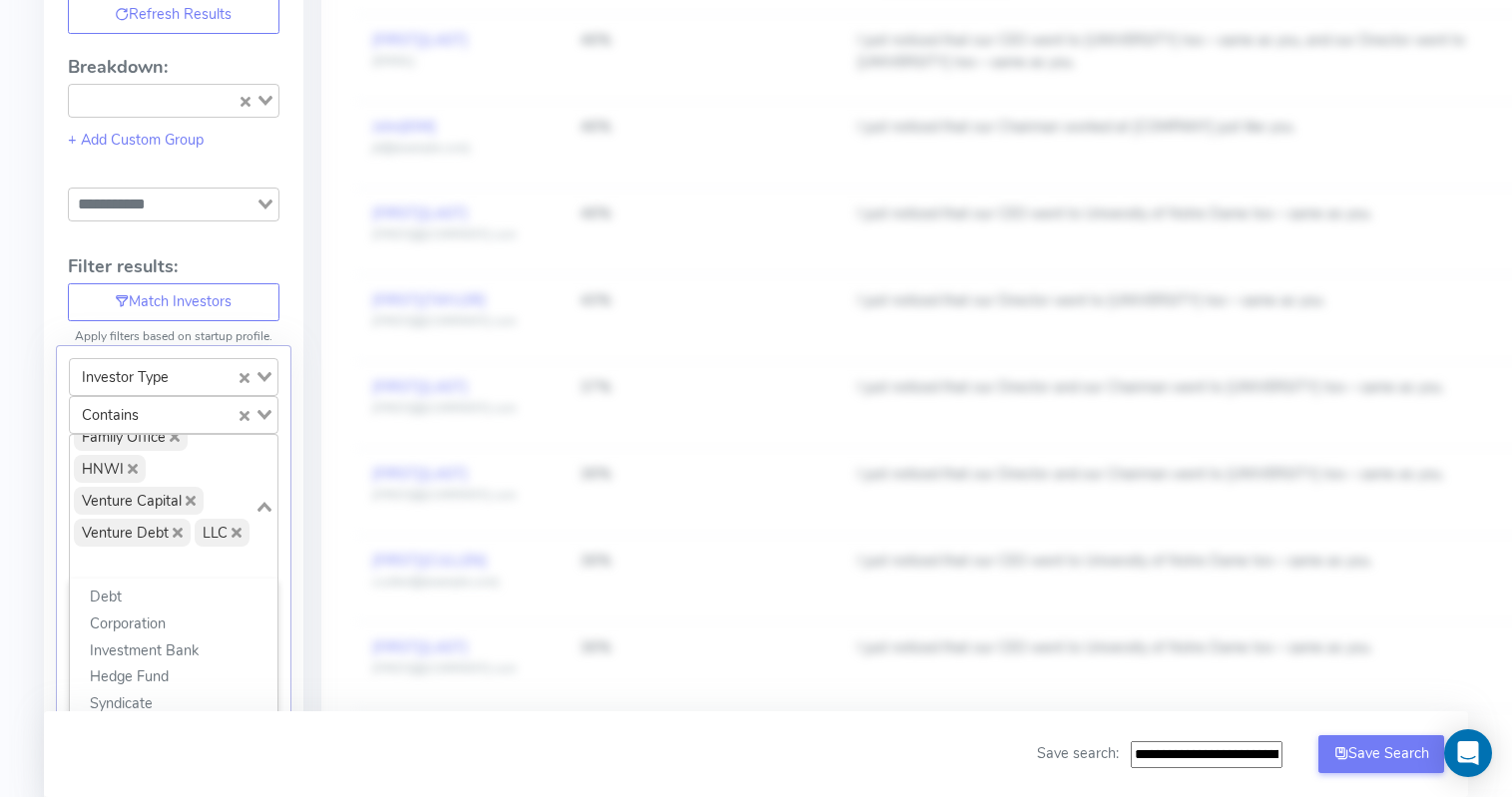 click 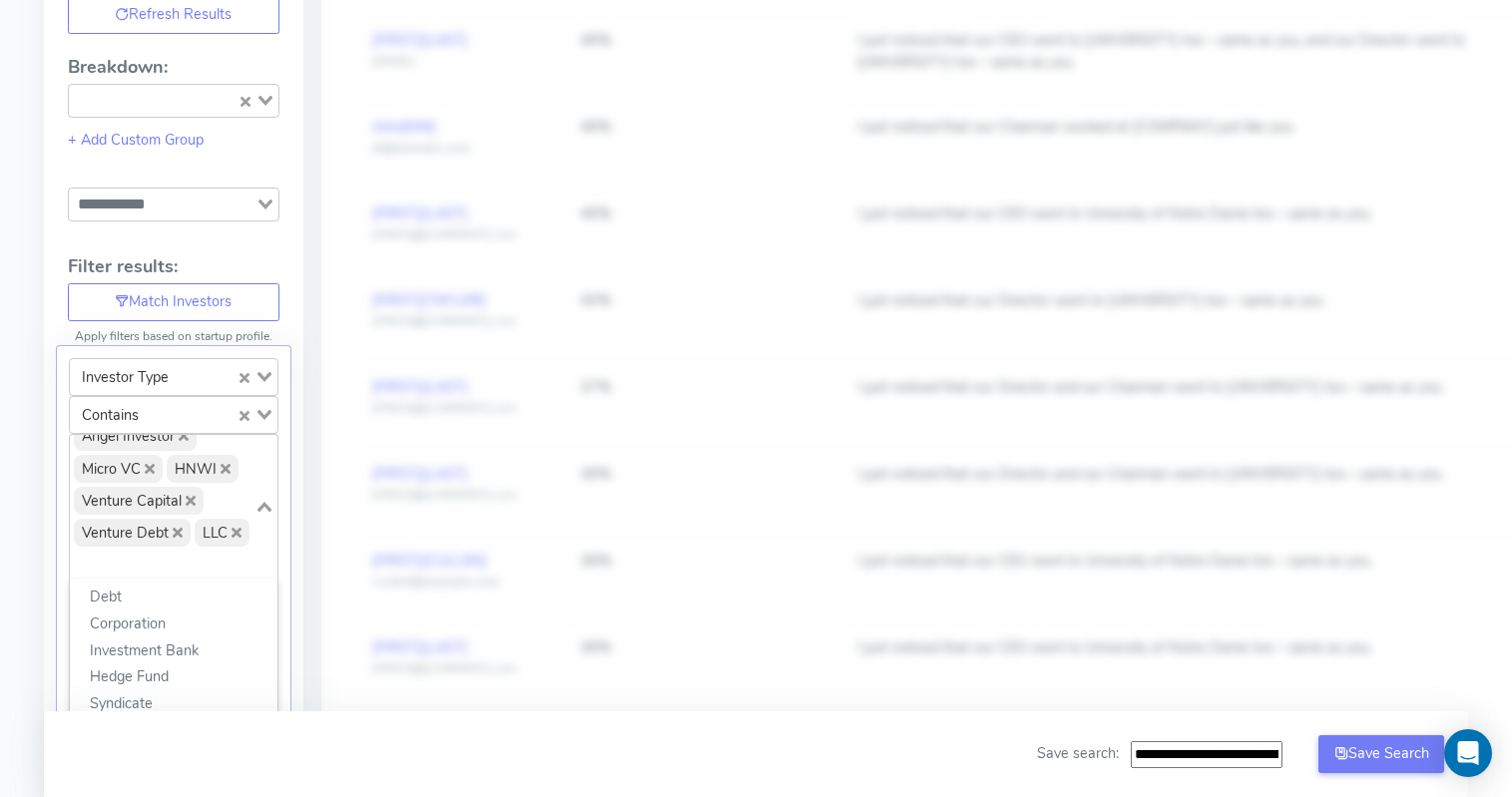 scroll, scrollTop: 0, scrollLeft: 0, axis: both 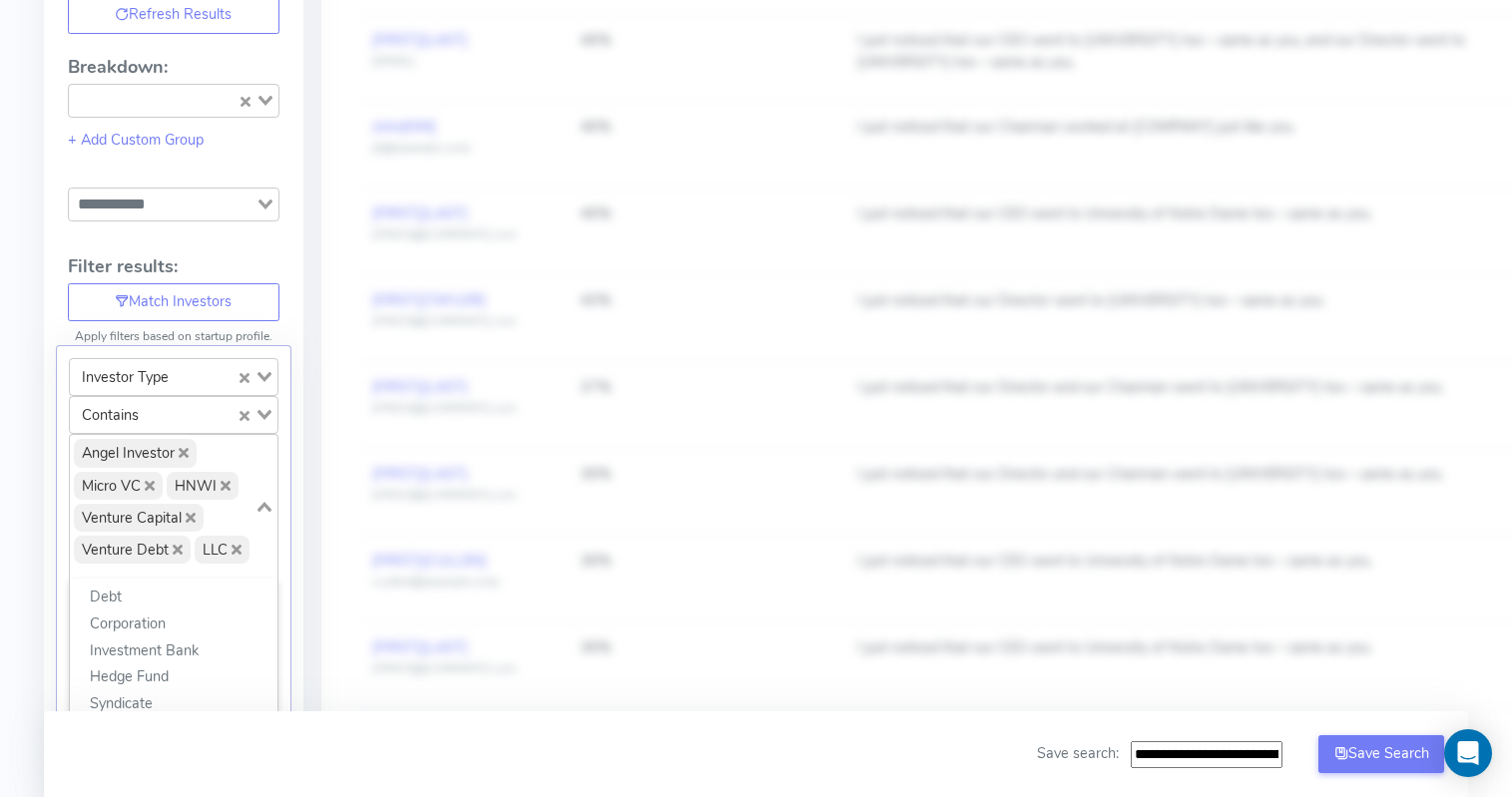 click 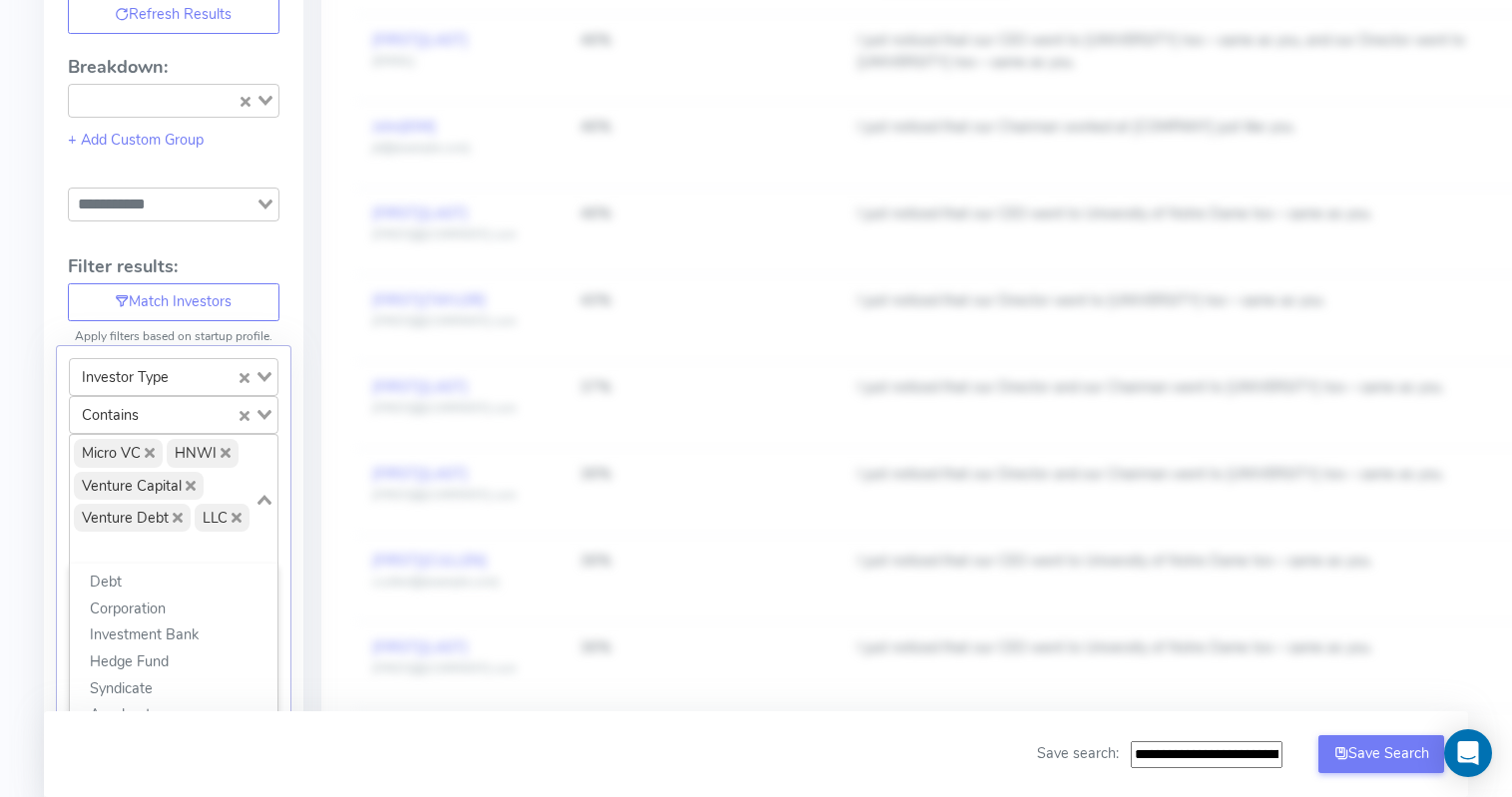 click 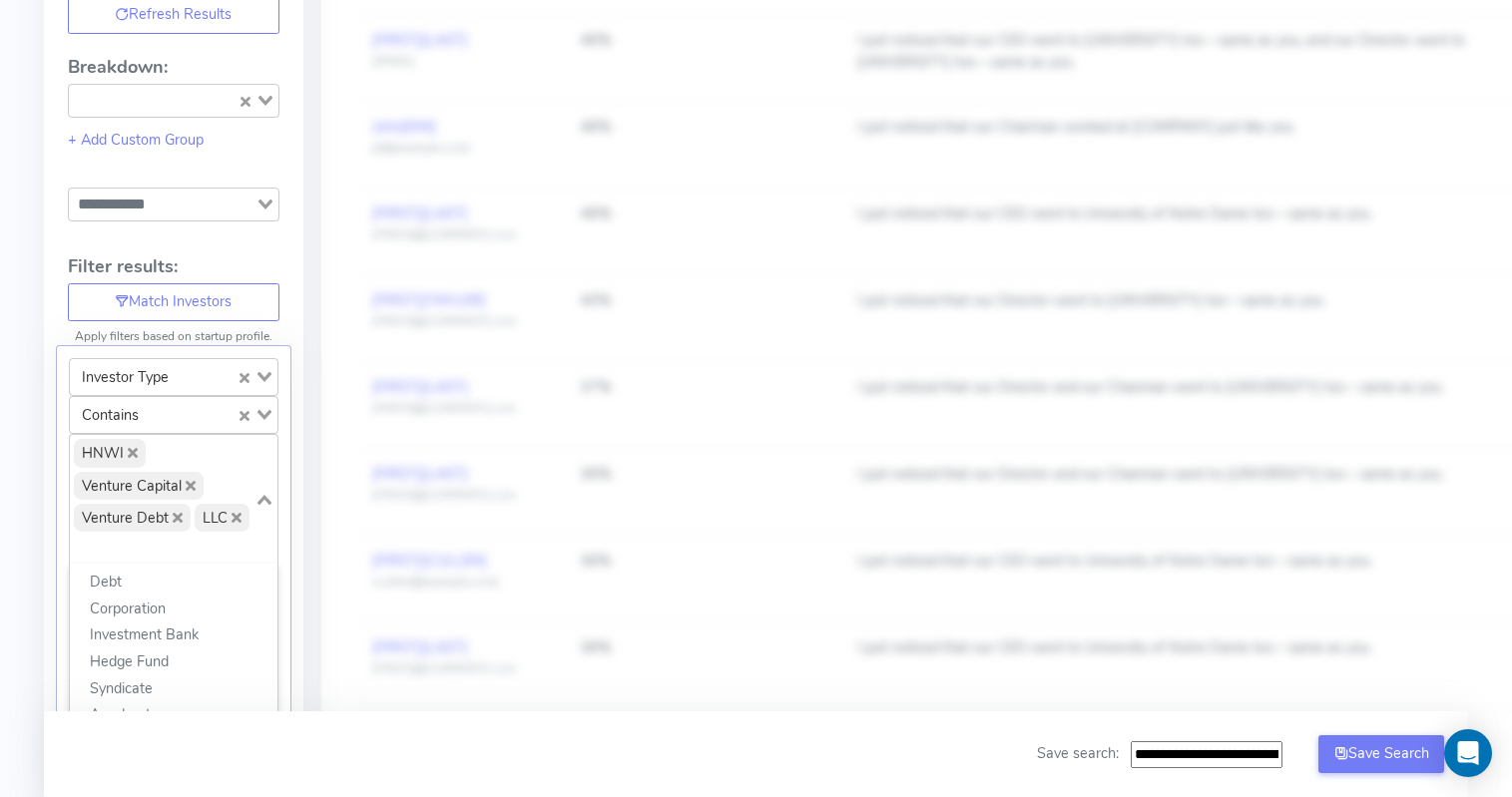 click on "HNWI" 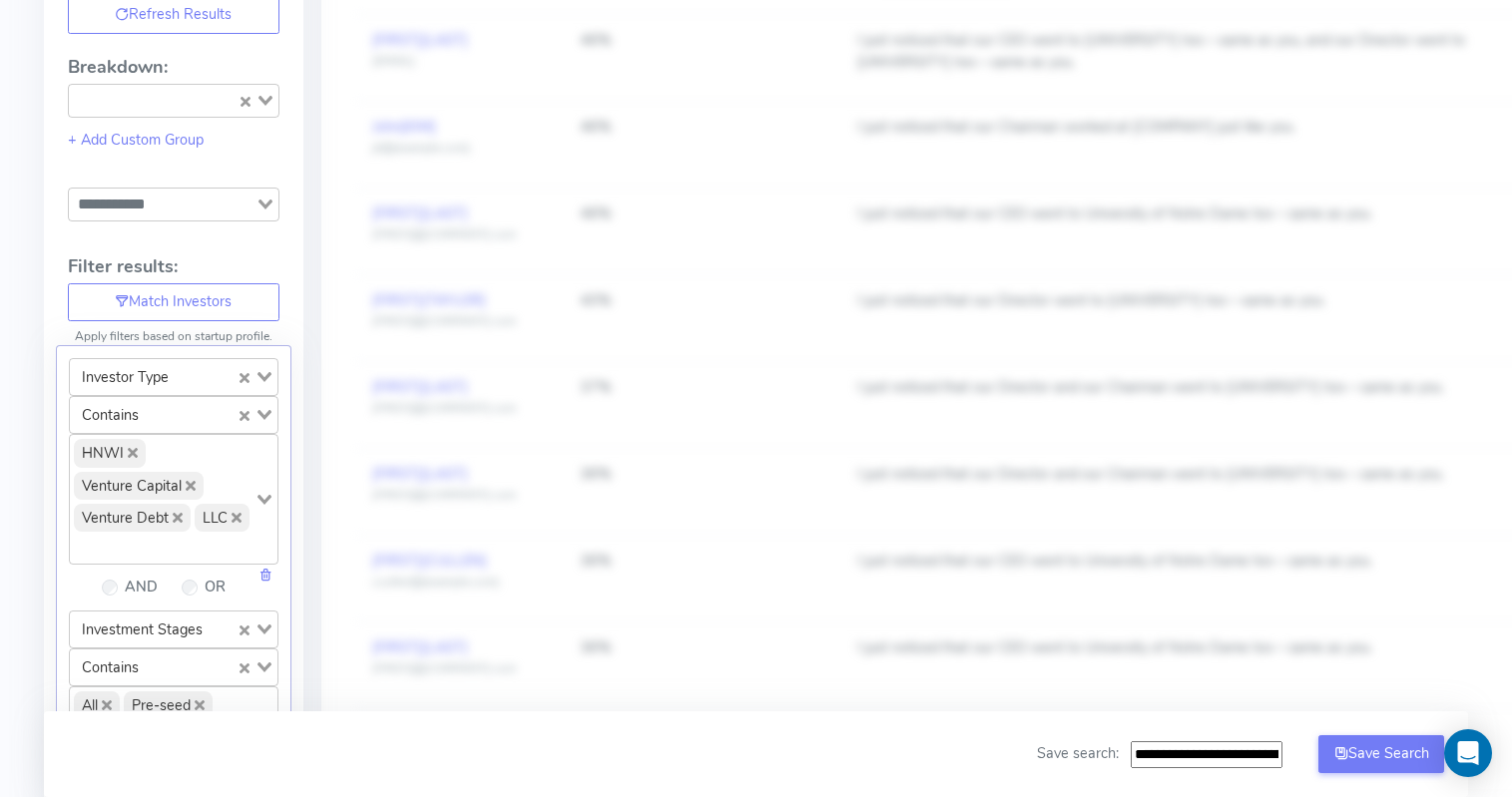 click 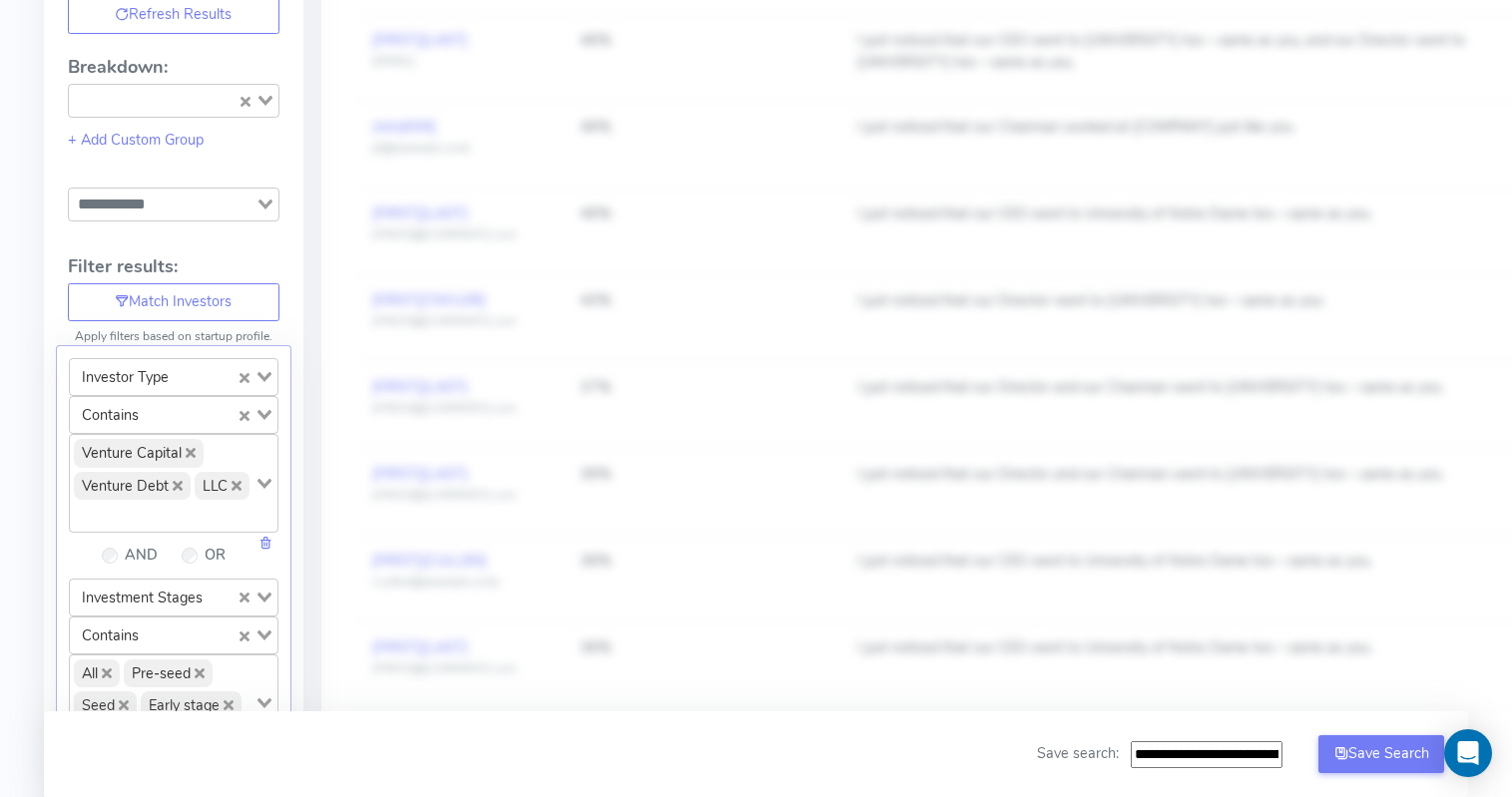 click 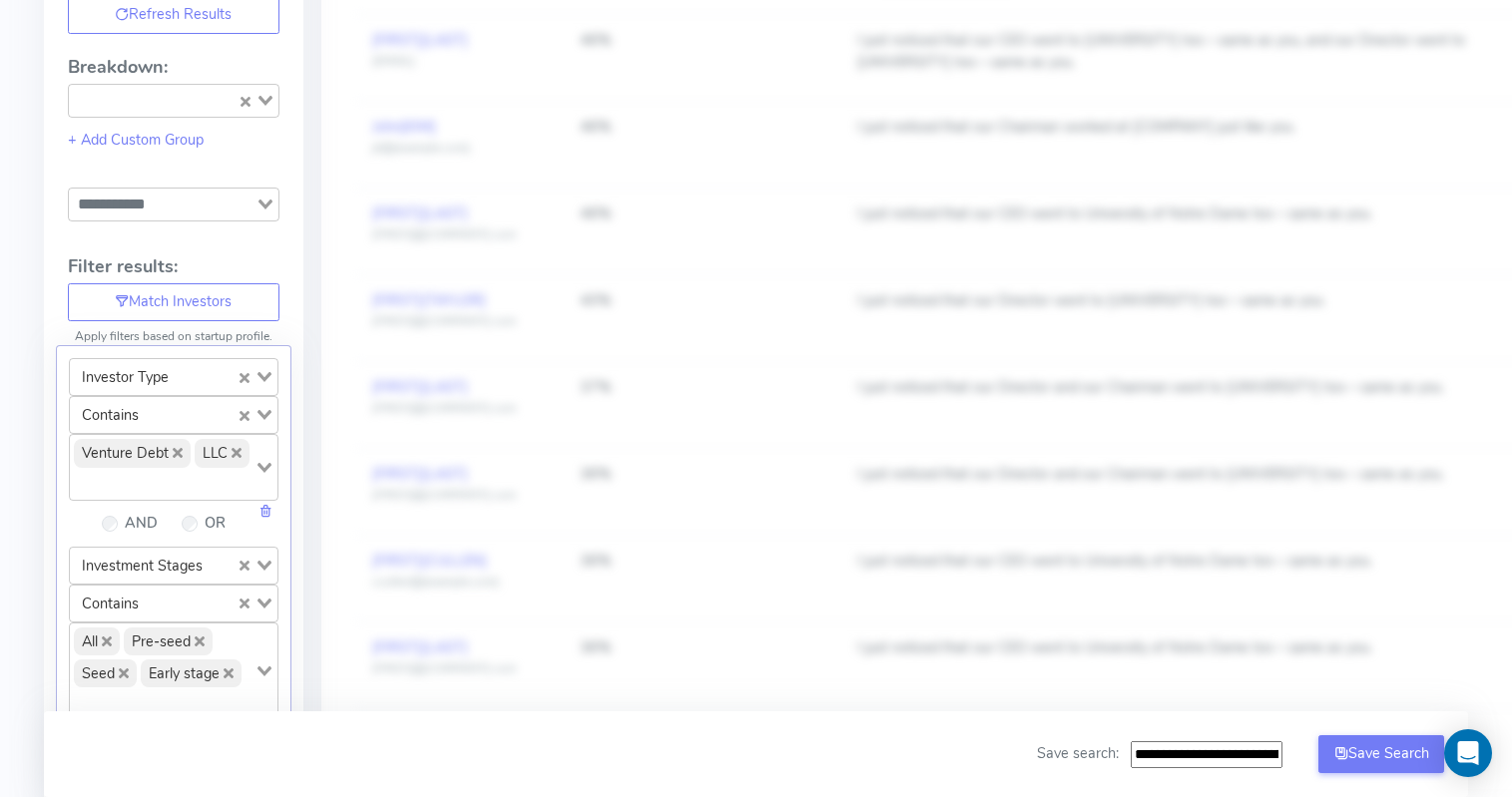 click 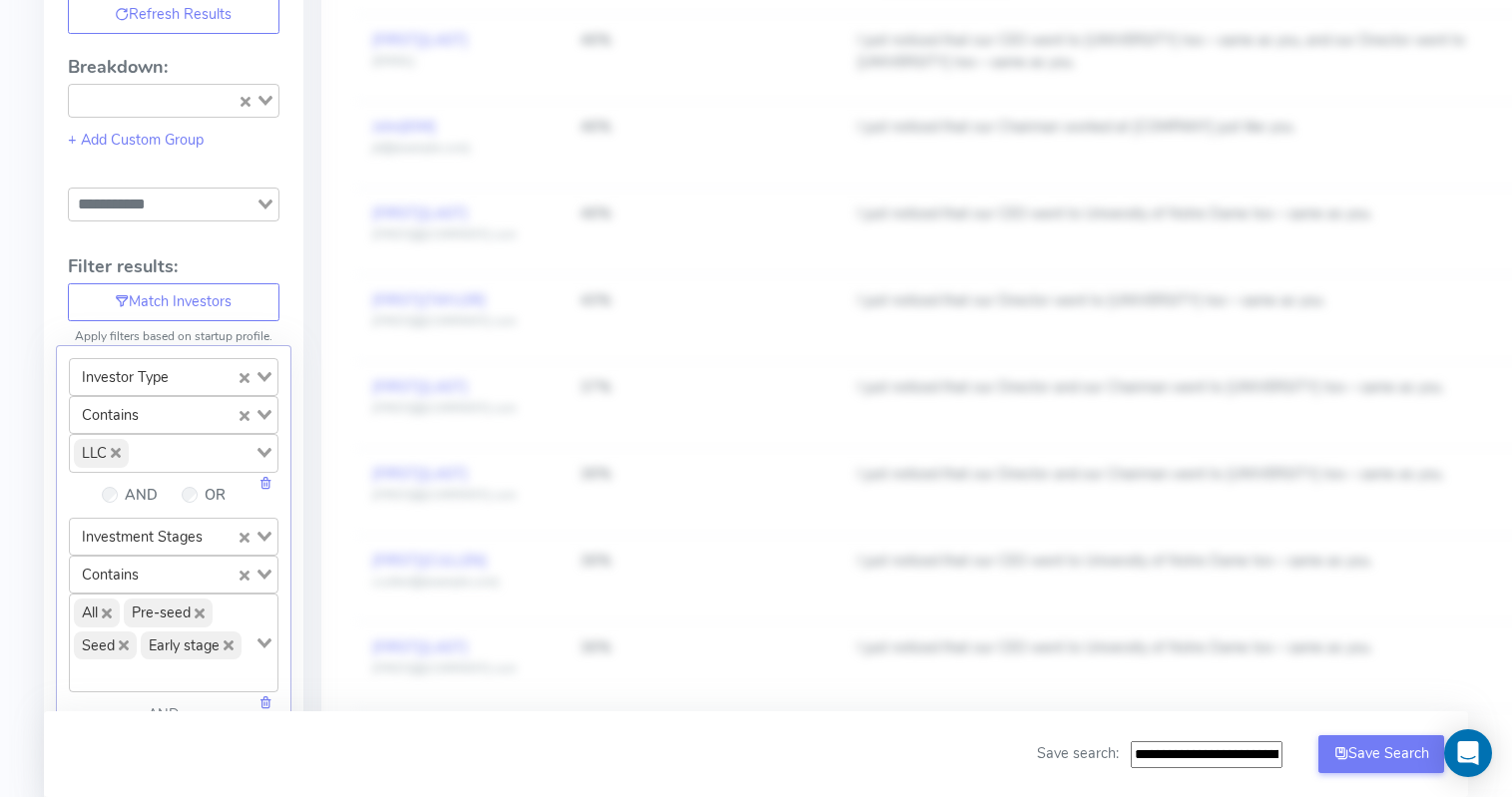click 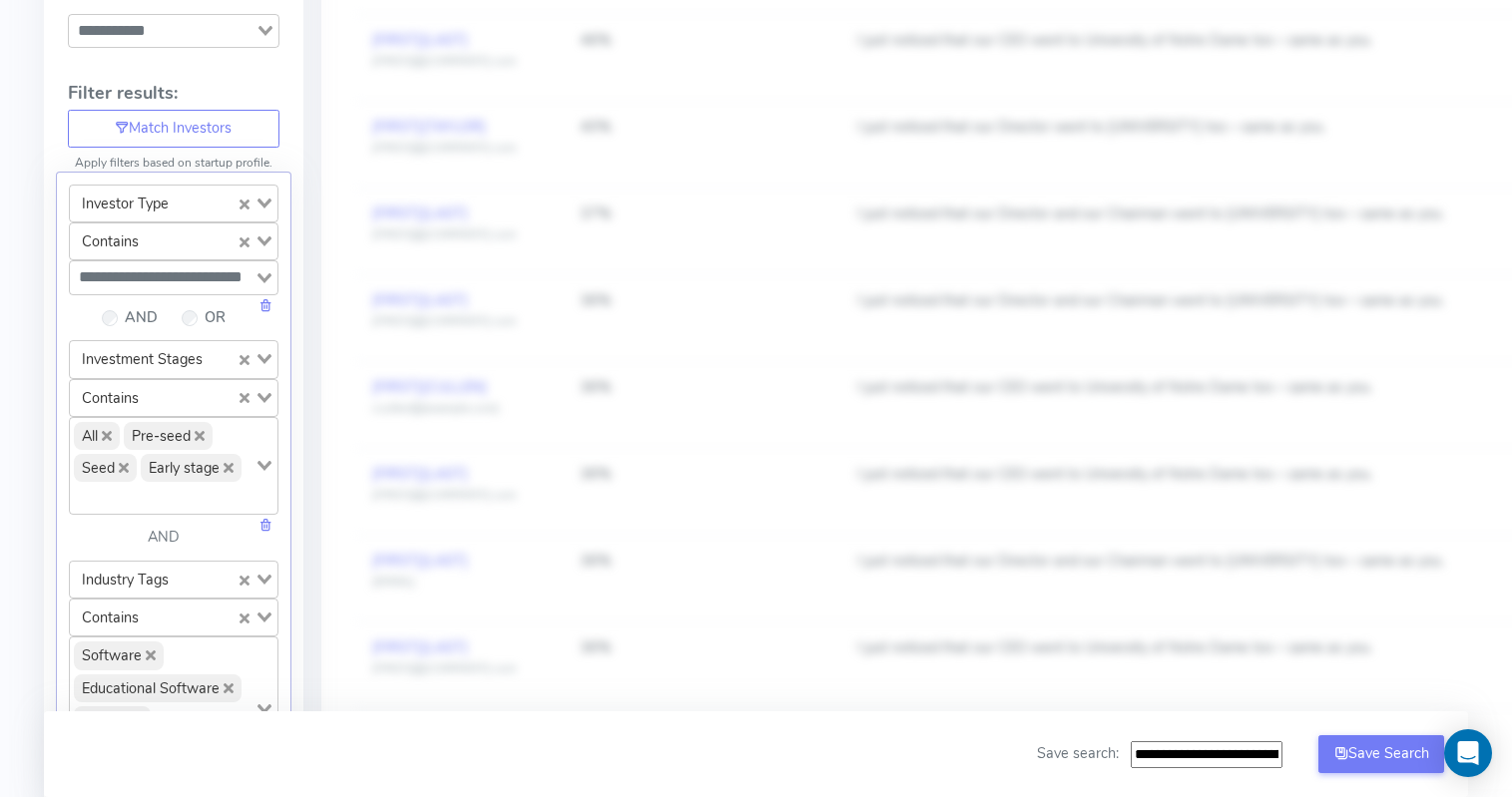 scroll, scrollTop: 583, scrollLeft: 0, axis: vertical 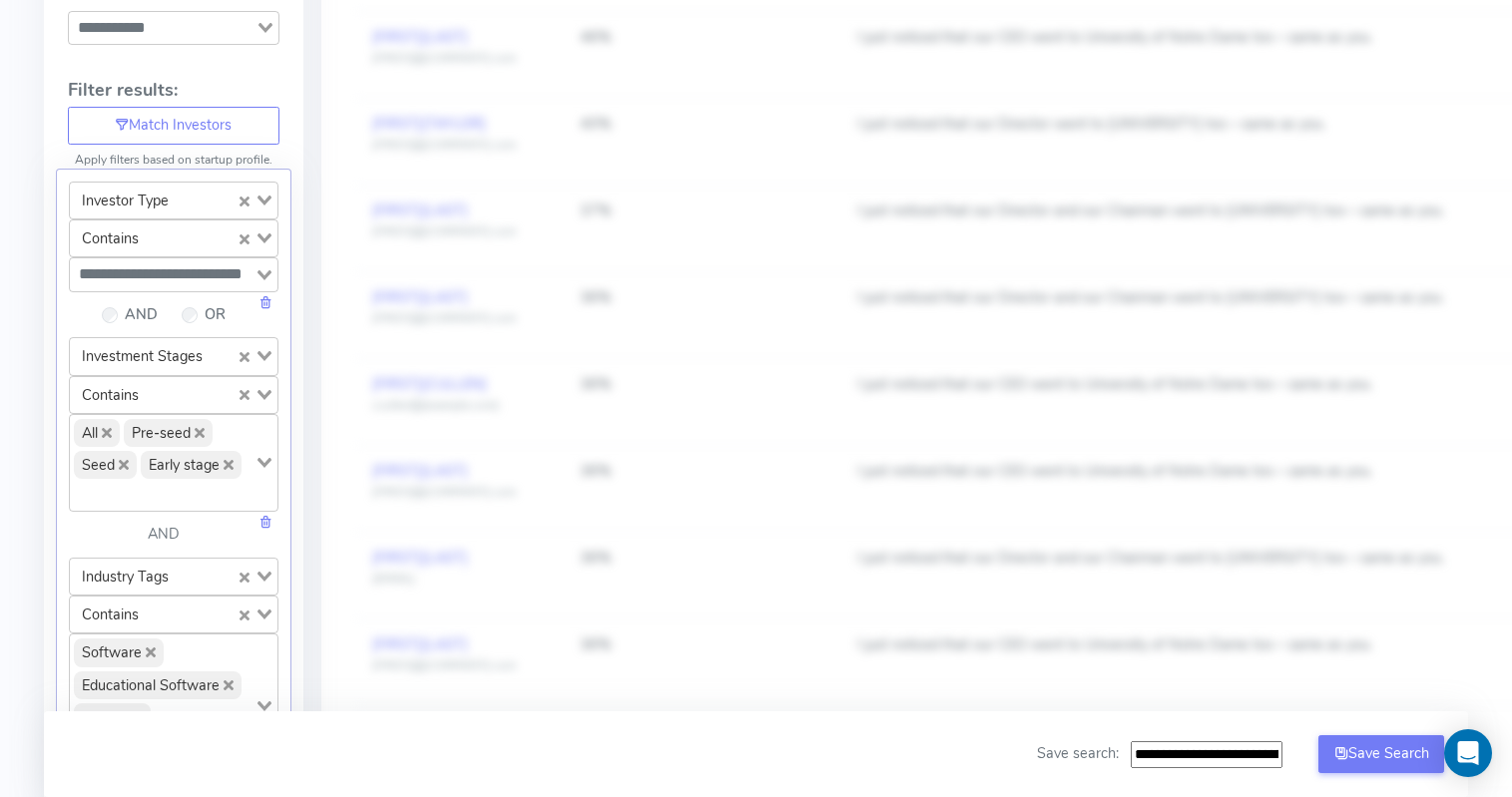 click 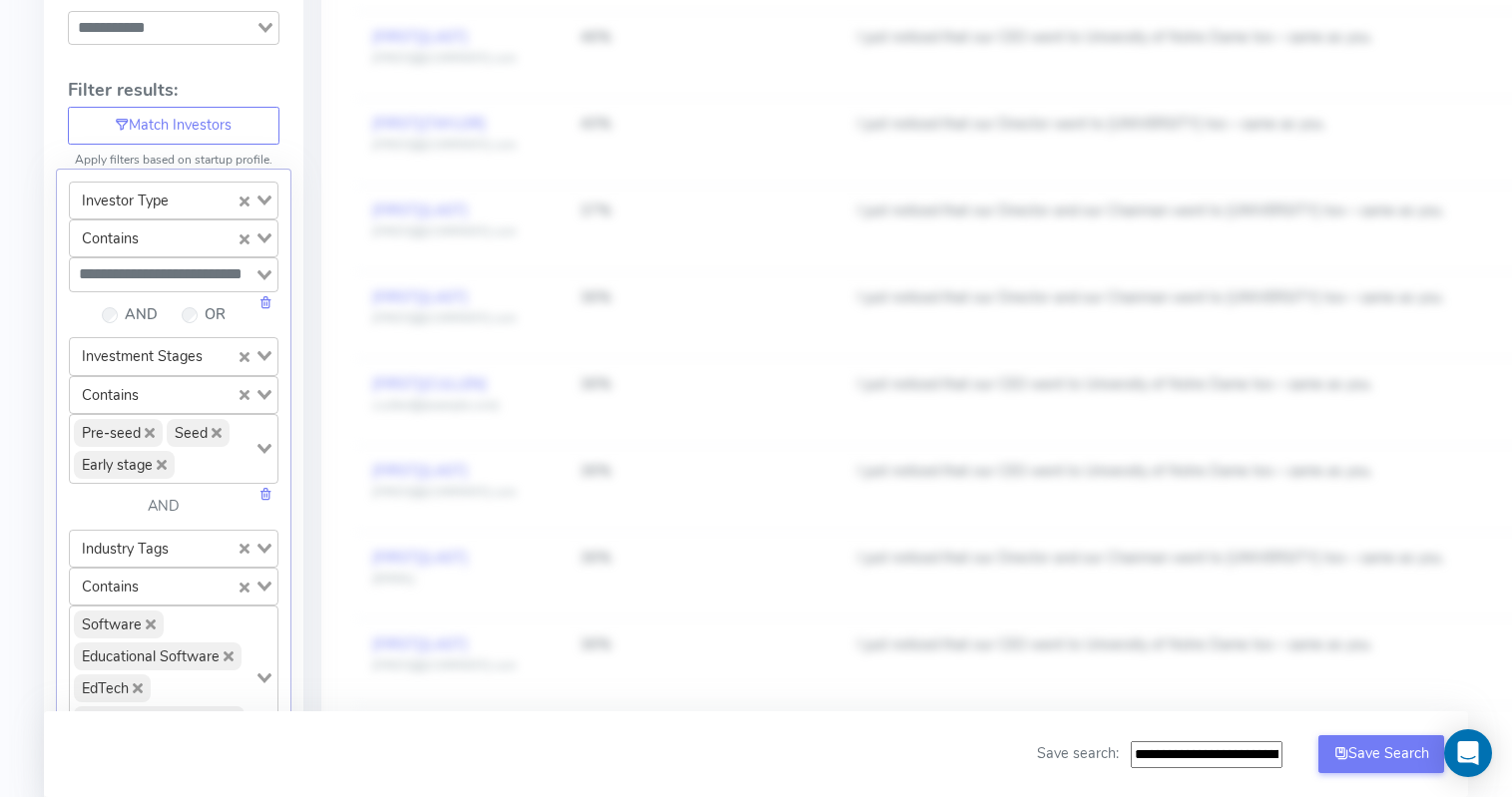 click on "Pre-seed" 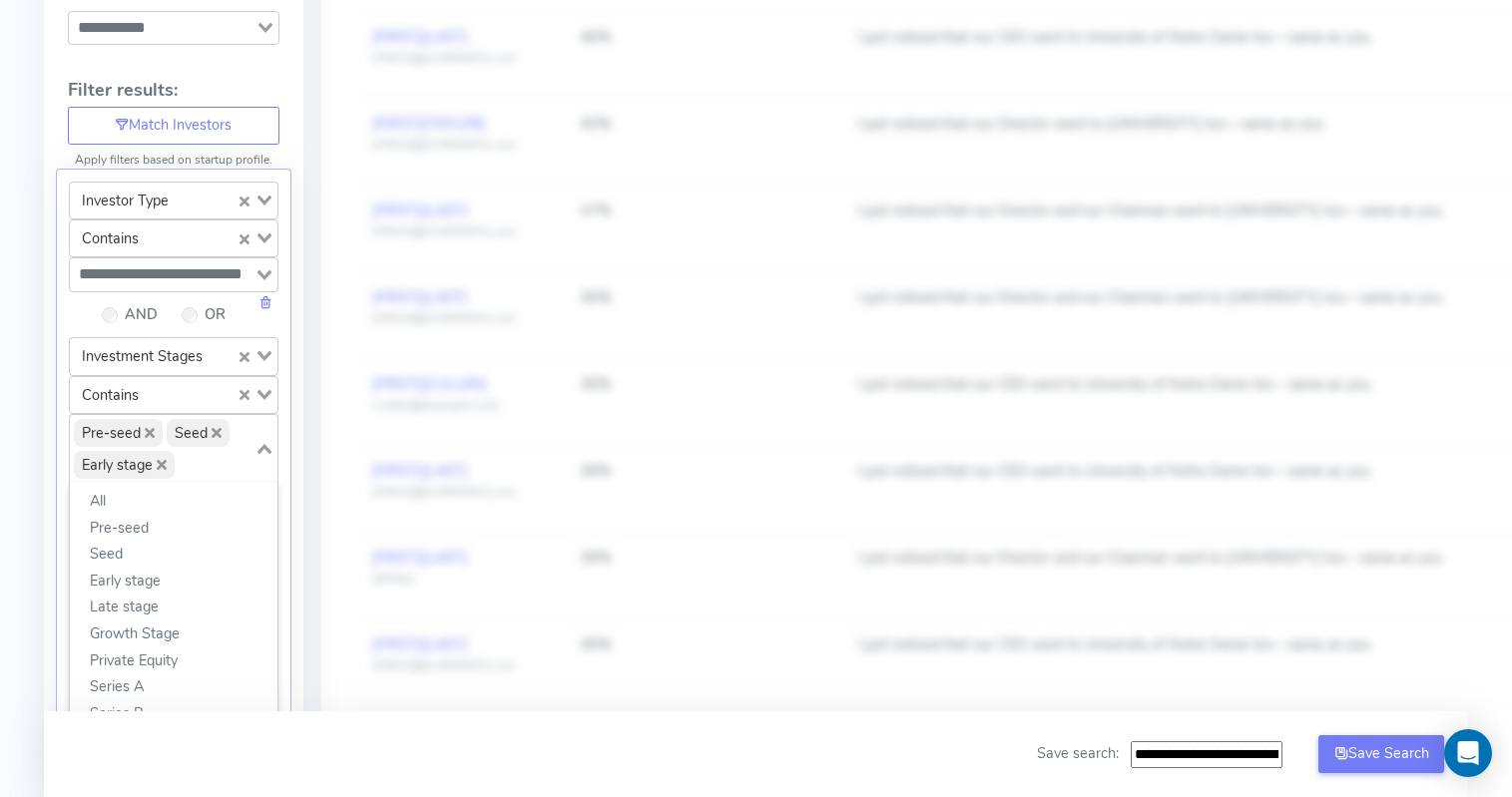 click 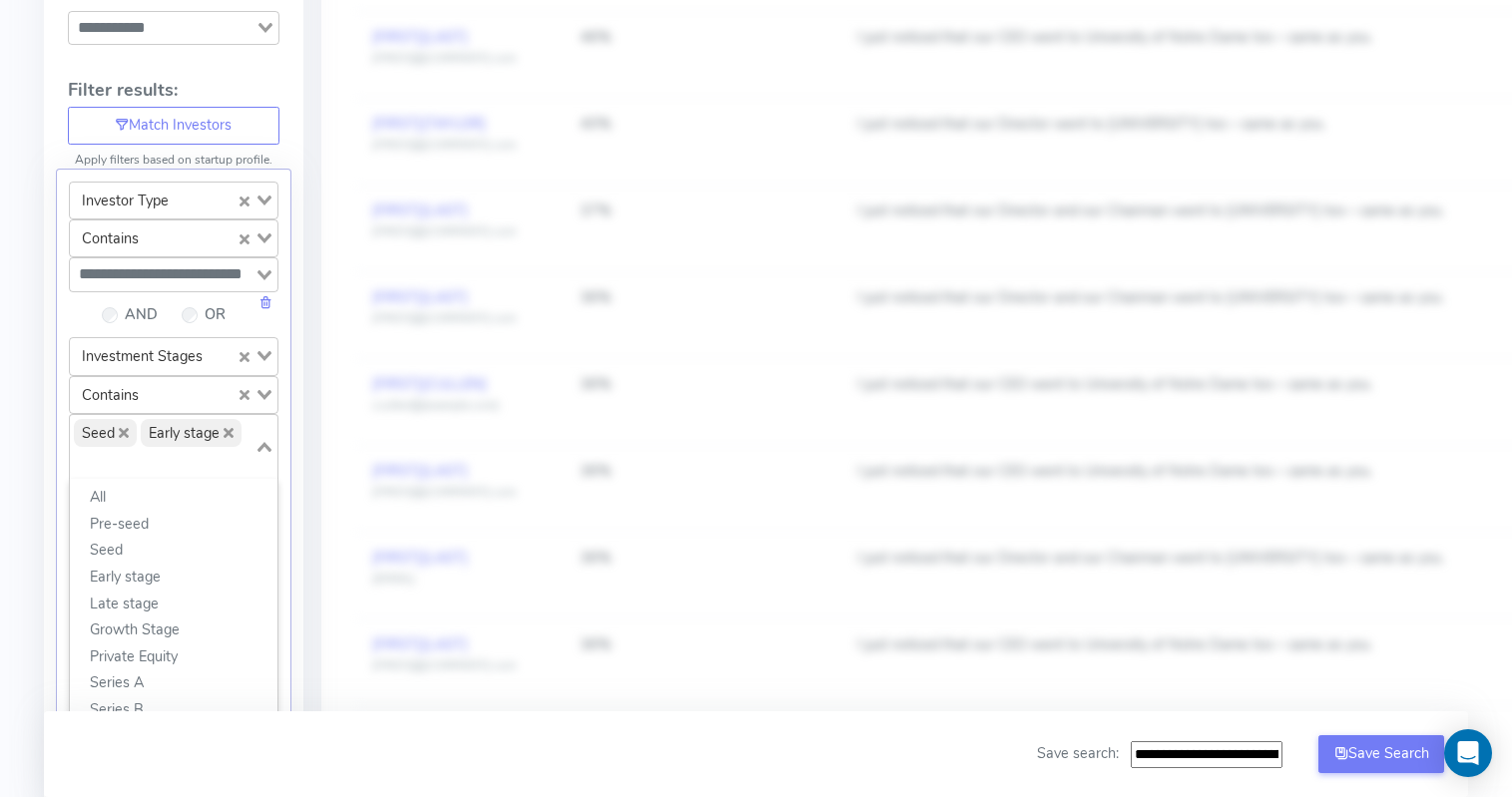 click on "Seed" 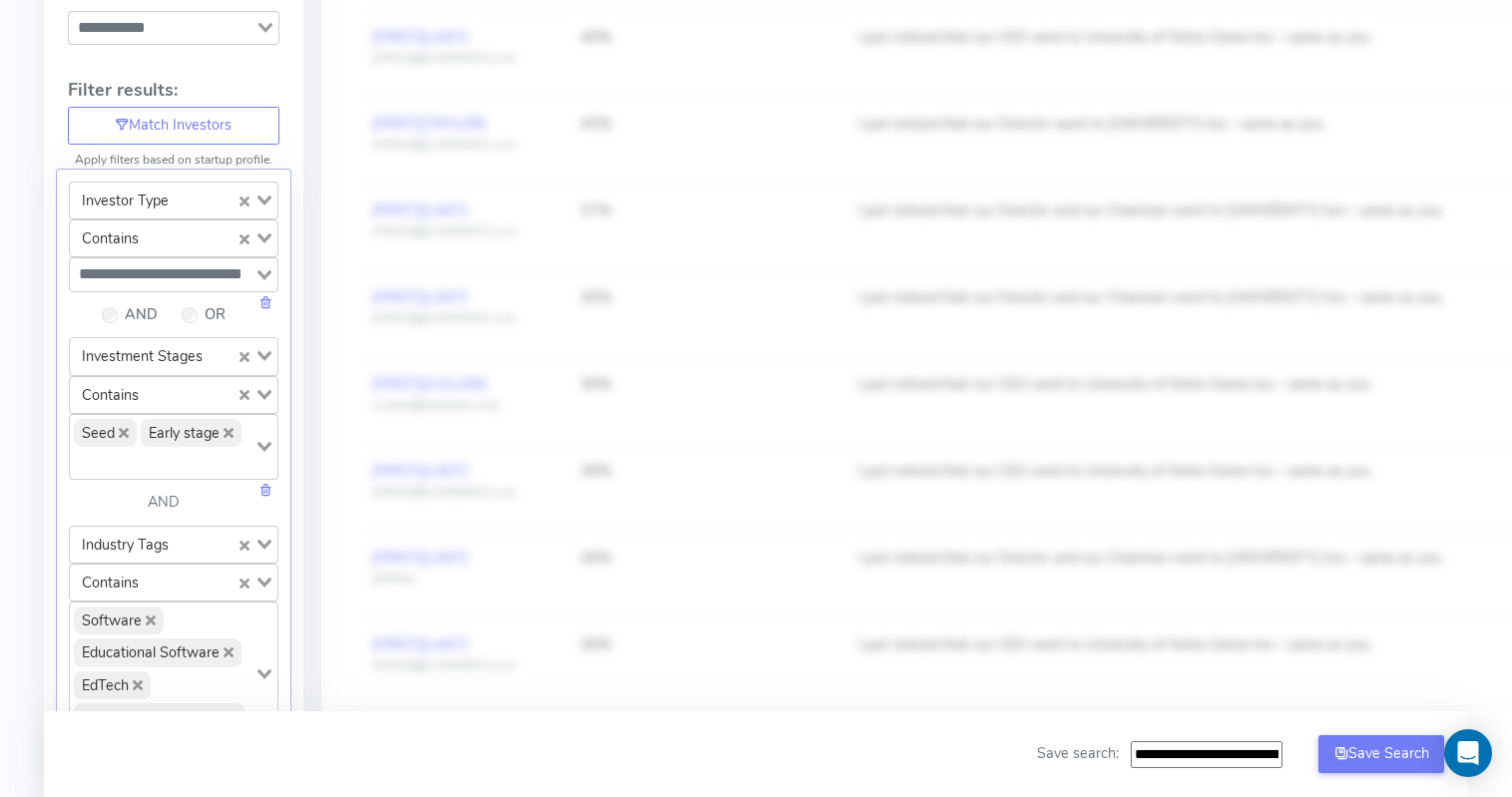 click 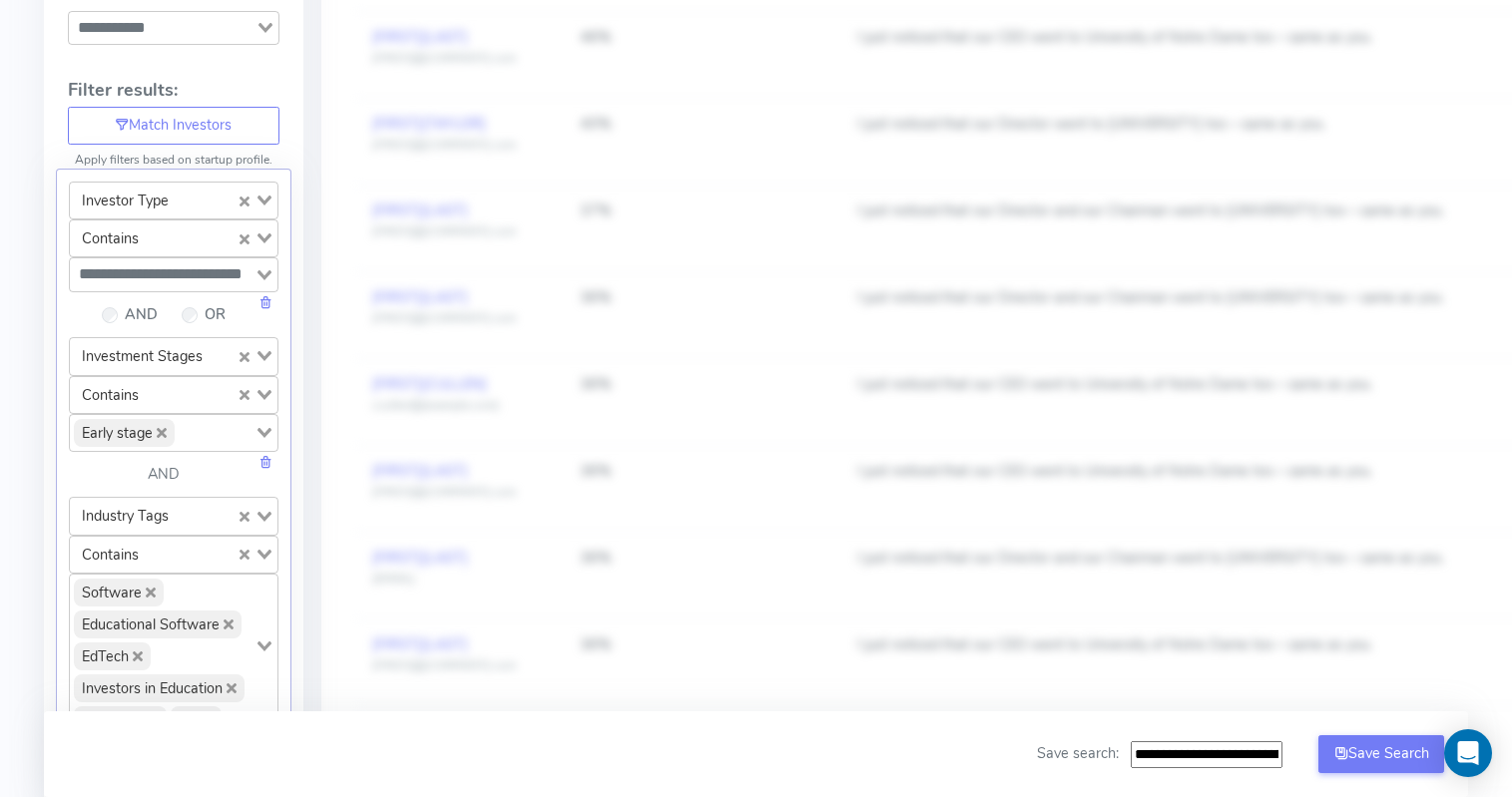 click 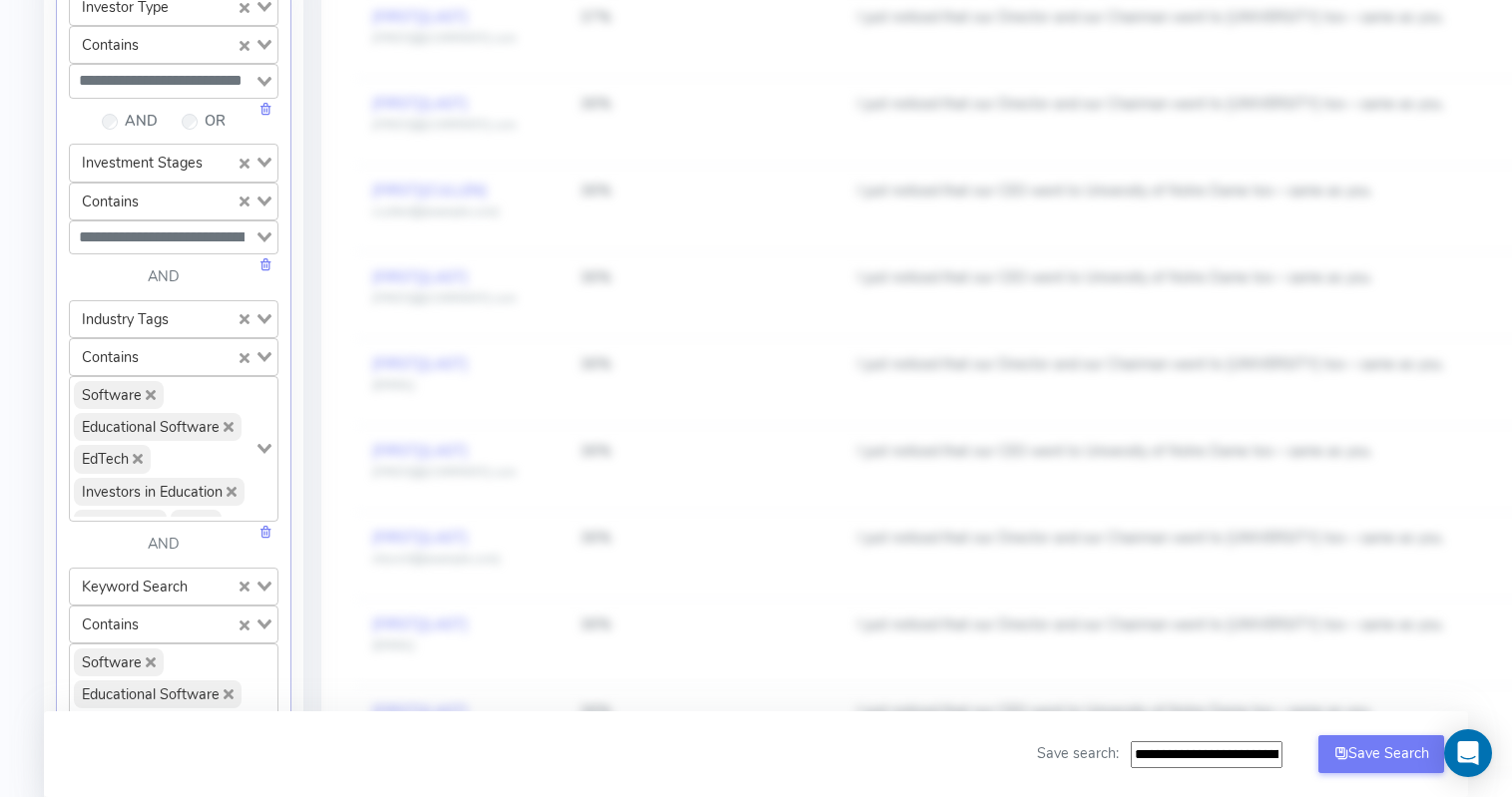 scroll, scrollTop: 769, scrollLeft: 0, axis: vertical 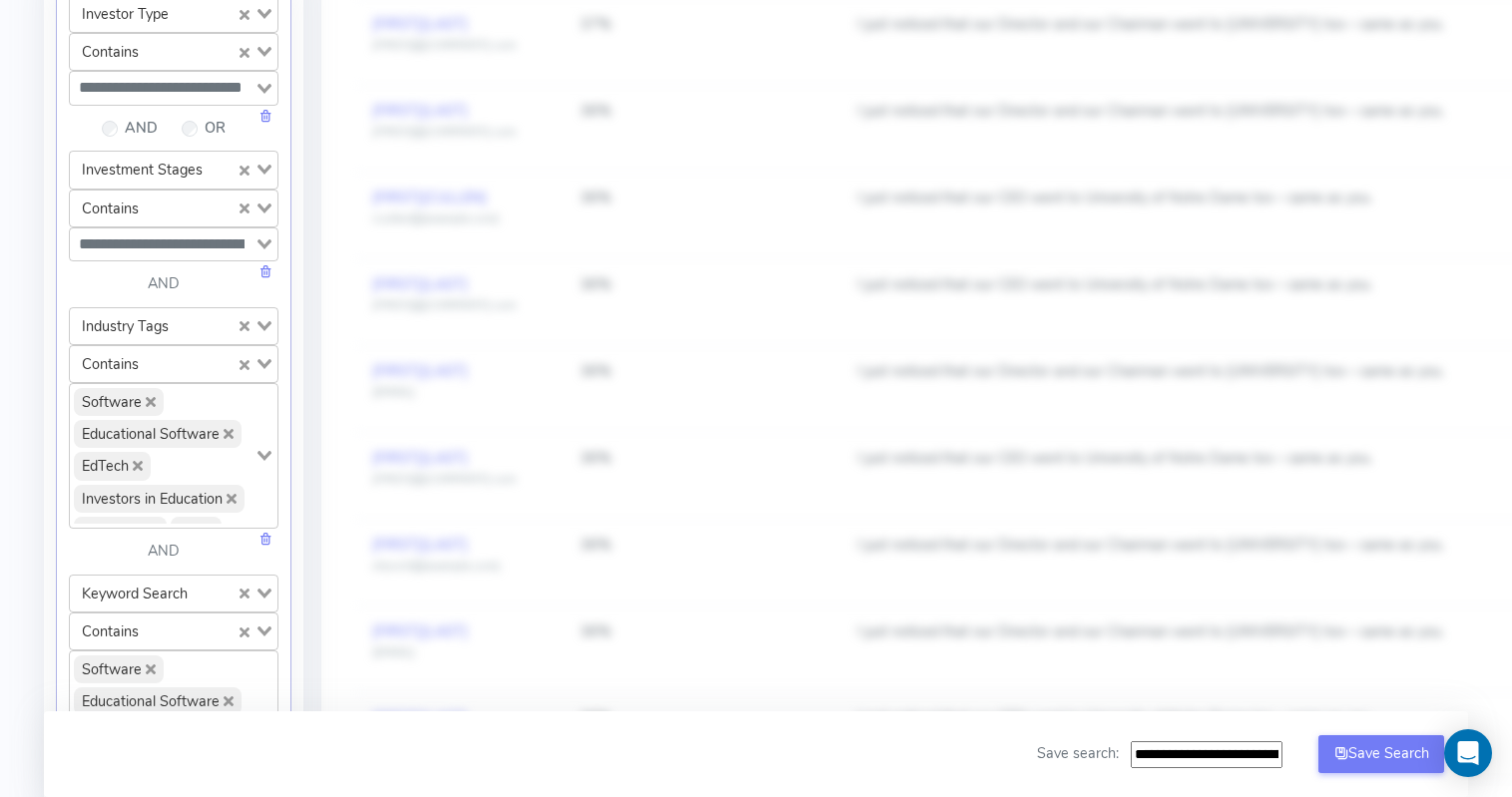 click 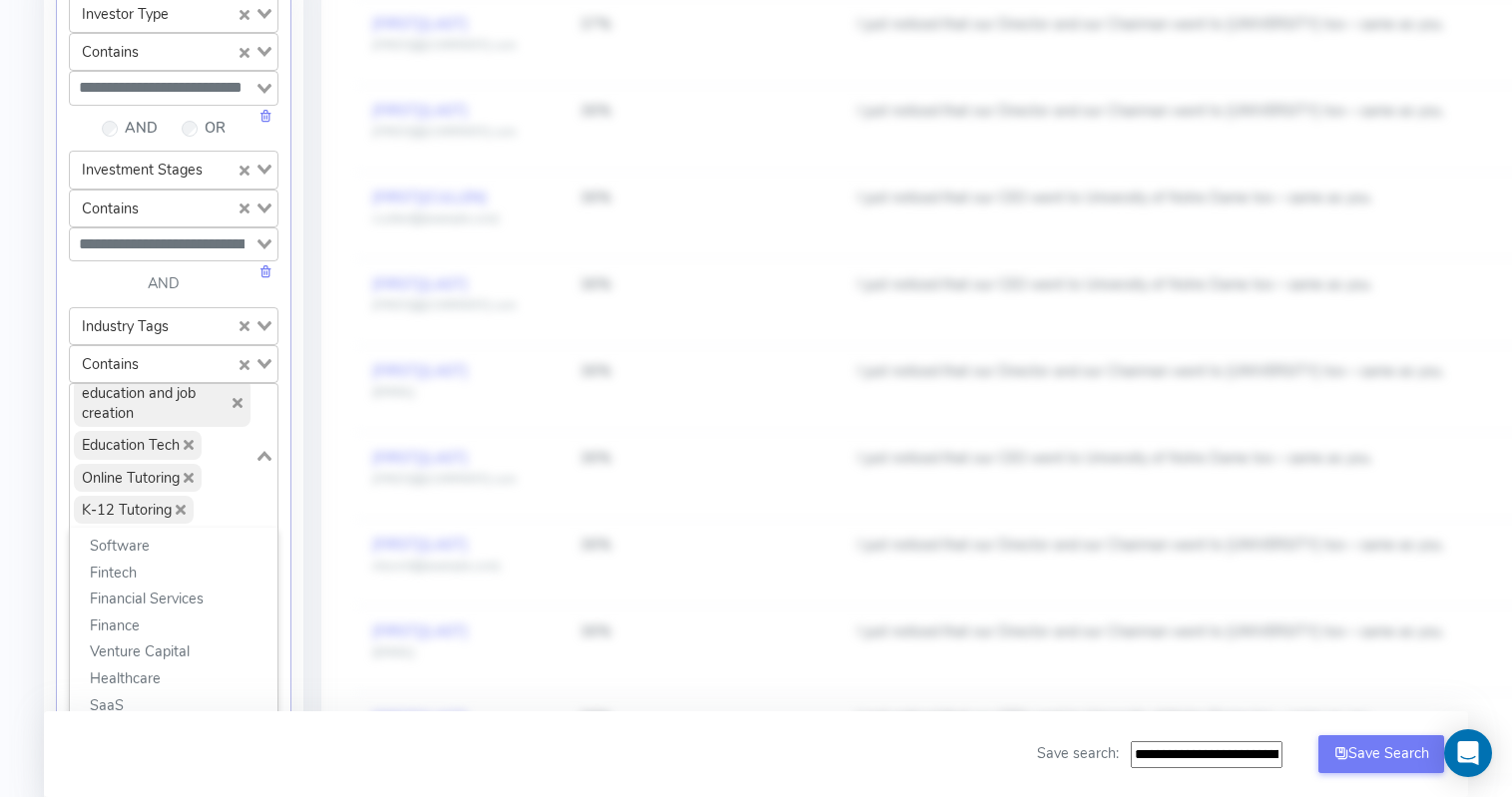 click on "Educational Software EdTech Investors in Education Education HR Human Resources Education Infrastructure edutech Ed Tech Higher Education Online Education Primary Education Education Services STEM Education education and job creation Education Tech Online Tutoring K-12 Tutoring" at bounding box center (162, 454) 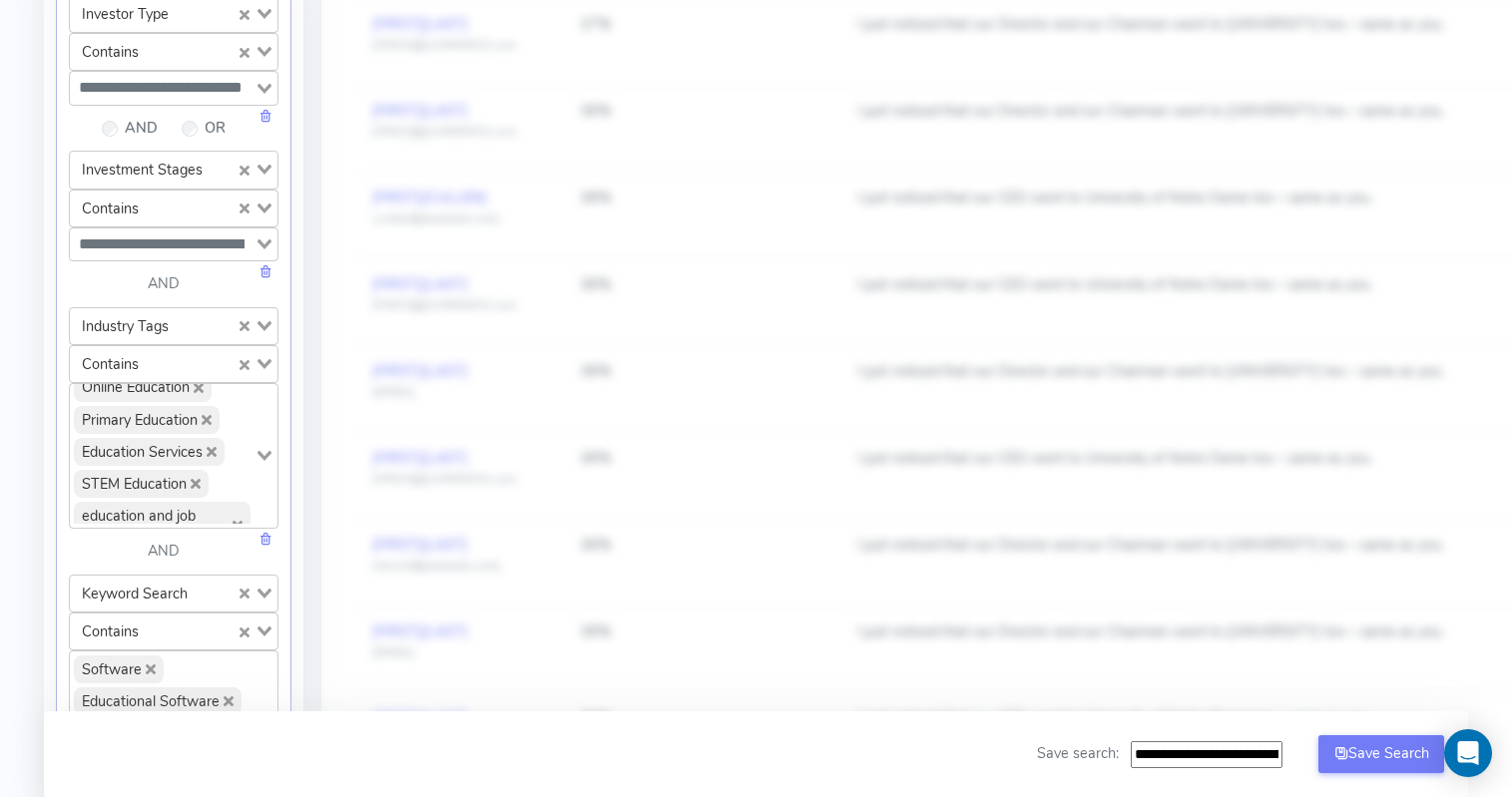 scroll, scrollTop: 0, scrollLeft: 0, axis: both 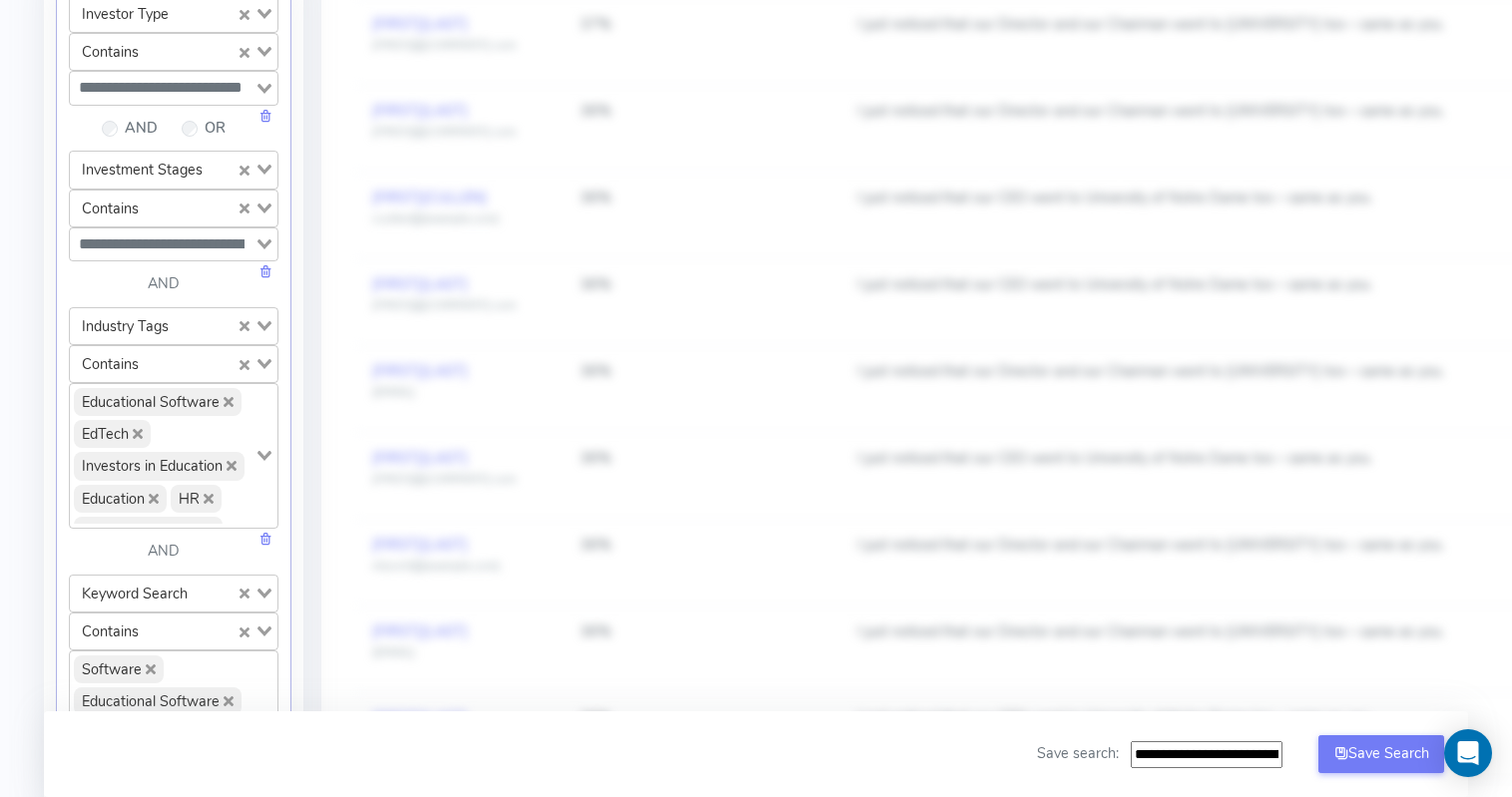 click 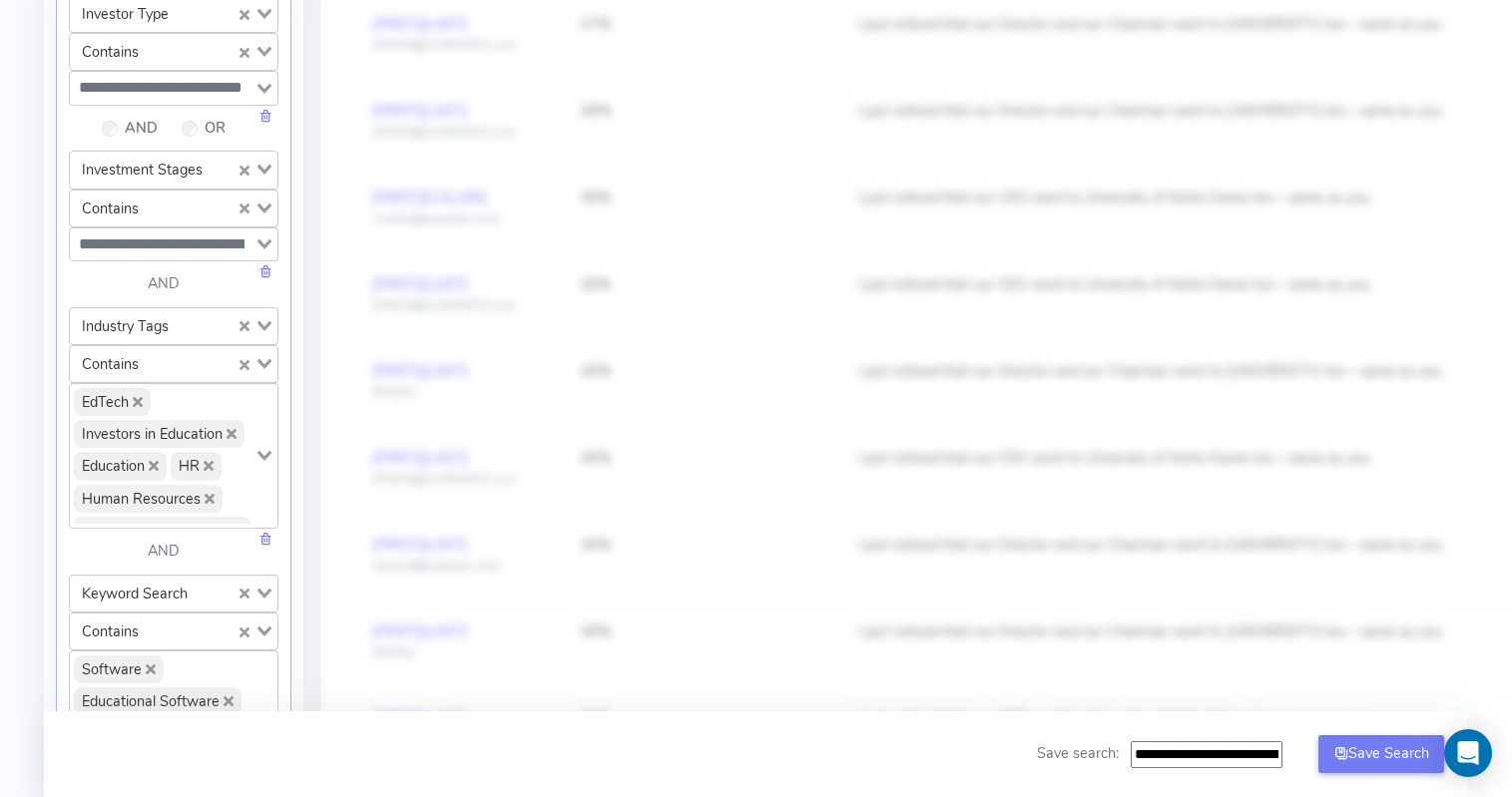 click 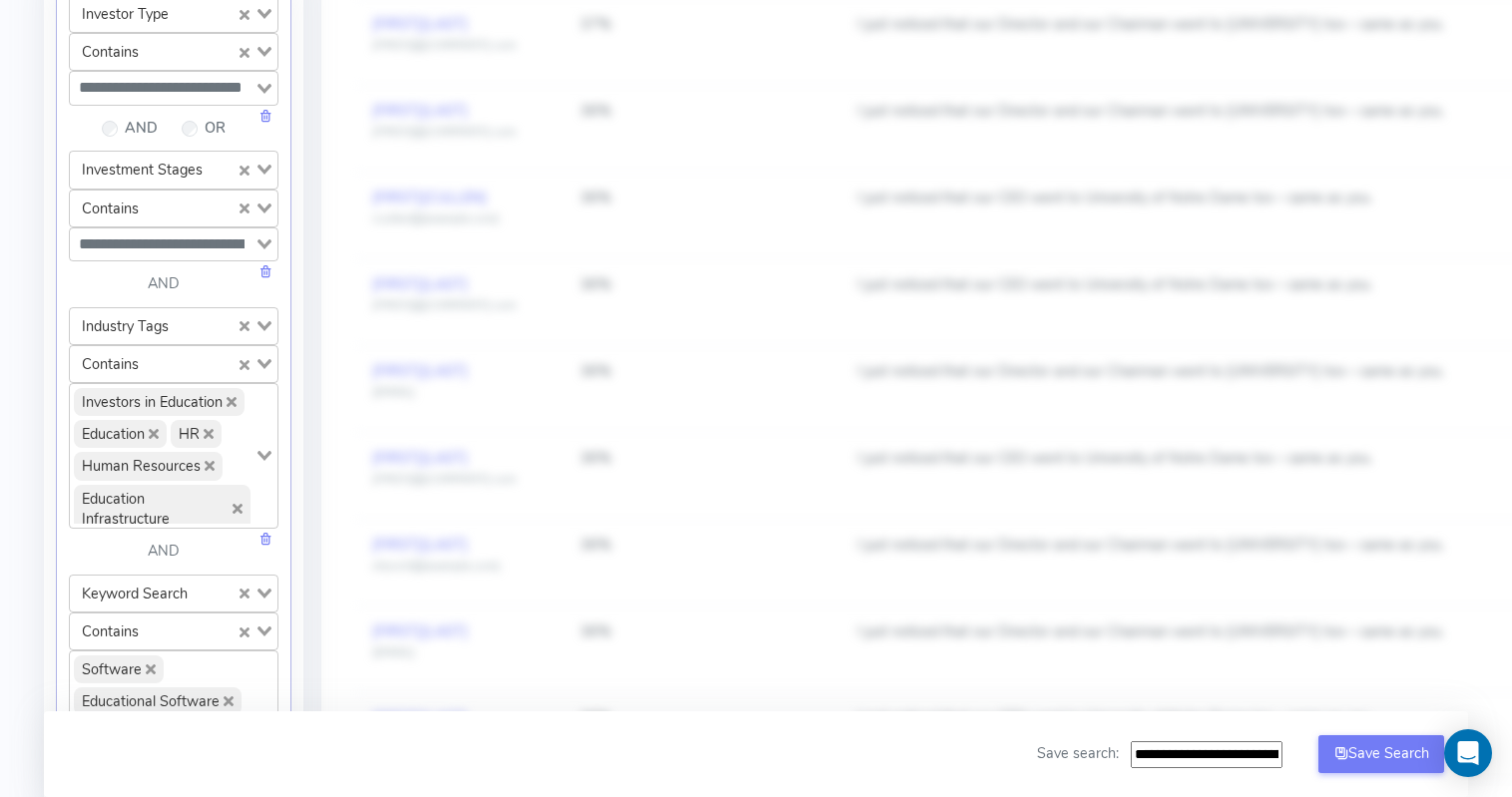 click 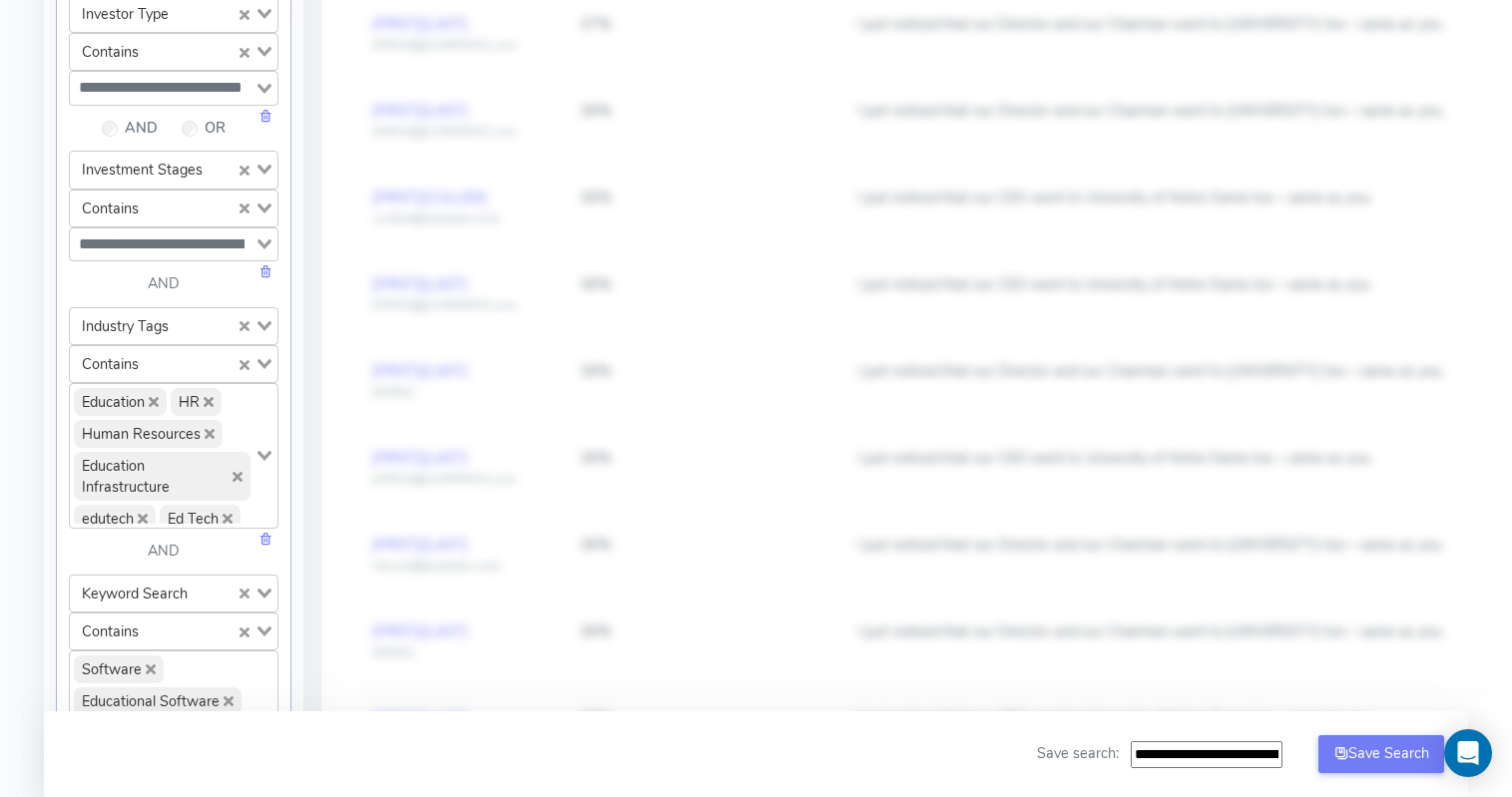 click 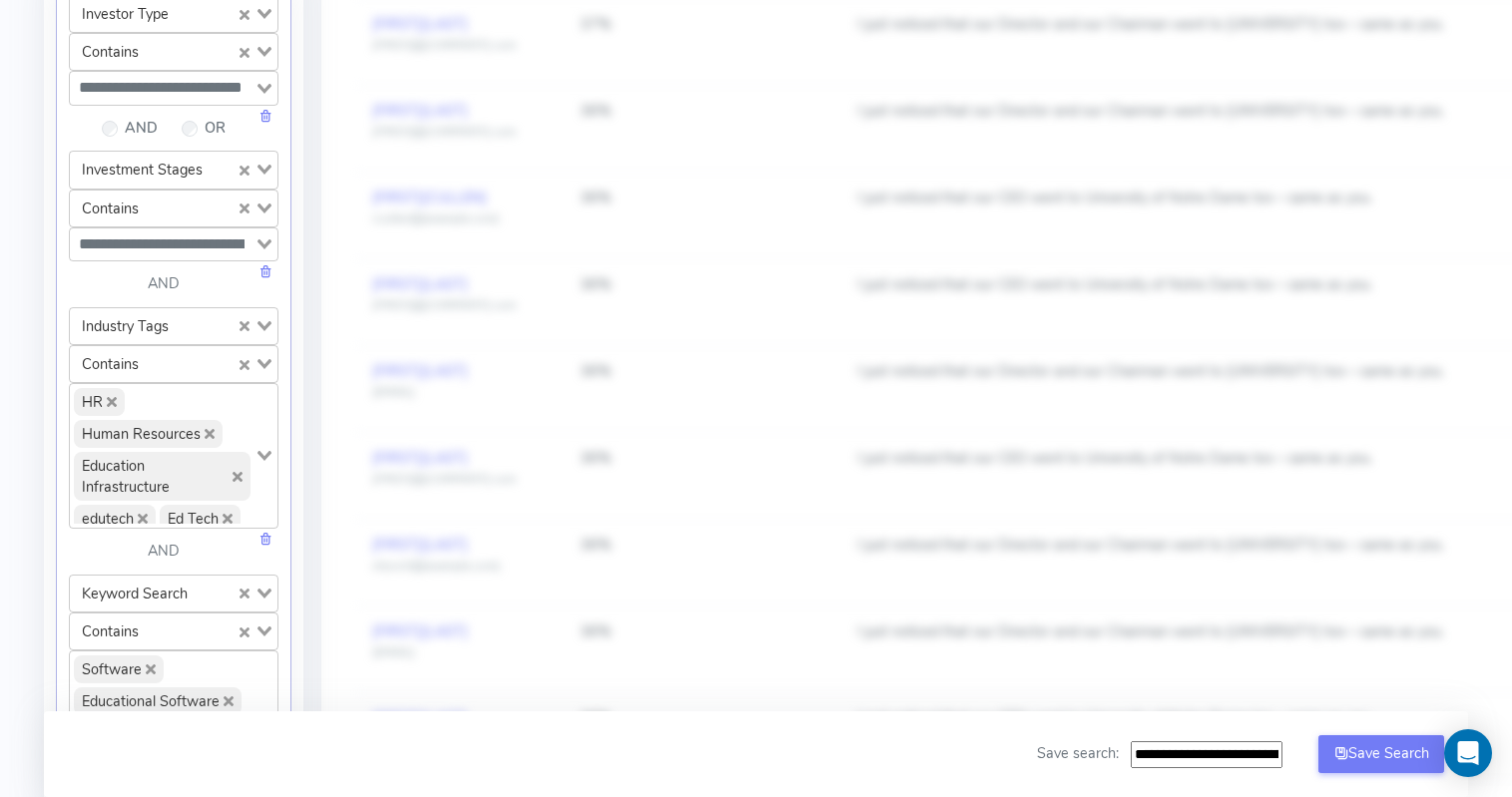 scroll, scrollTop: 317, scrollLeft: 0, axis: vertical 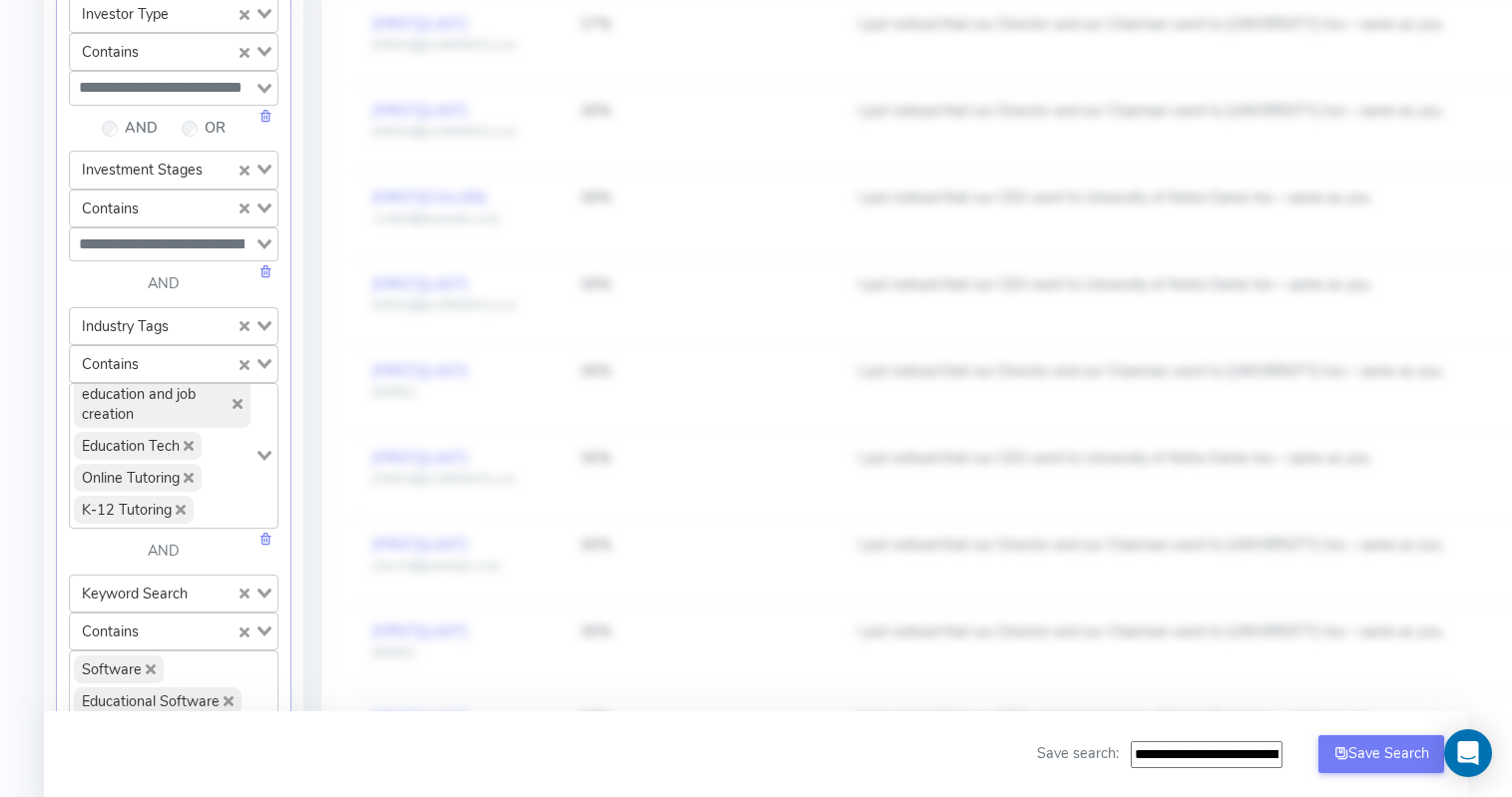 click on "HR Human Resources Education Infrastructure edutech Ed Tech Higher Education Online Education Primary Education Education Services STEM Education education and job creation Education Tech Online Tutoring K-12 Tutoring" at bounding box center [162, 454] 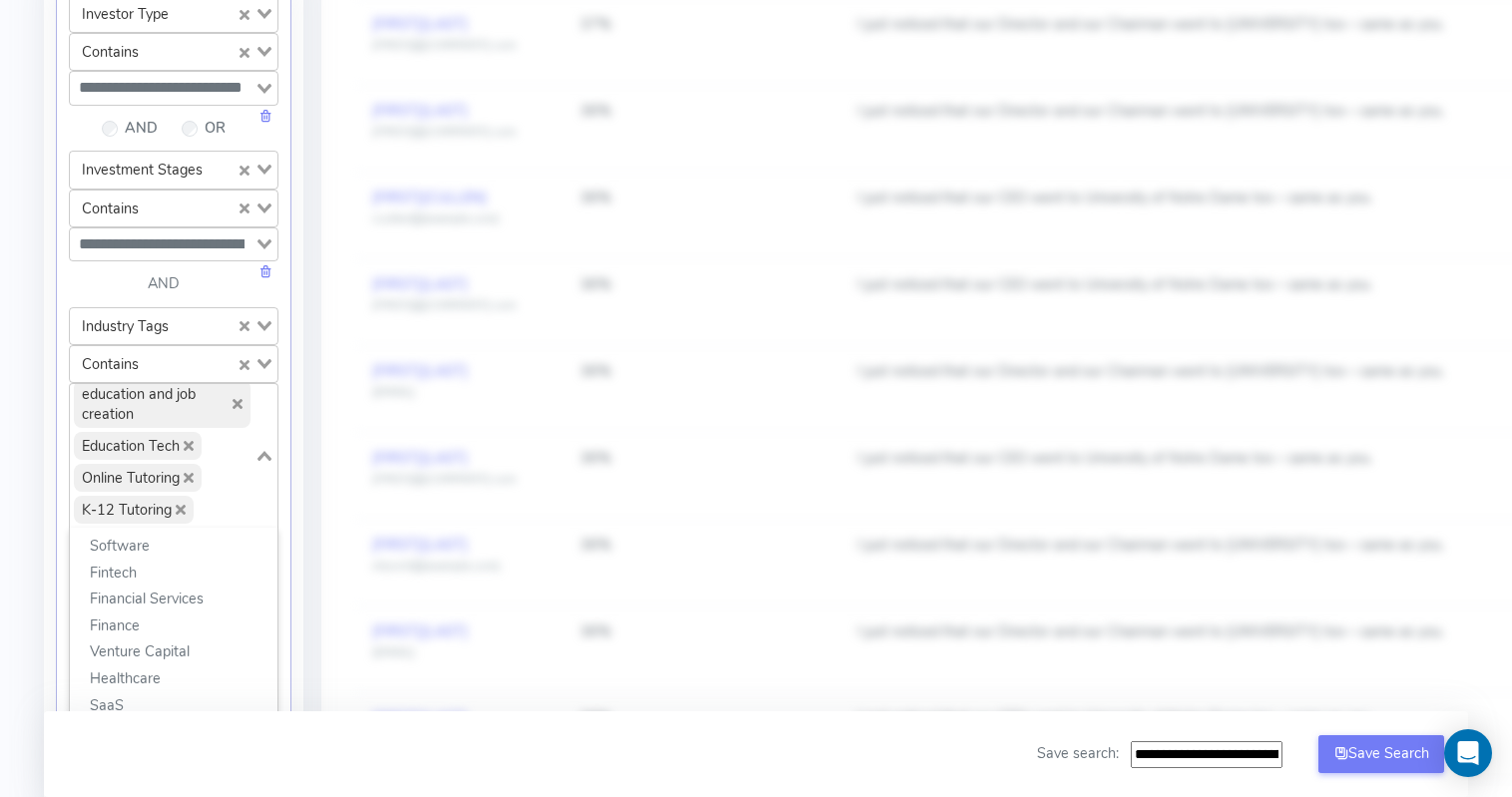 scroll, scrollTop: 0, scrollLeft: 0, axis: both 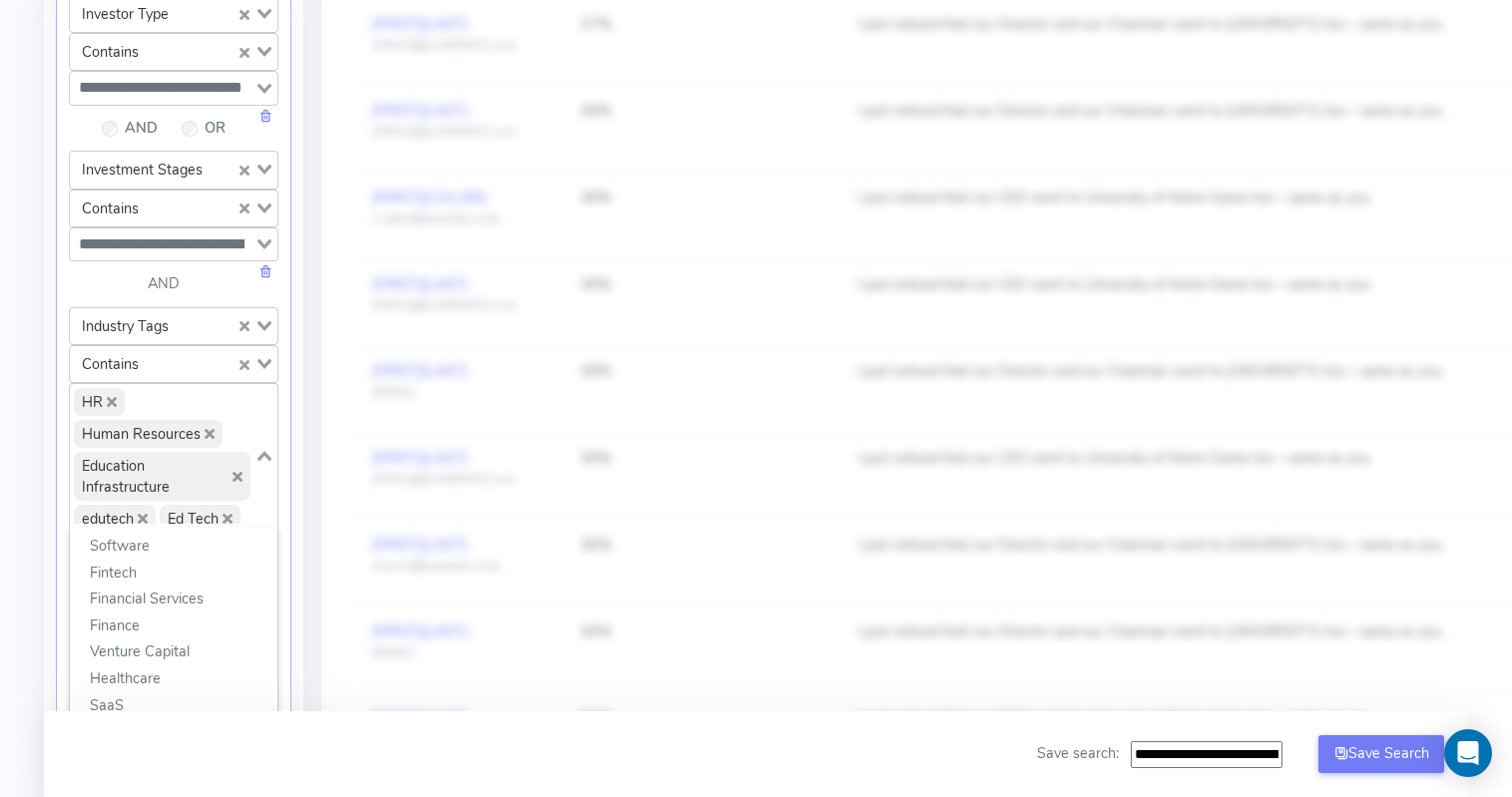 click 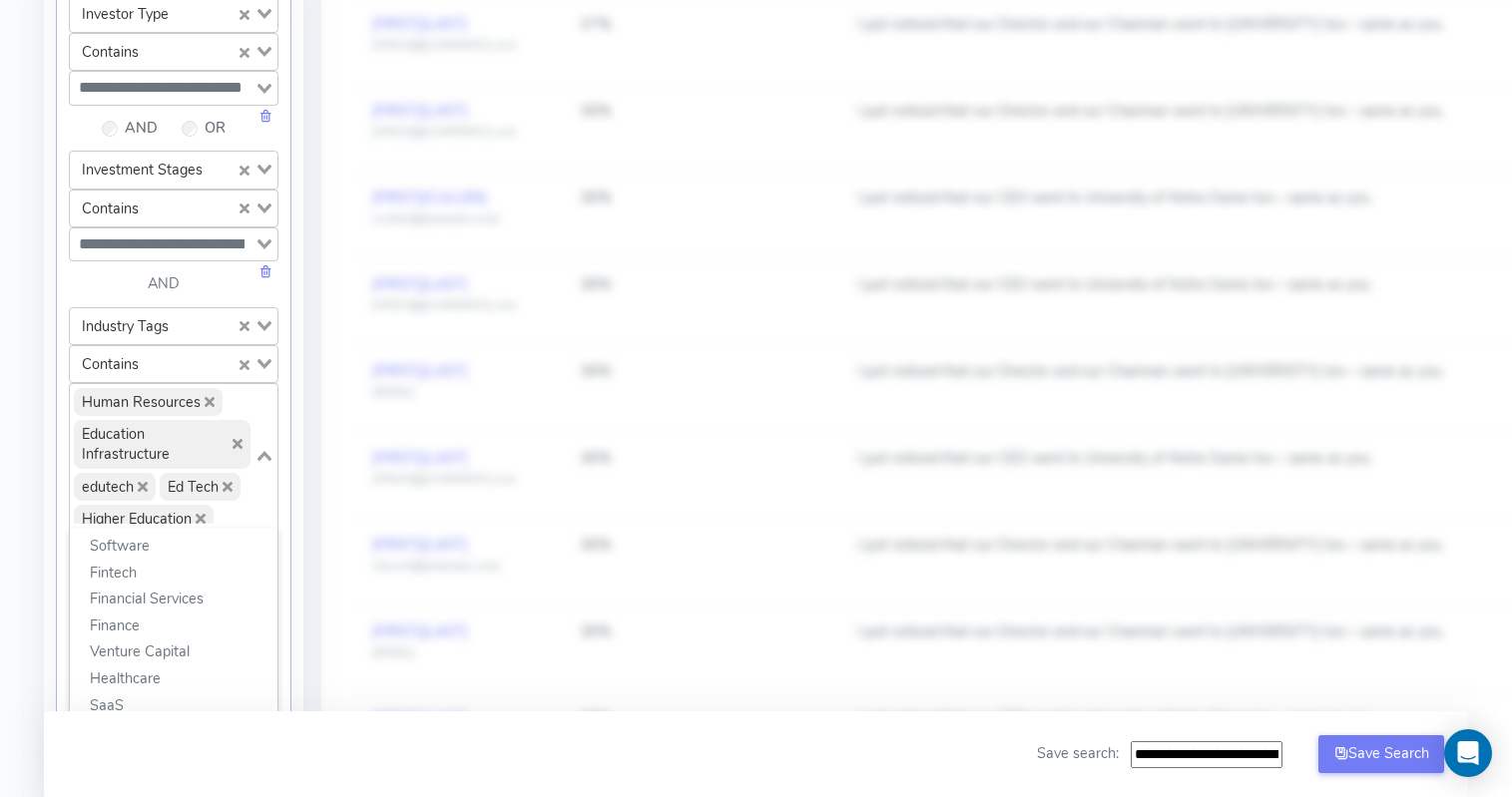 click 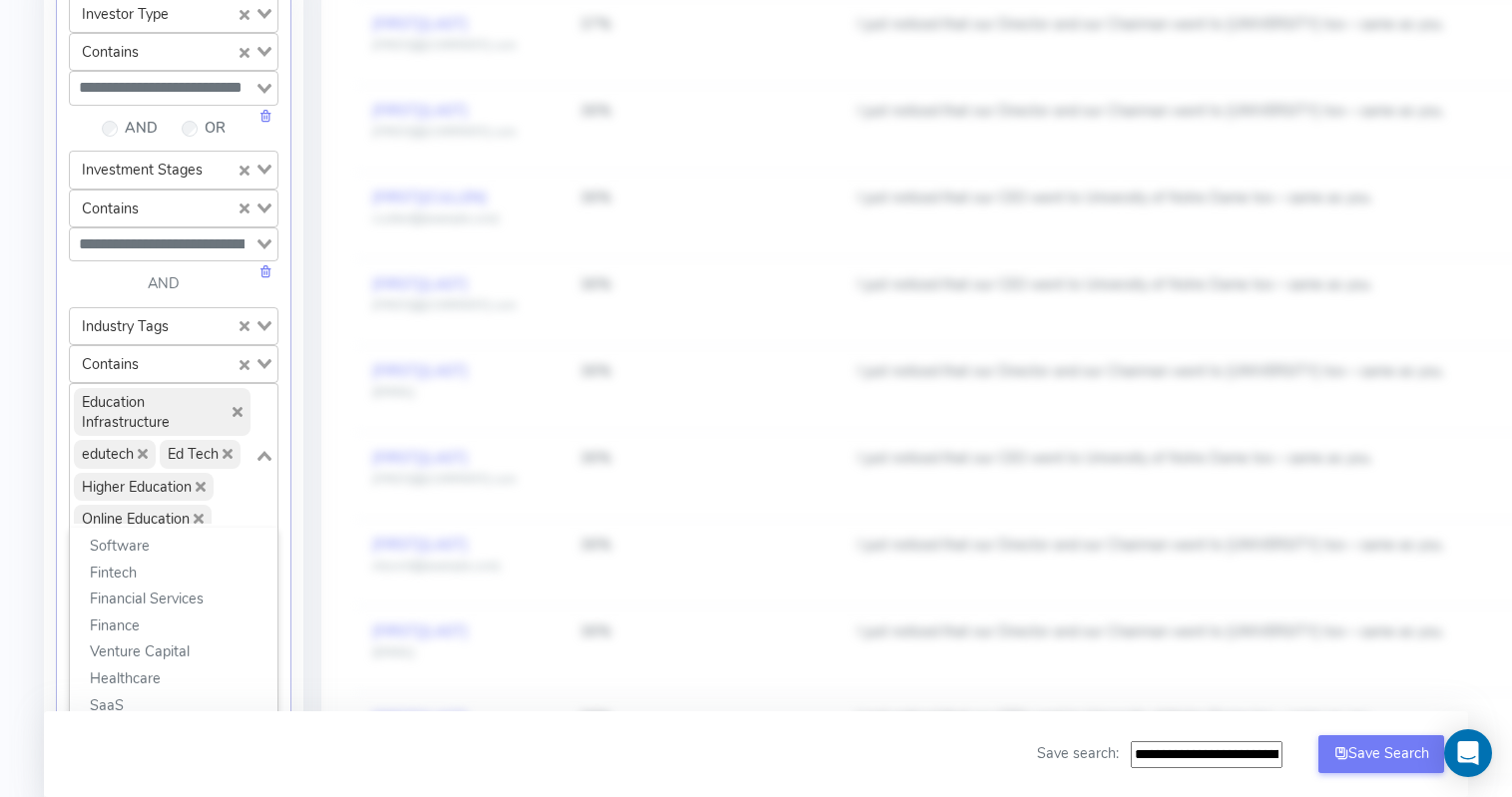 click 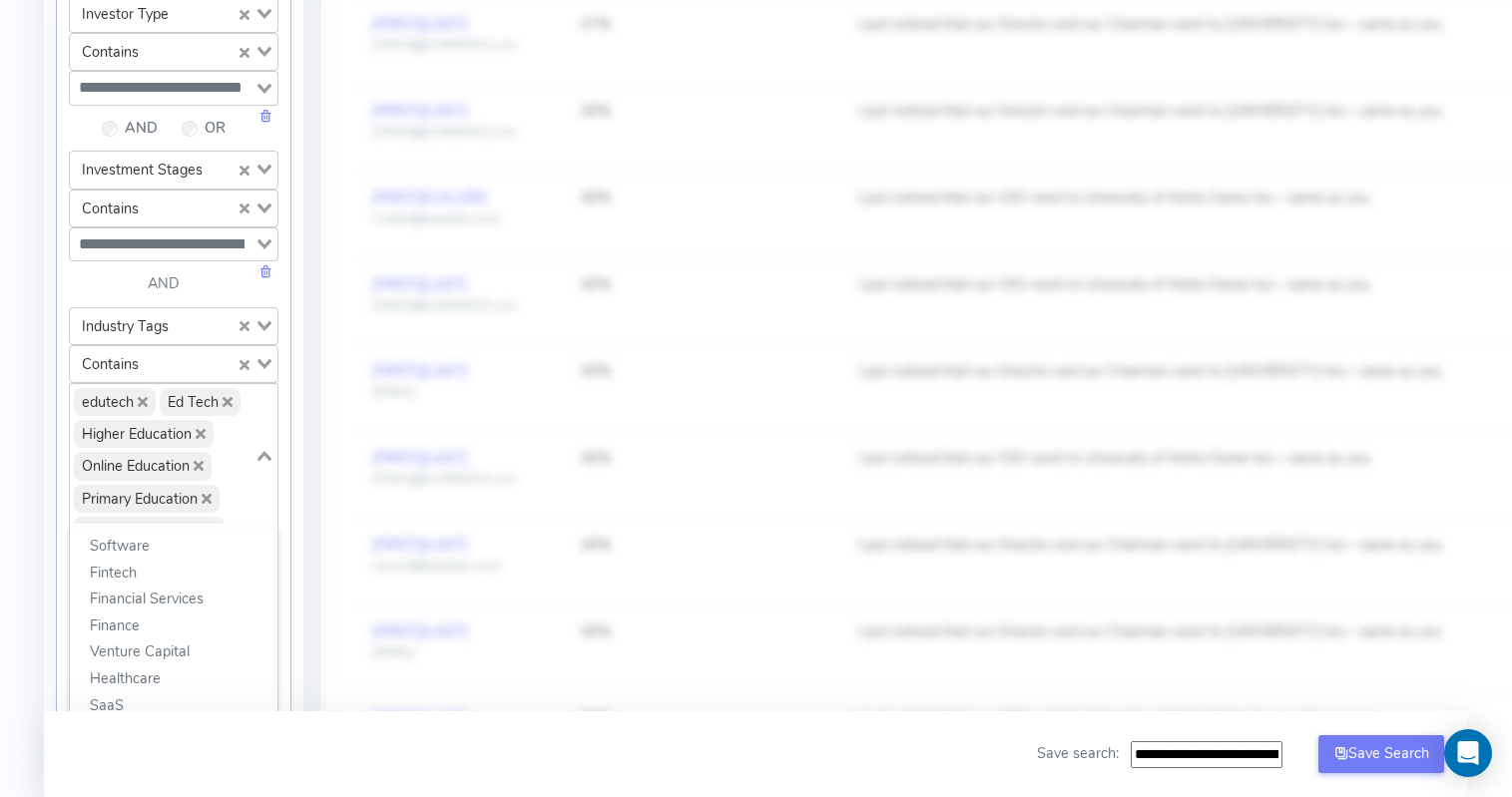 click 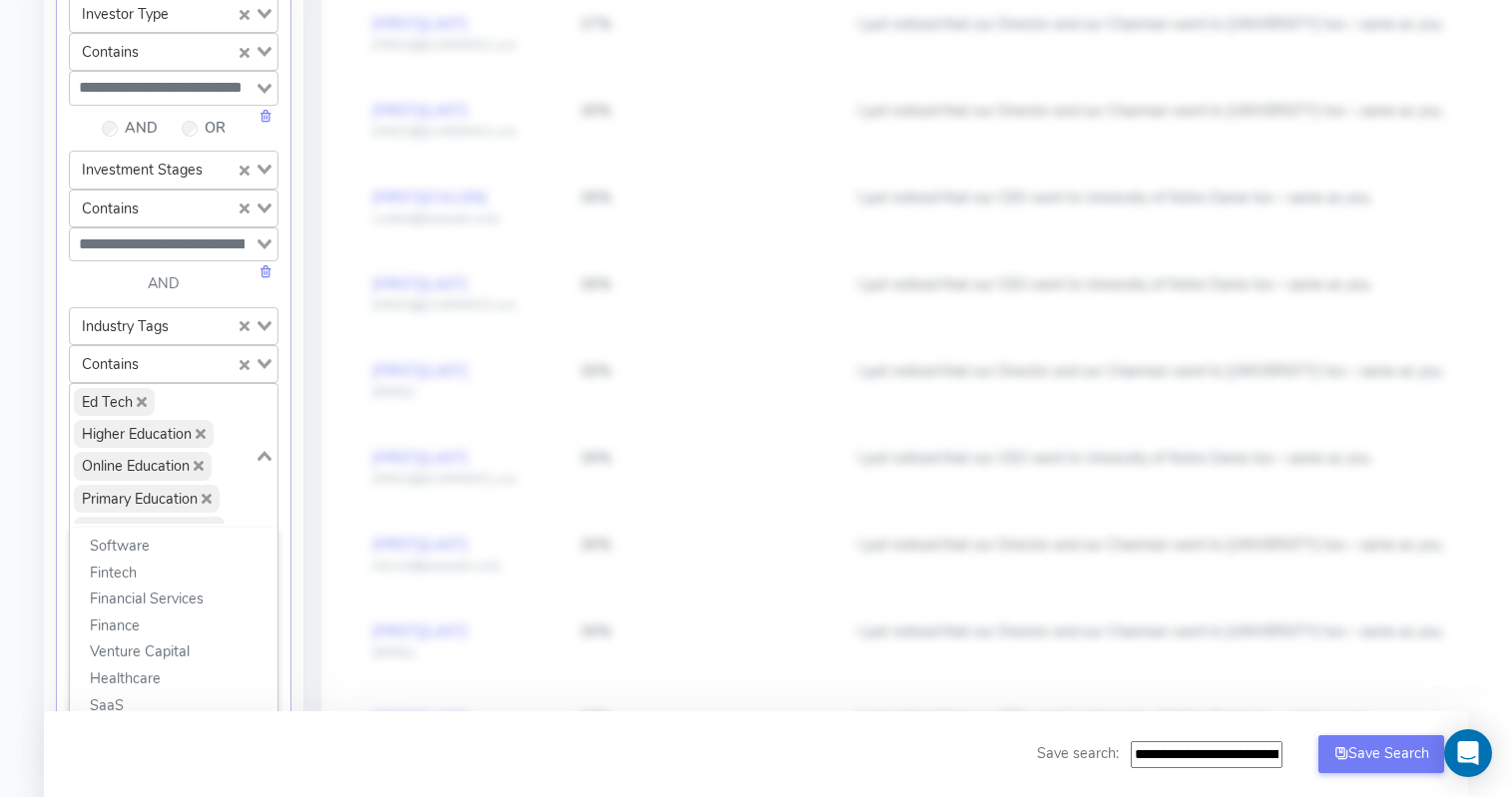 click 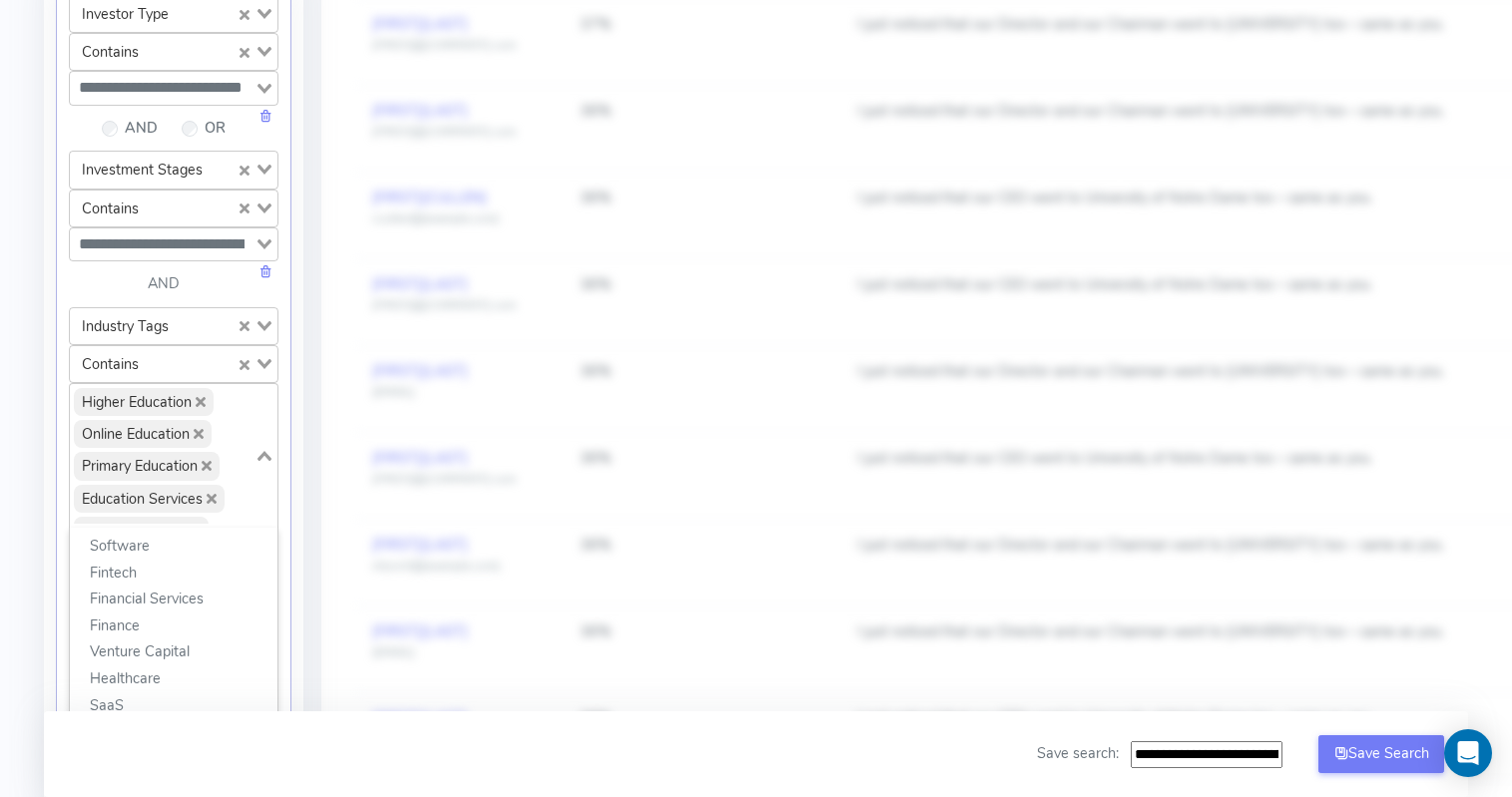 click 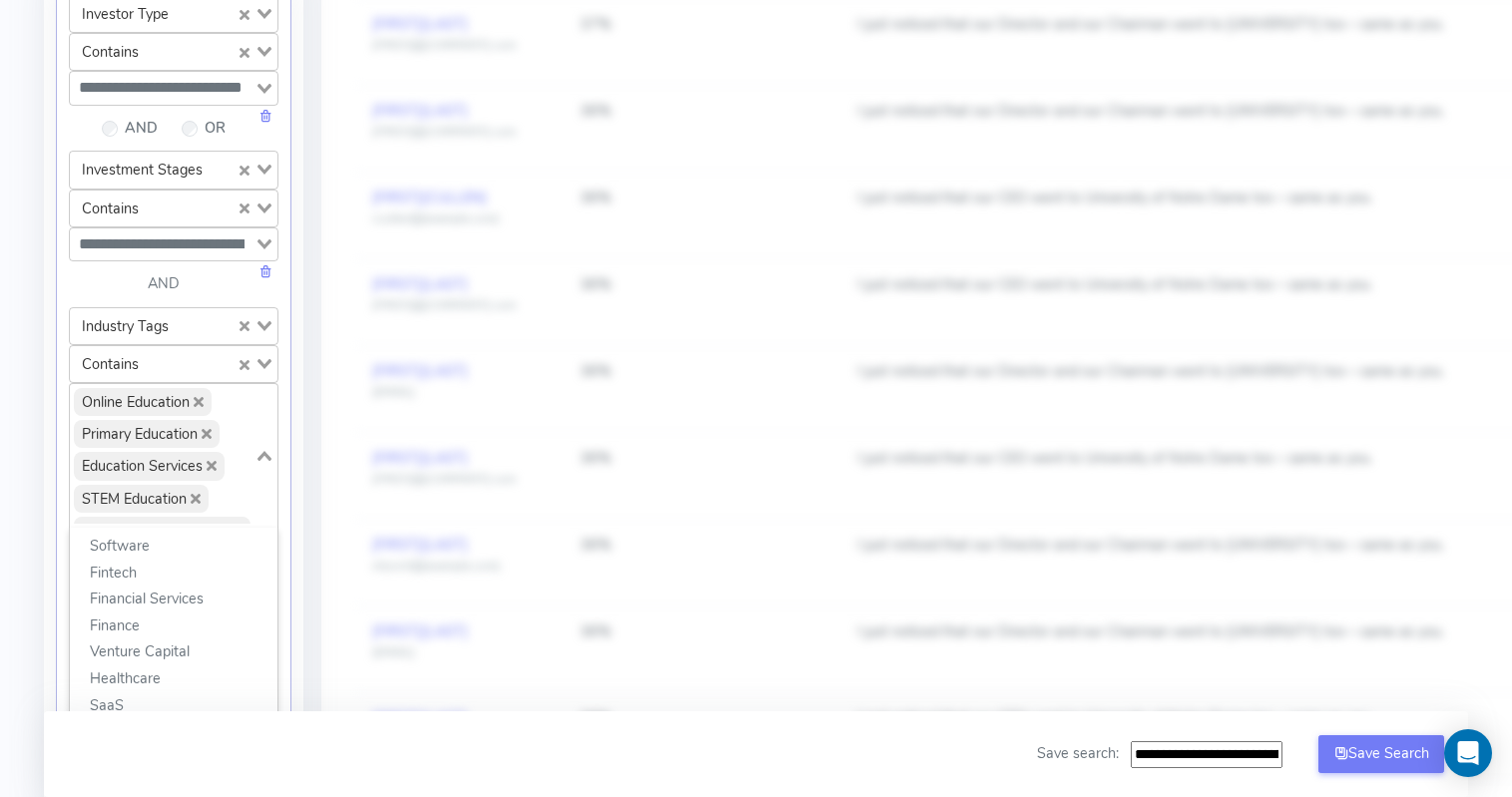 click 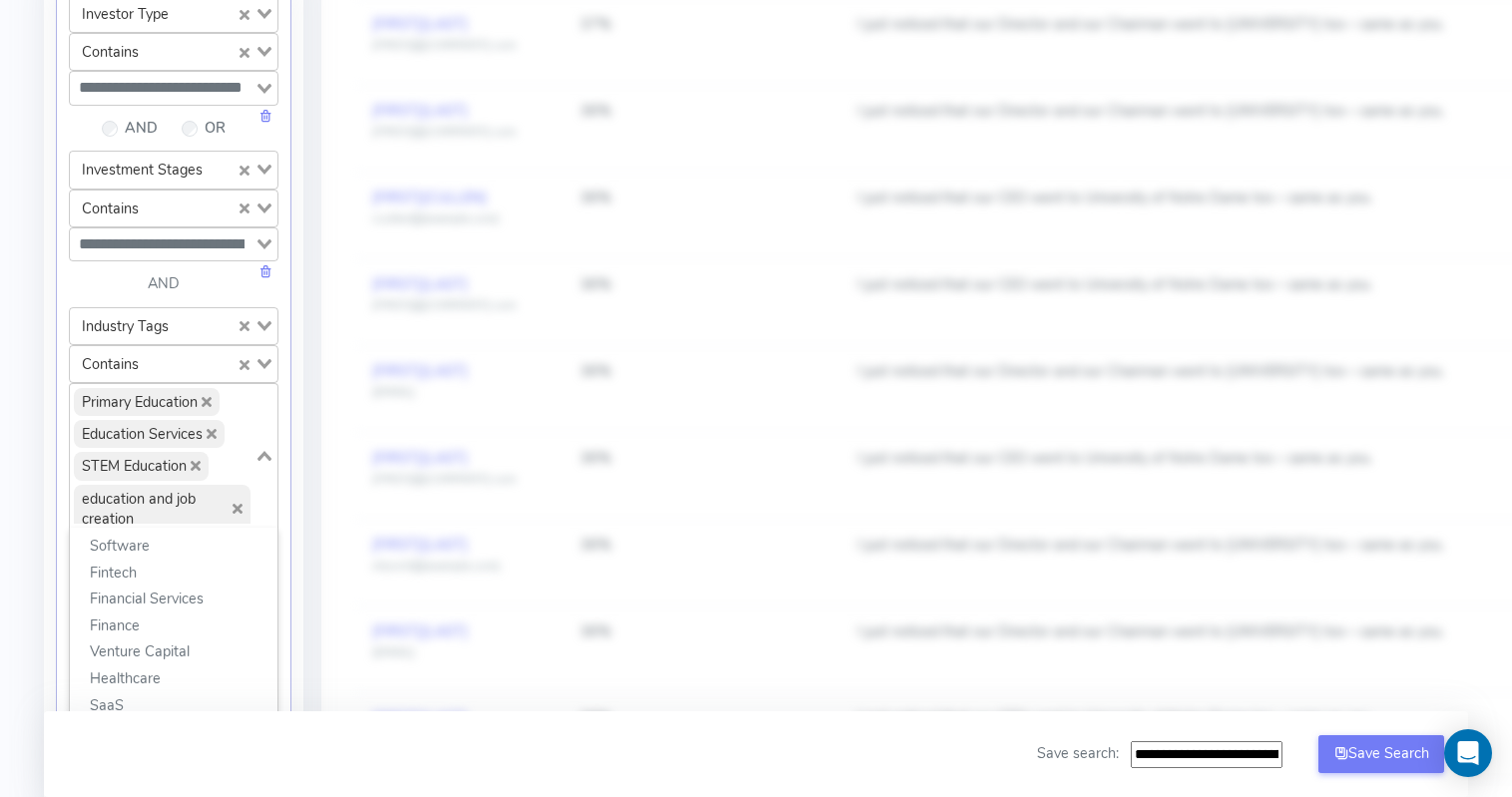 click 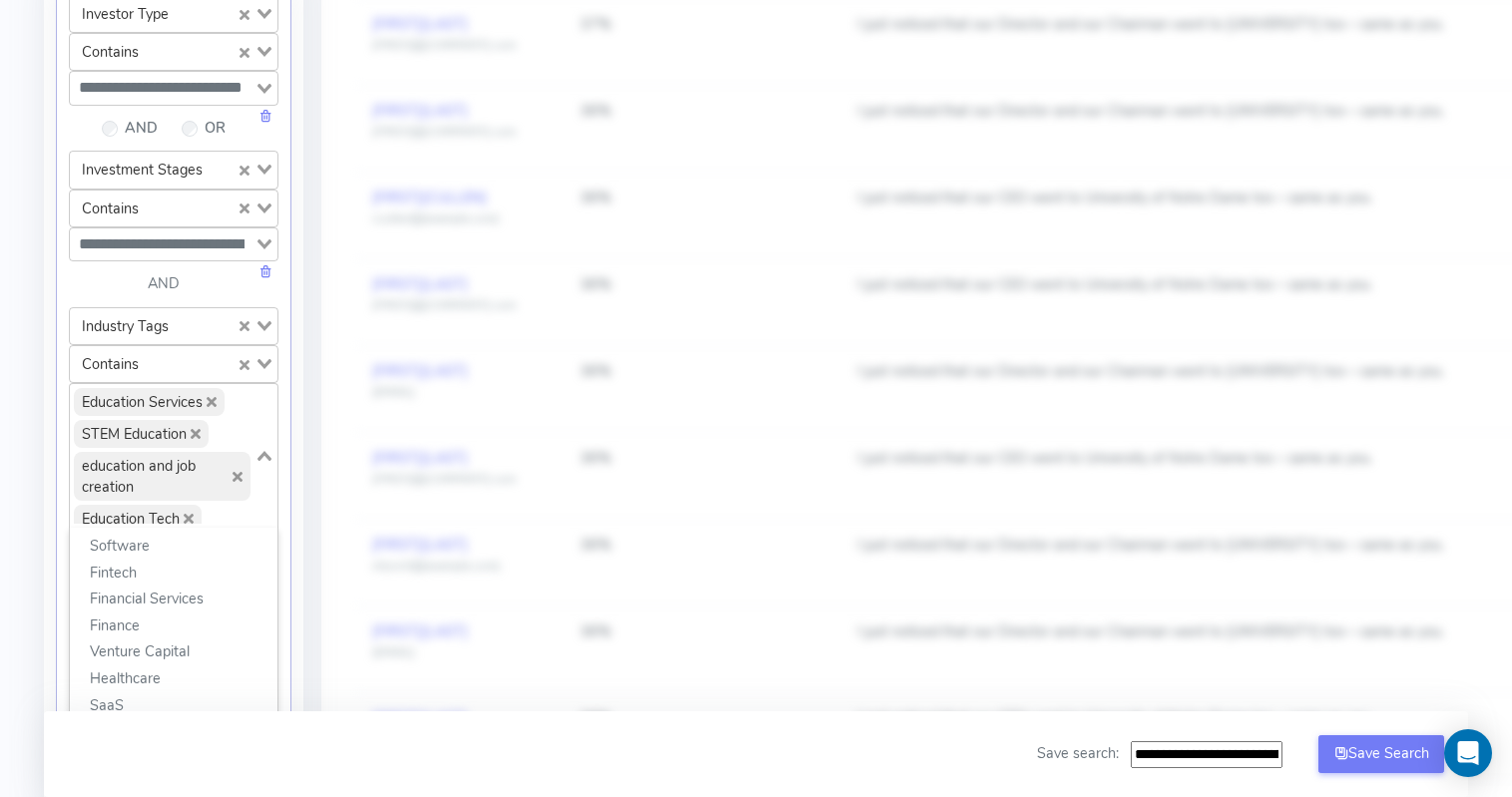 click 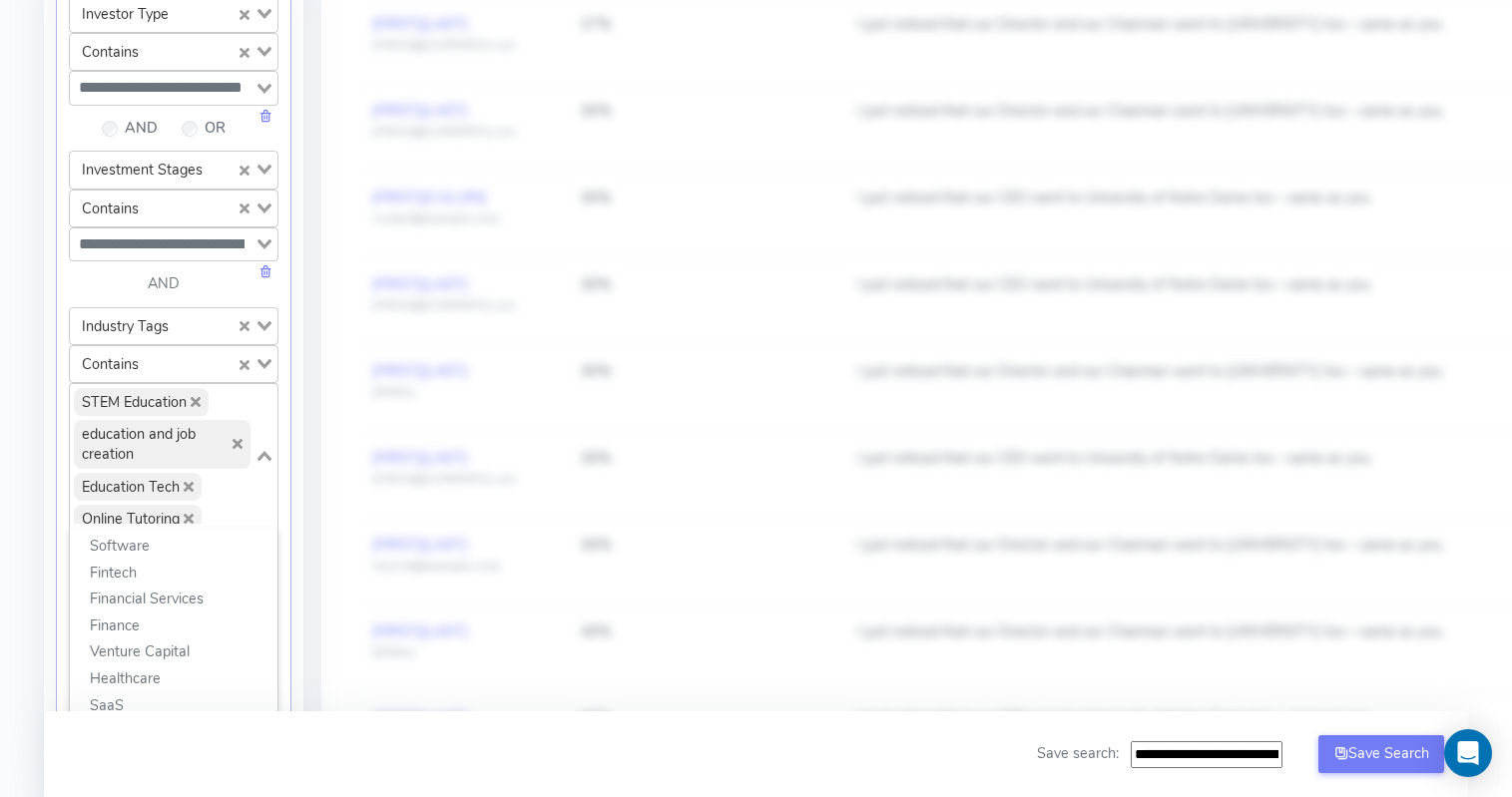 click 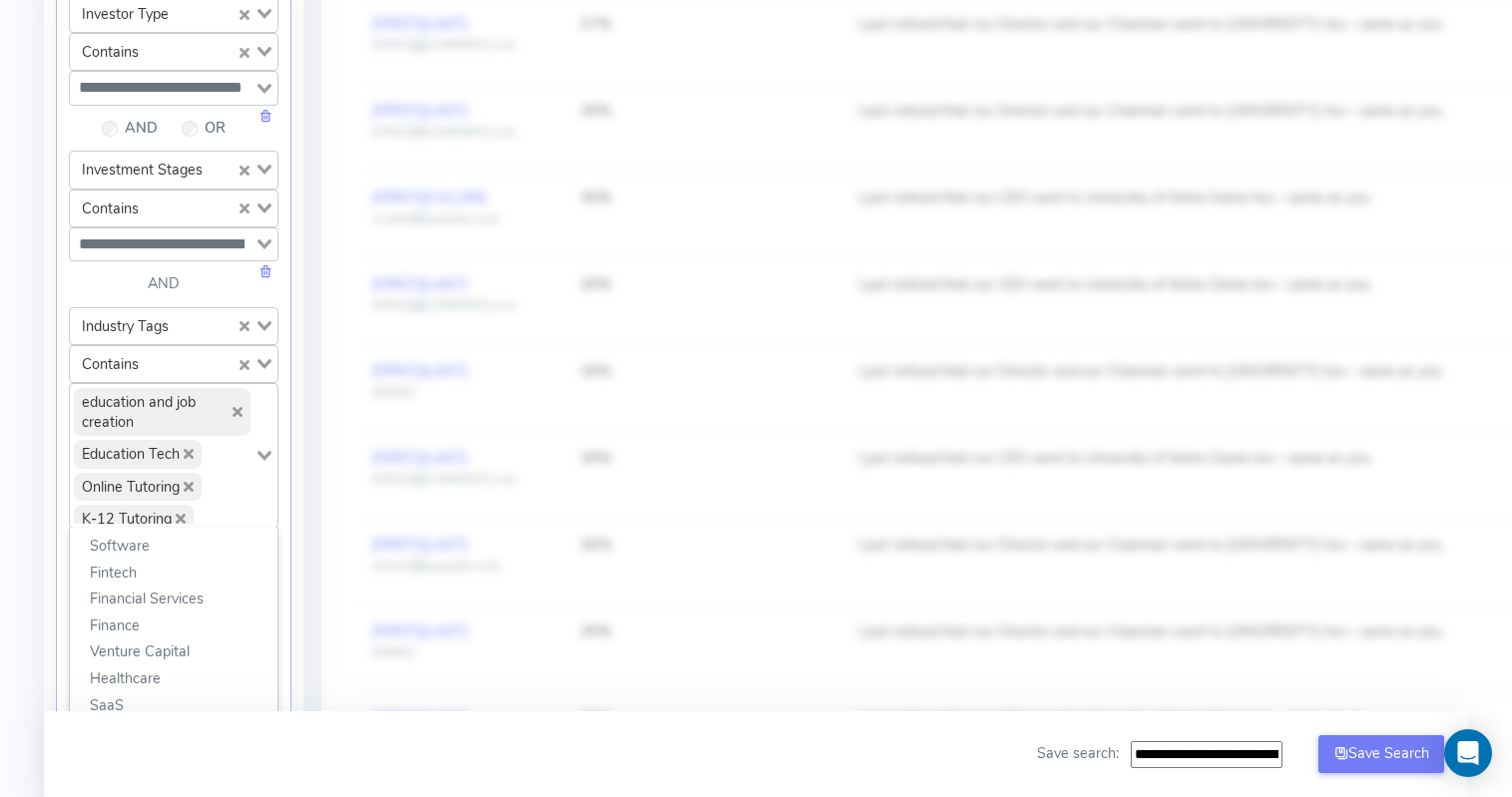 click on "education and job creation" 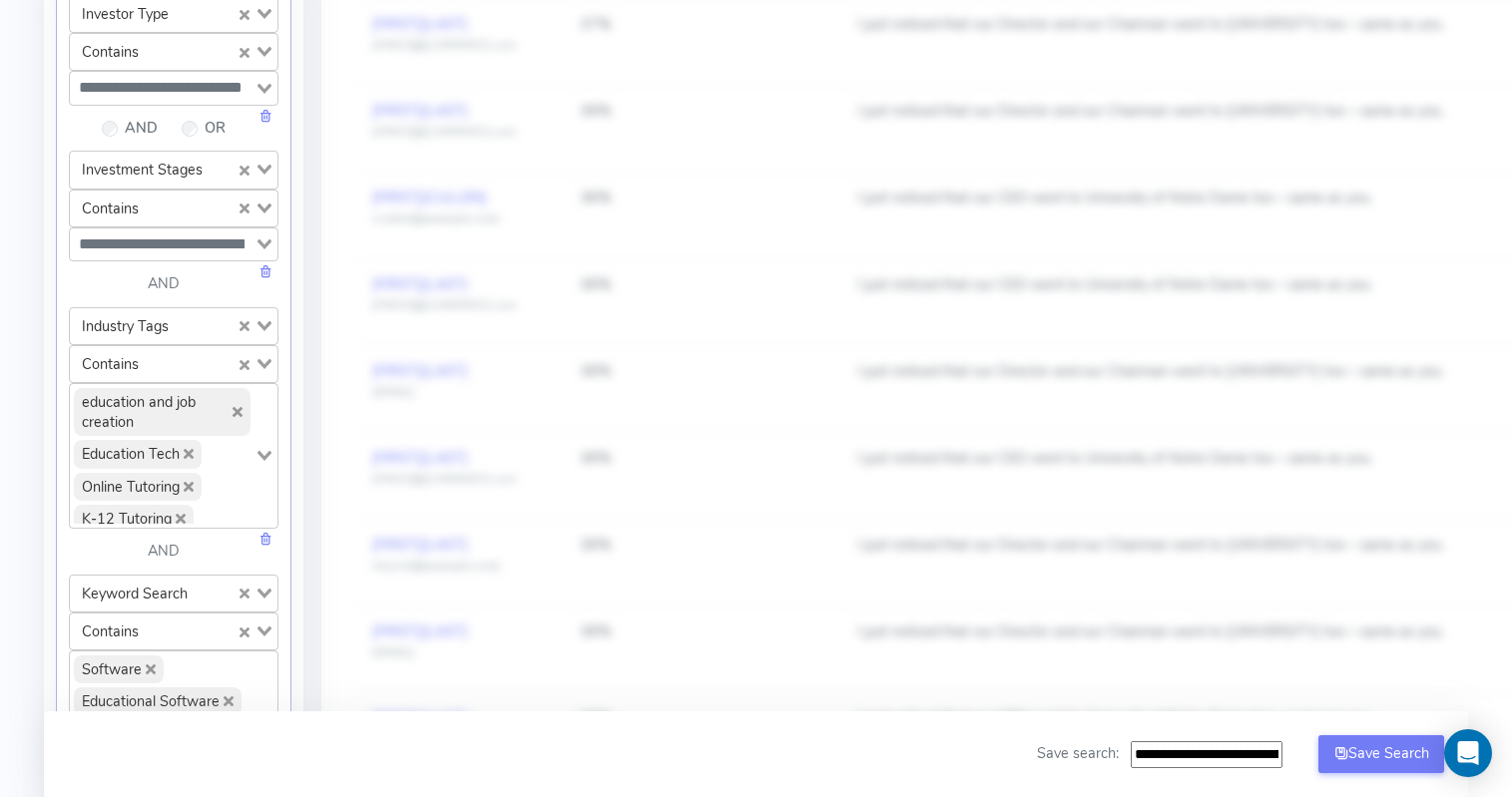 click 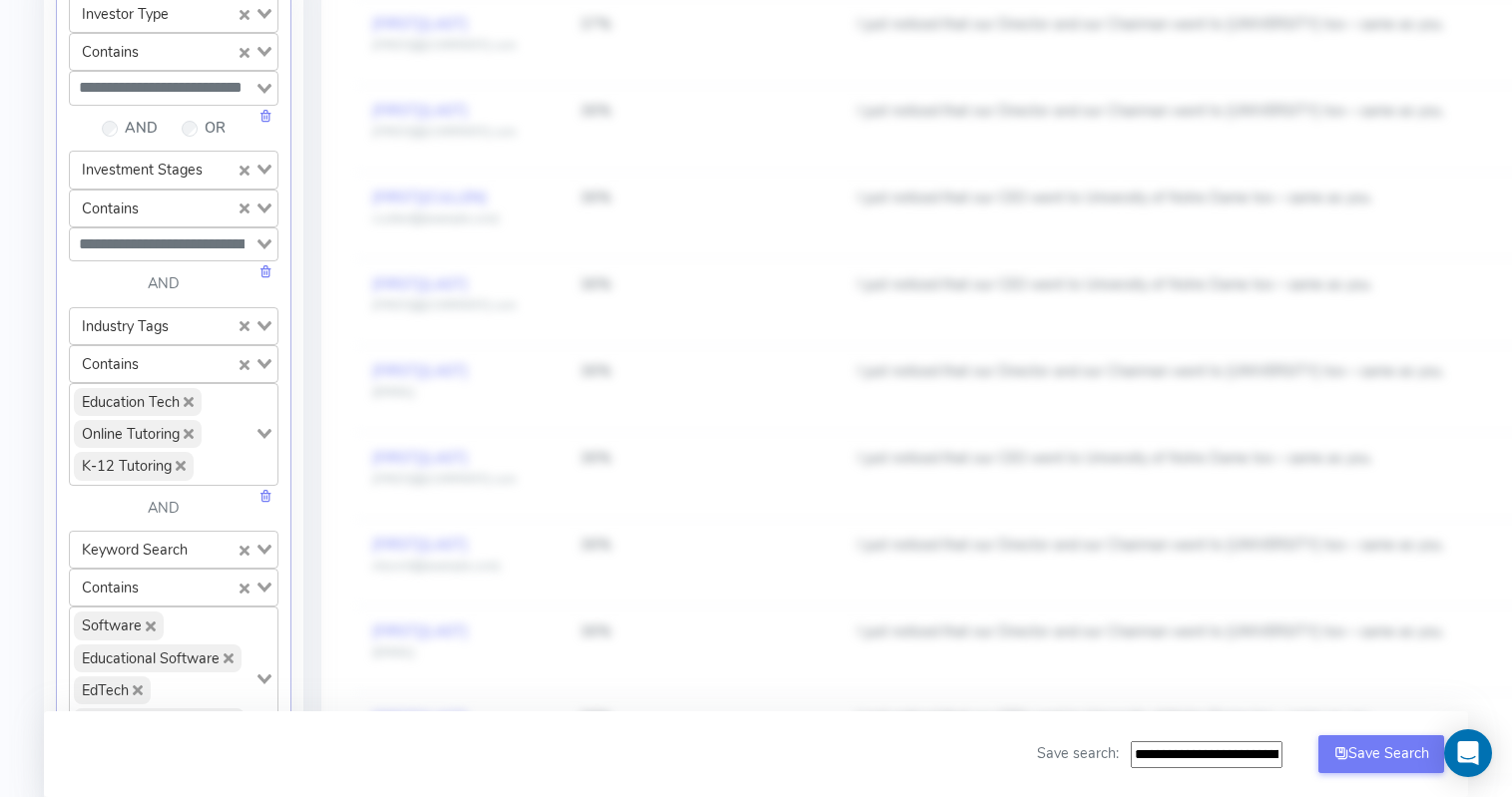 click 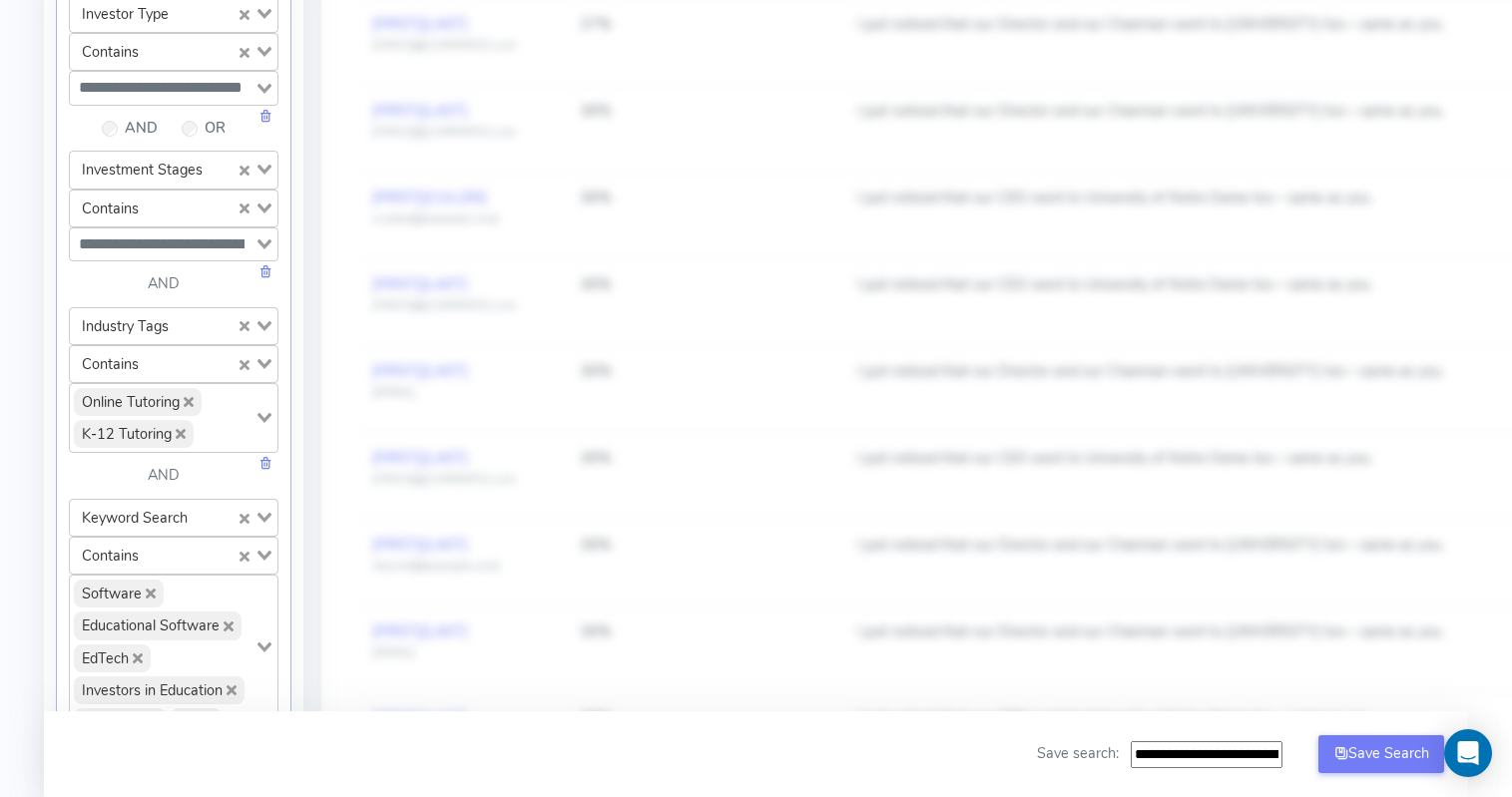 click 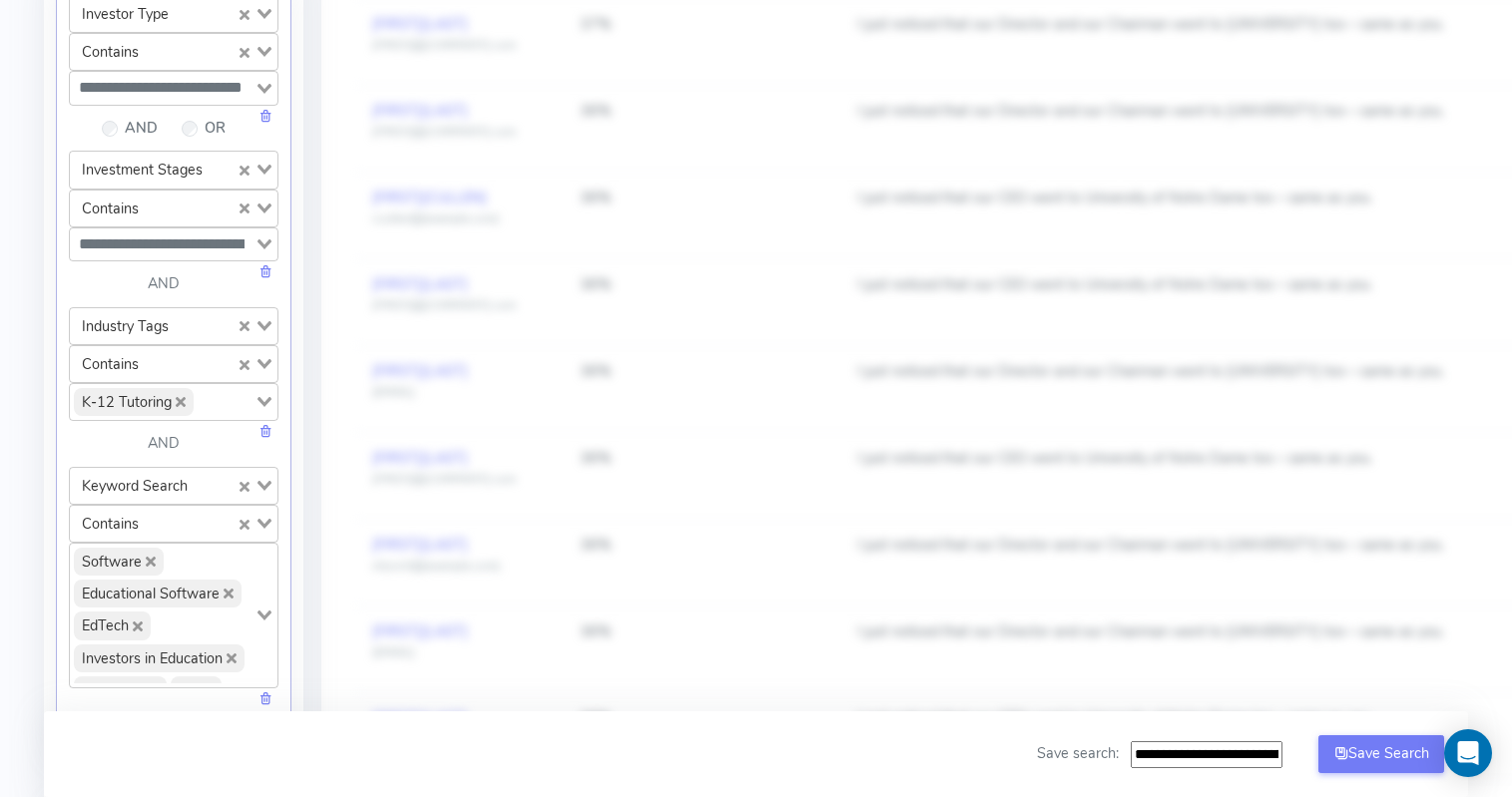 click 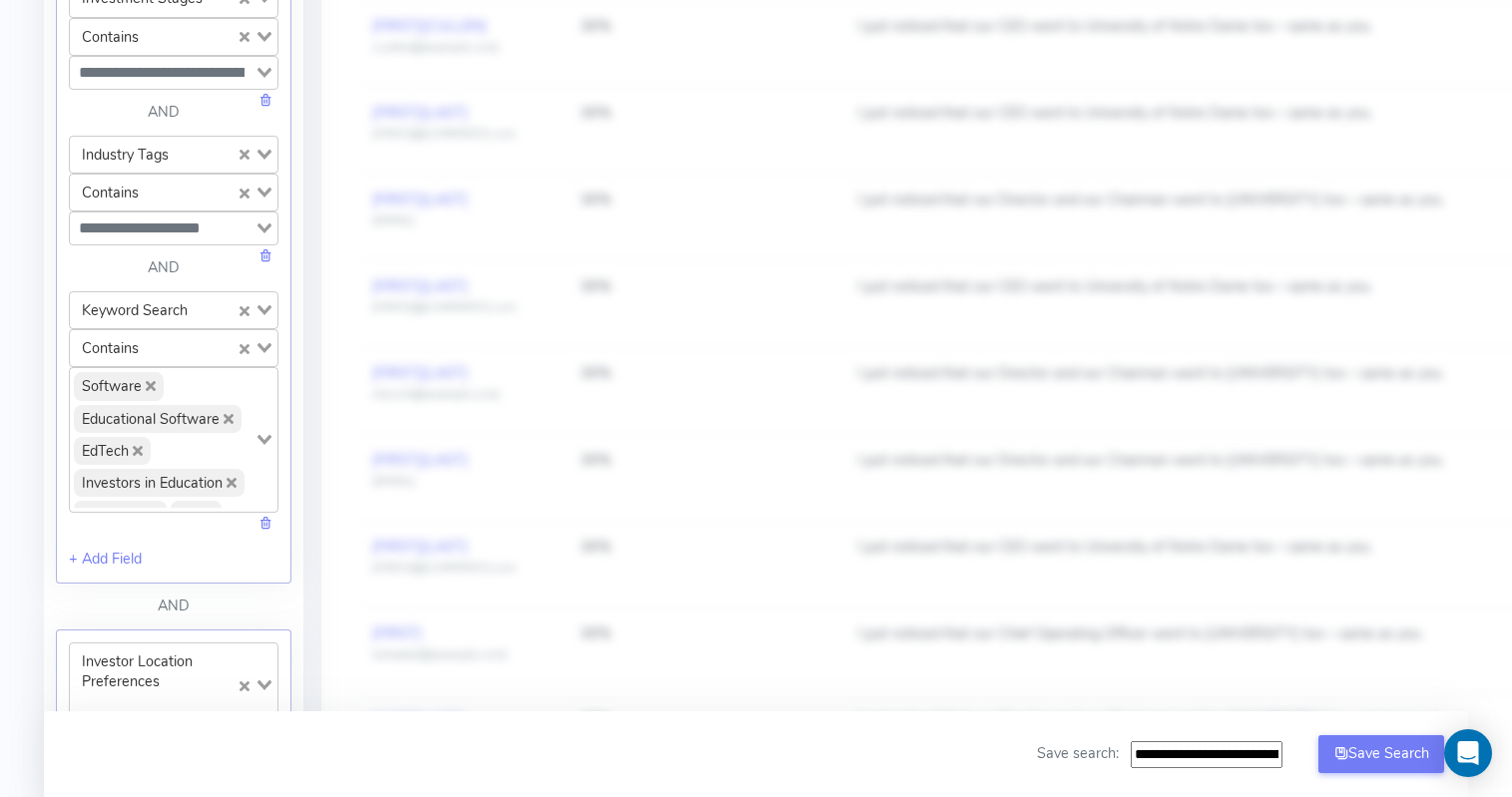 scroll, scrollTop: 935, scrollLeft: 0, axis: vertical 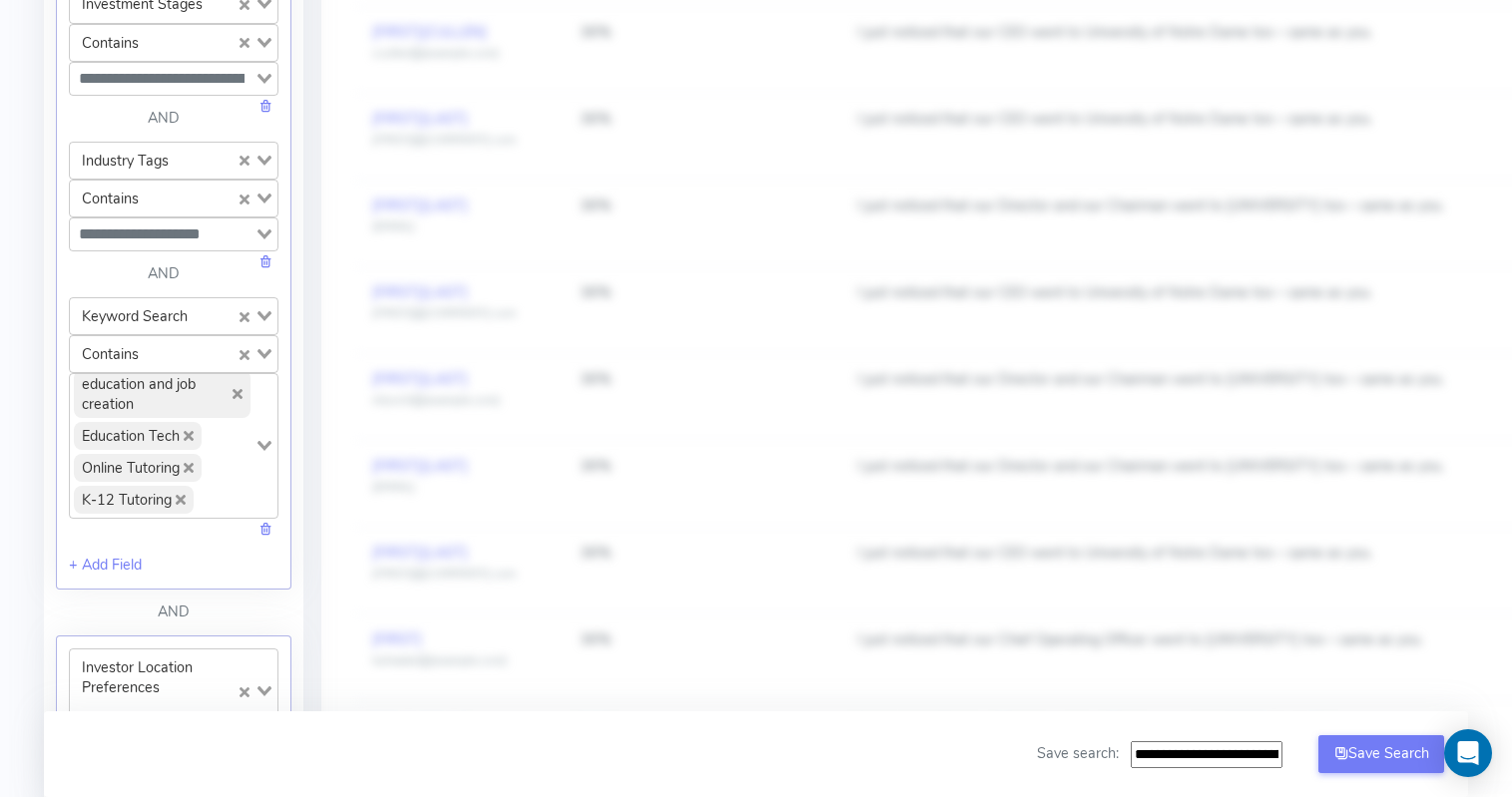 click on "Software Educational Software EdTech Investors in Education Education HR Human Resources Education Infrastructure edutech Ed Tech Higher Education Online Education Primary Education Education Services STEM Education education and job creation Education Tech Online Tutoring K-12 Tutoring" at bounding box center (162, 444) 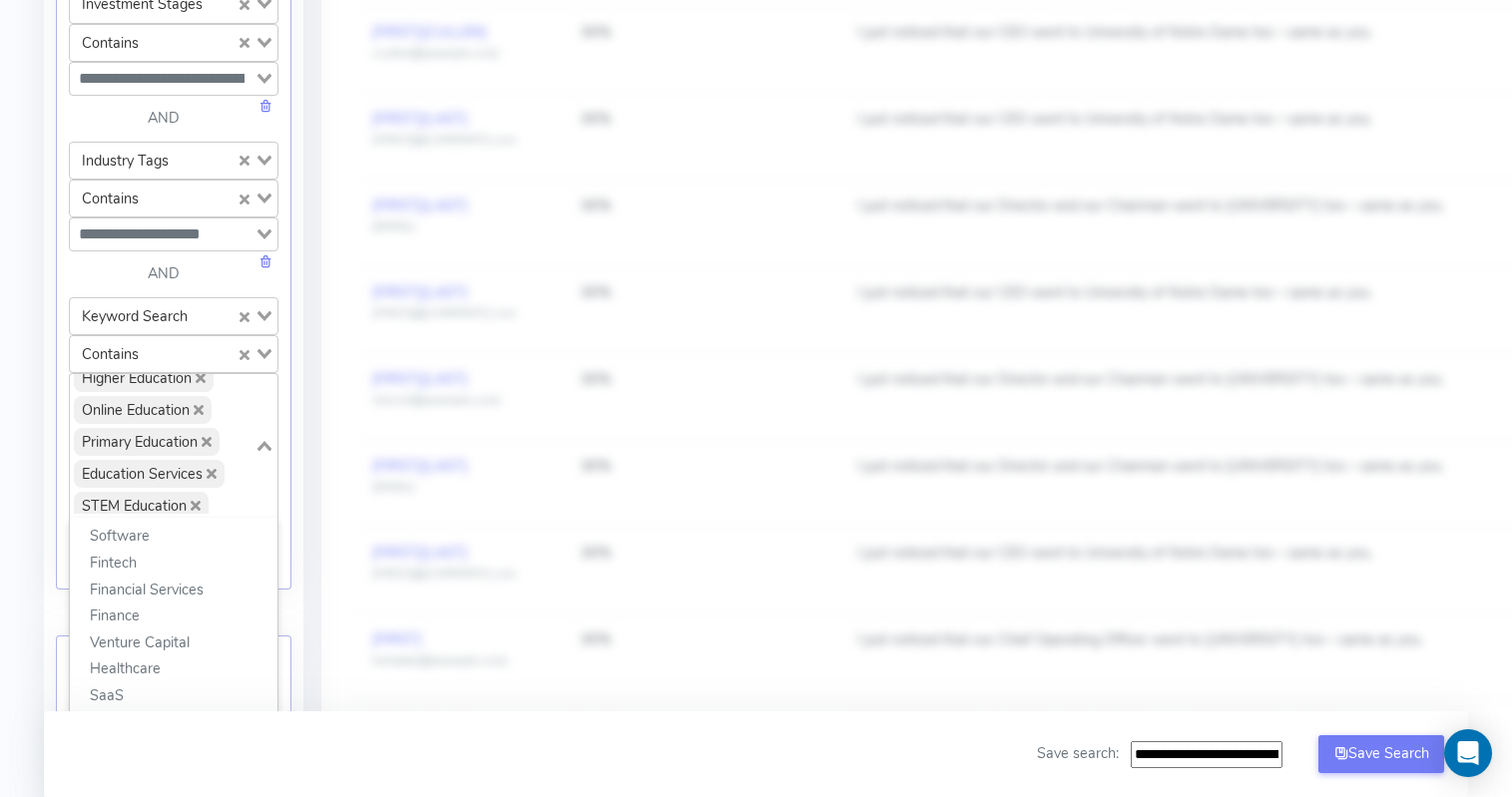 scroll, scrollTop: 0, scrollLeft: 0, axis: both 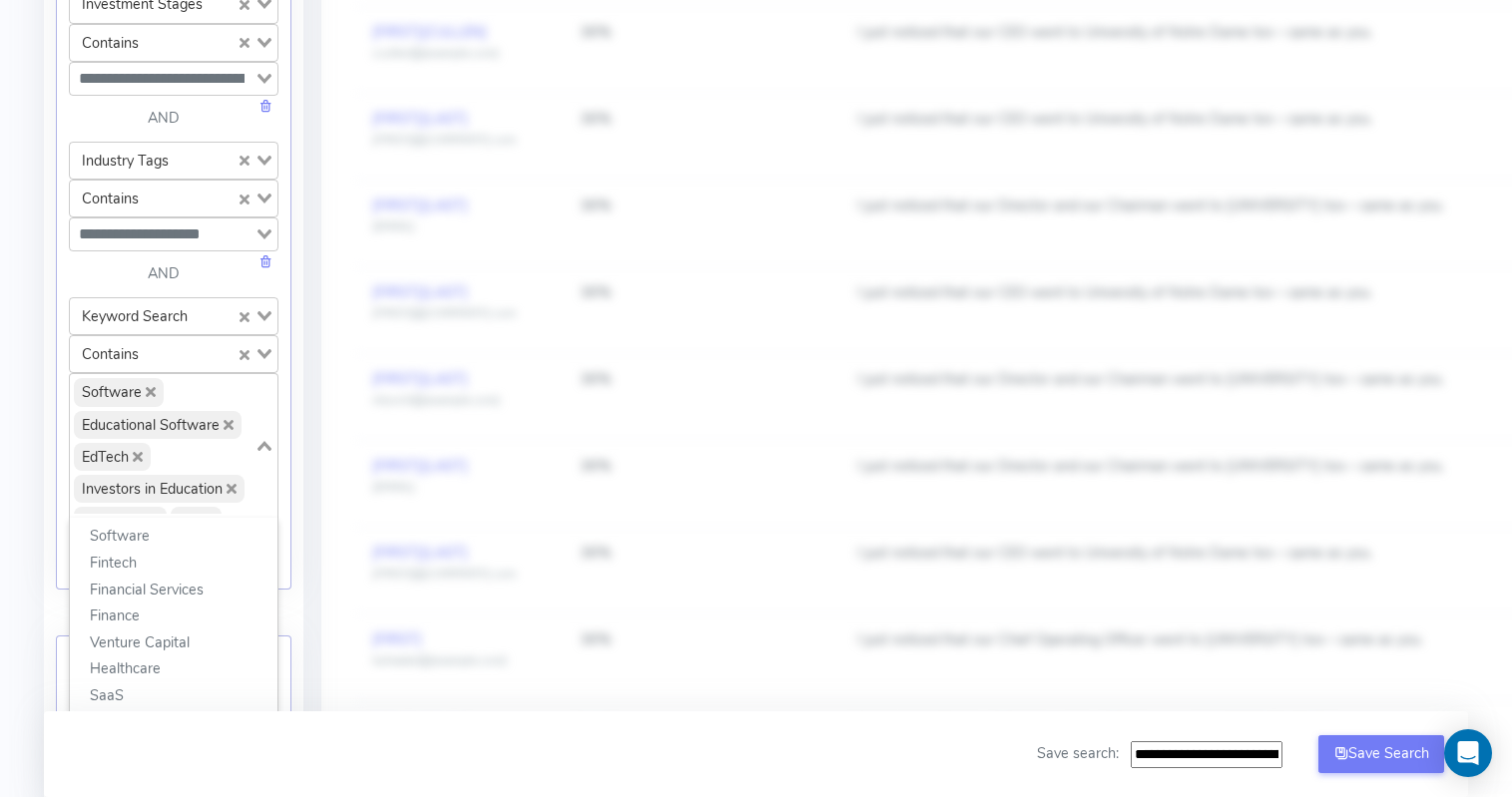 click on "Software" 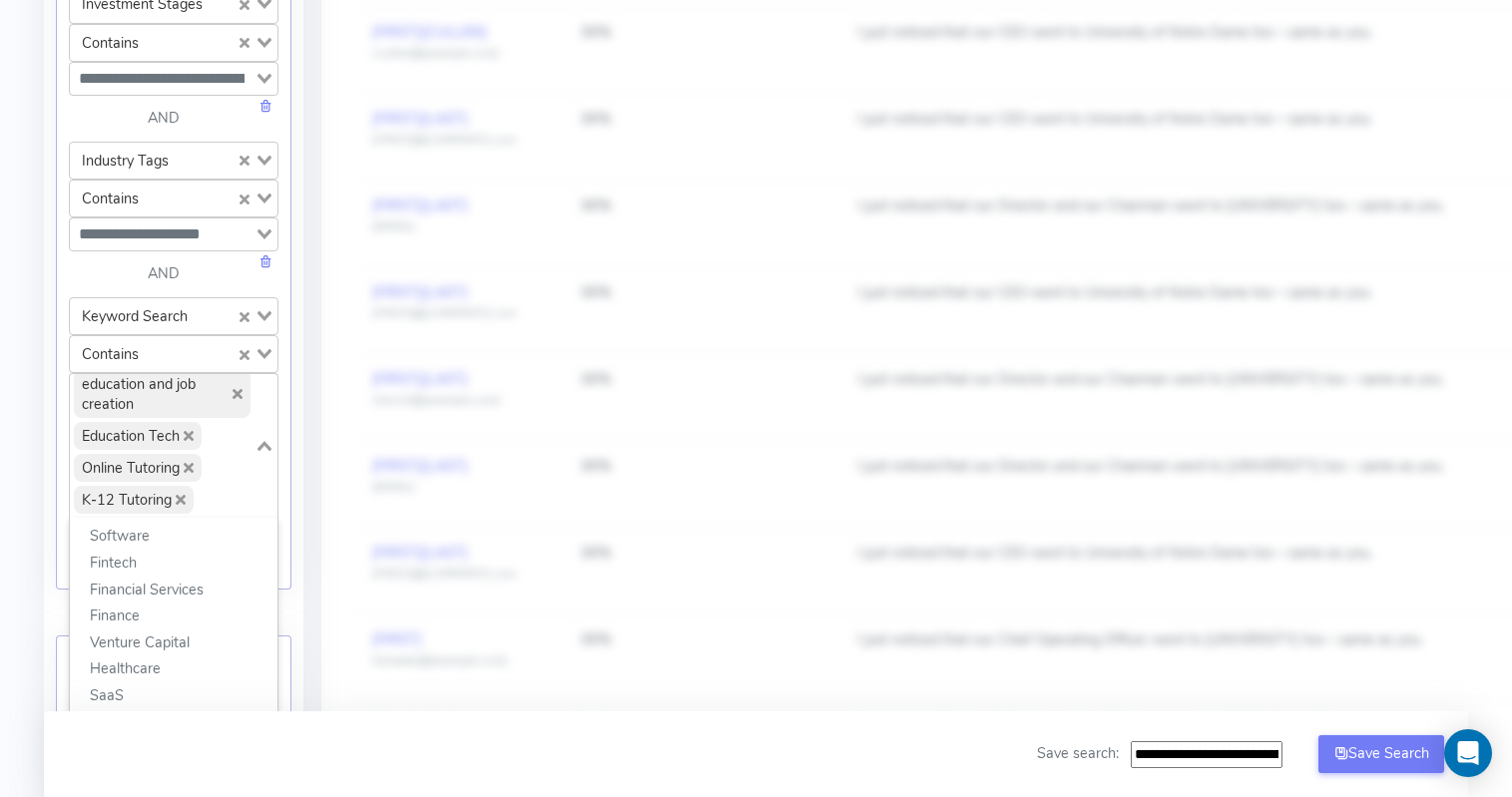 click on "Software Educational Software EdTech Investors in Education Education HR Human Resources Education Infrastructure edutech Ed Tech Higher Education Online Education Primary Education Education Services STEM Education education and job creation Education Tech Online Tutoring K-12 Tutoring" at bounding box center [162, 444] 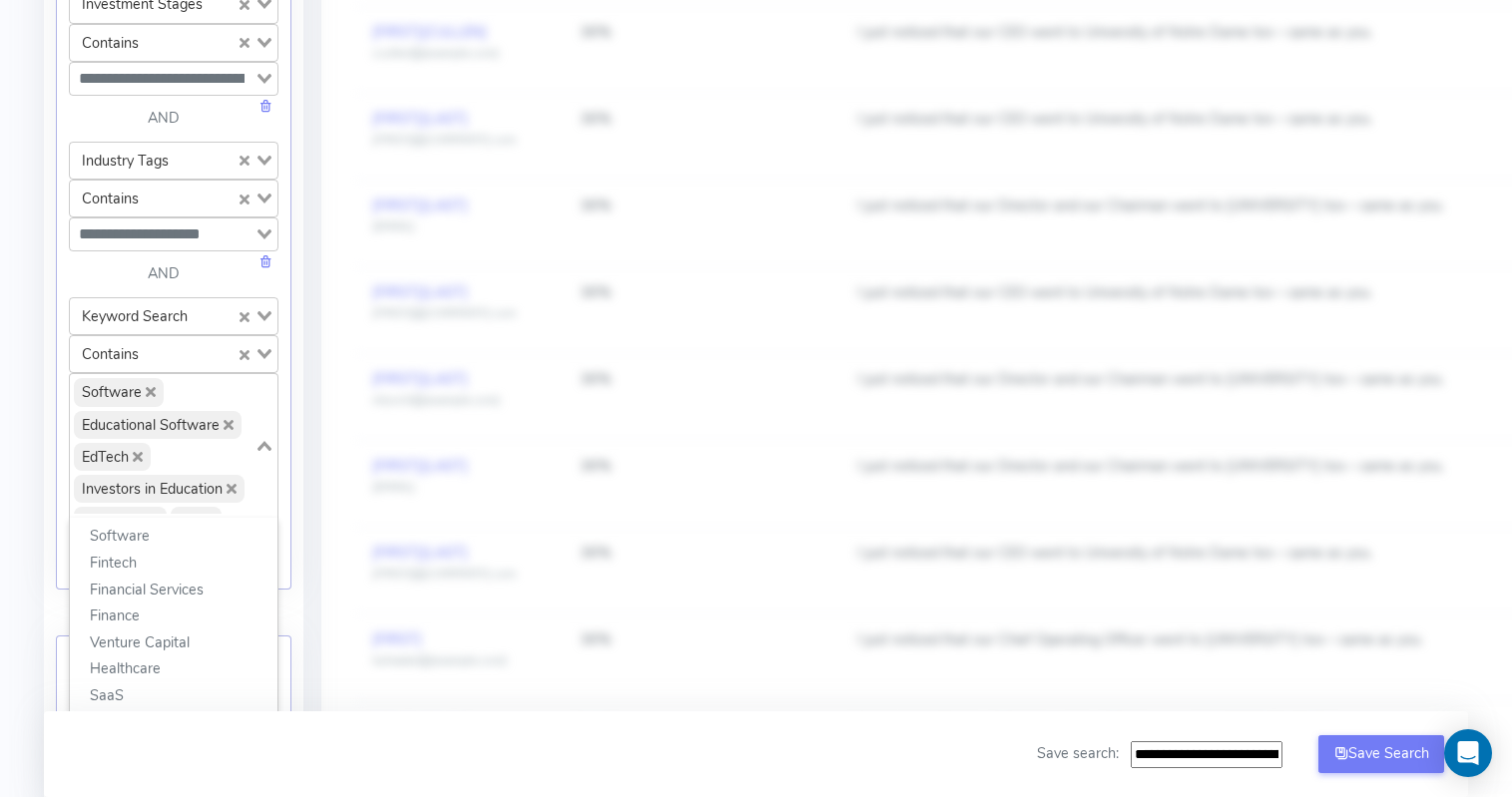 click 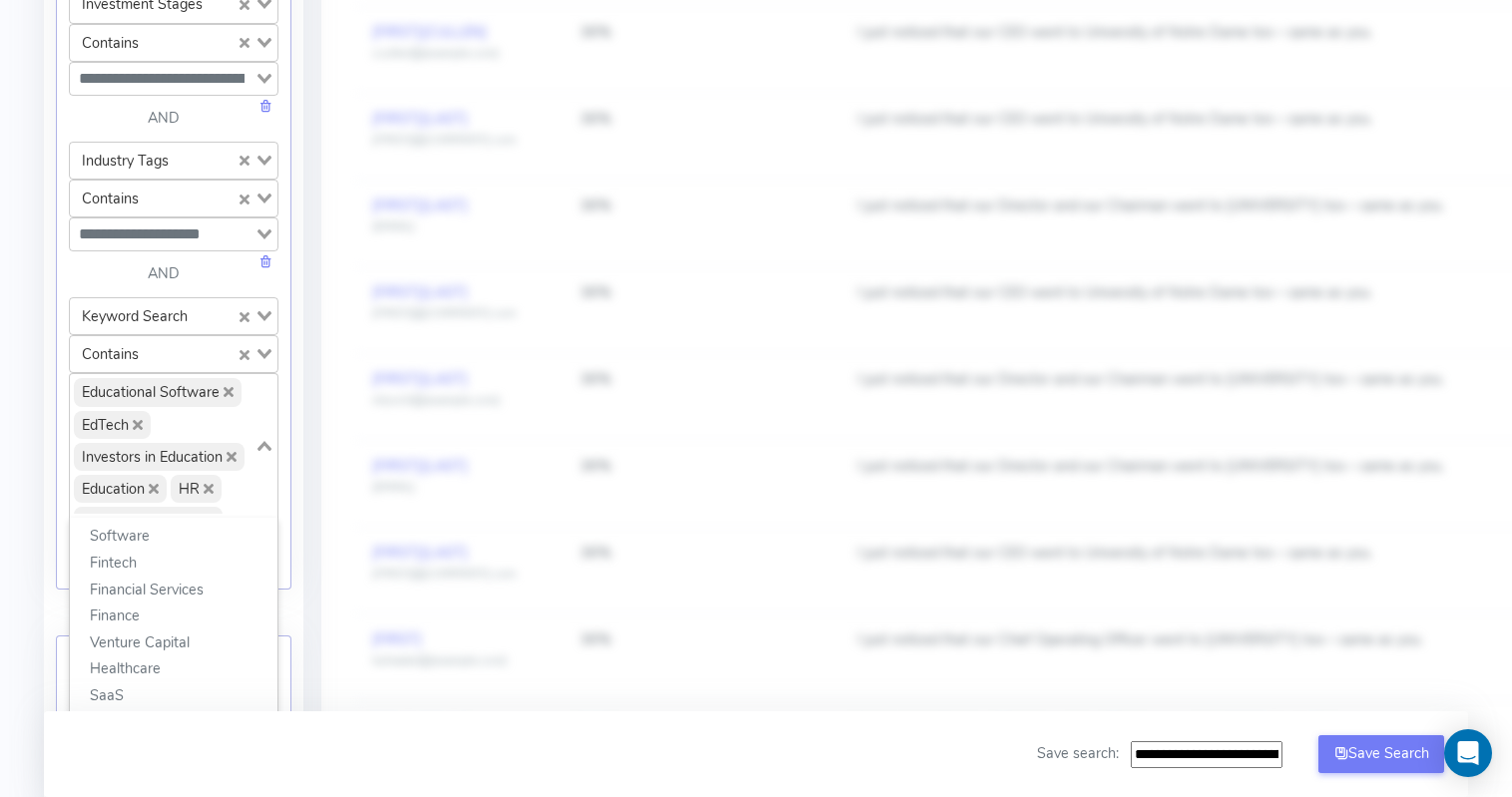 click 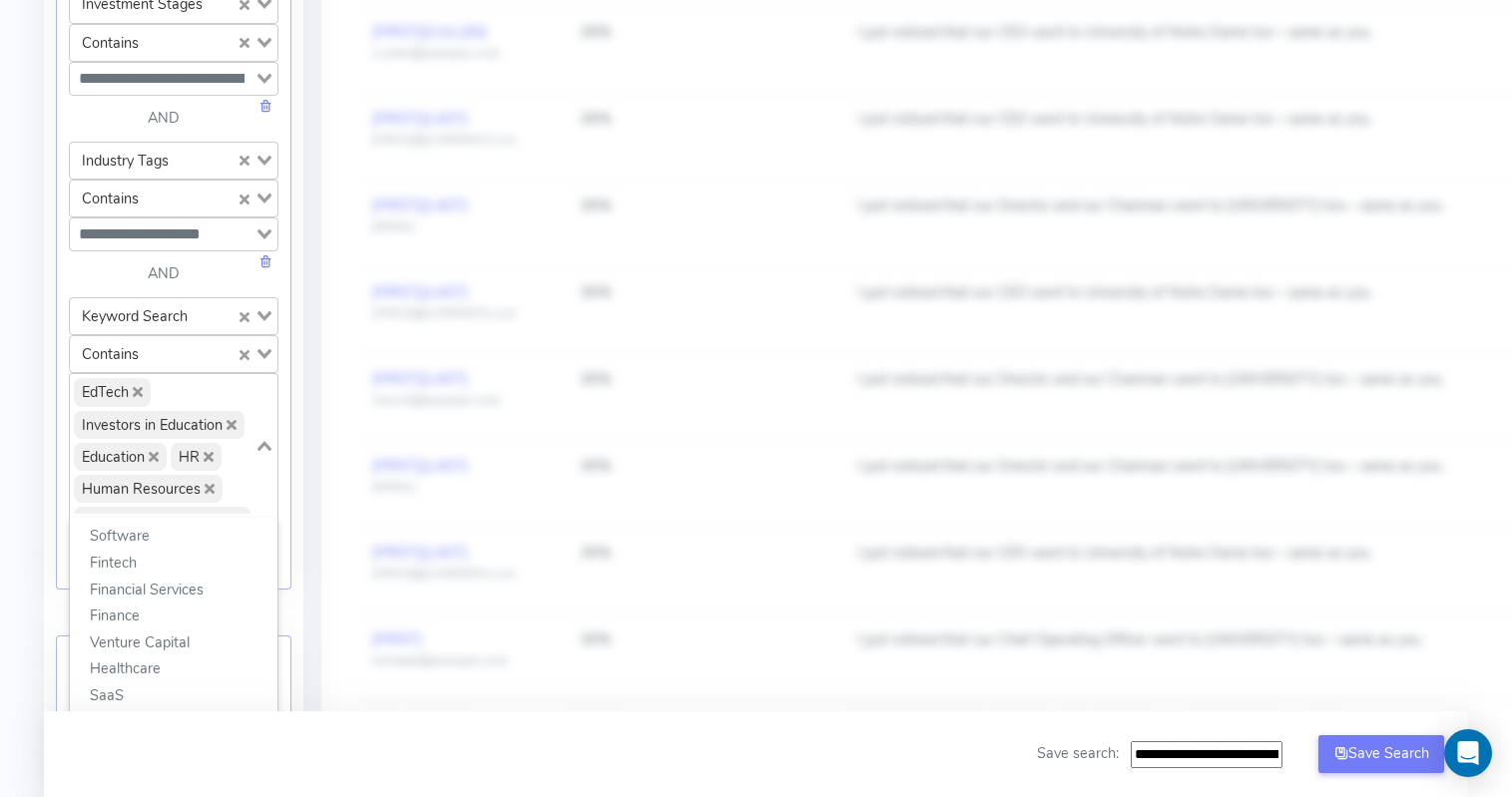 click 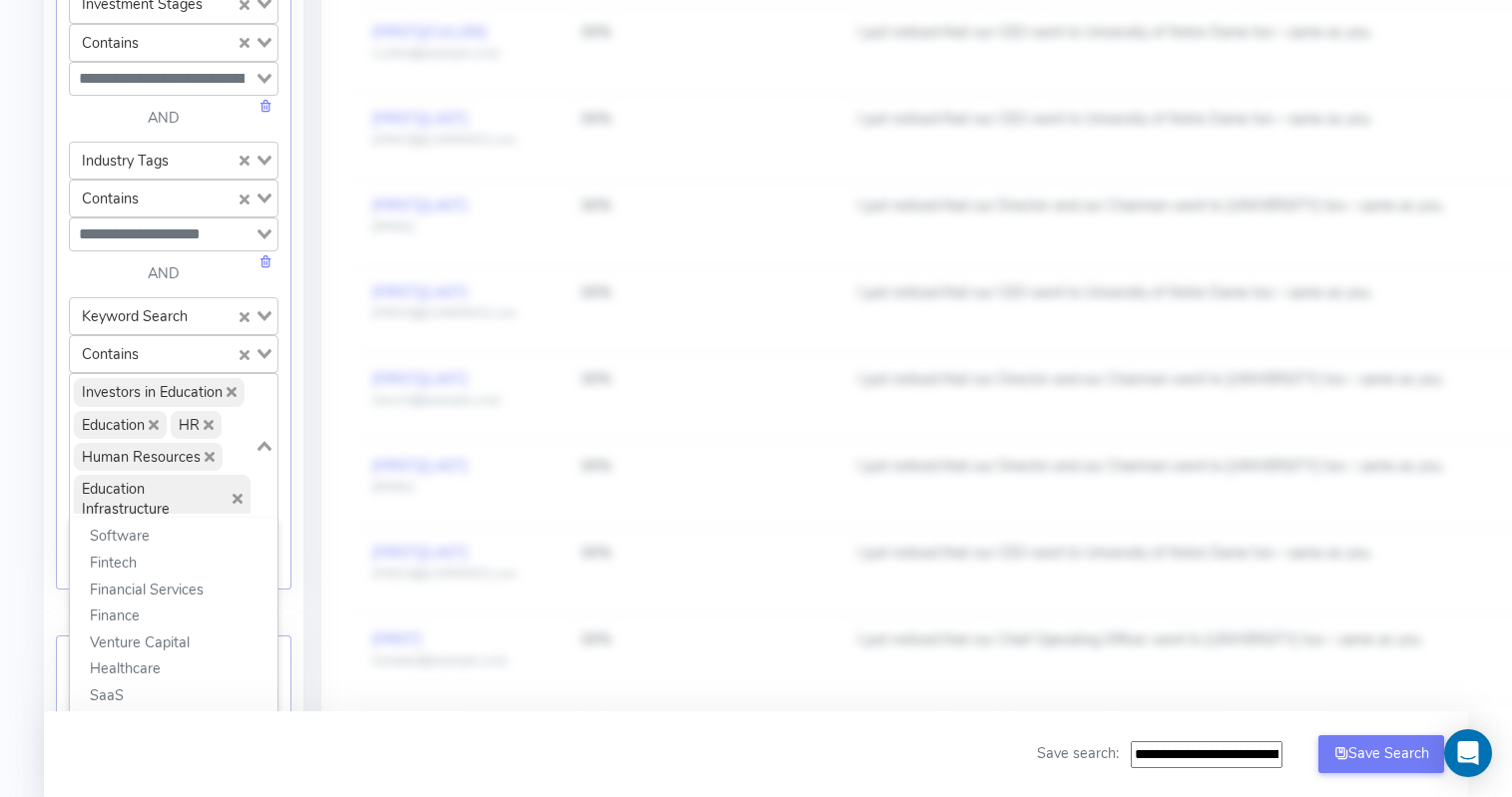 click 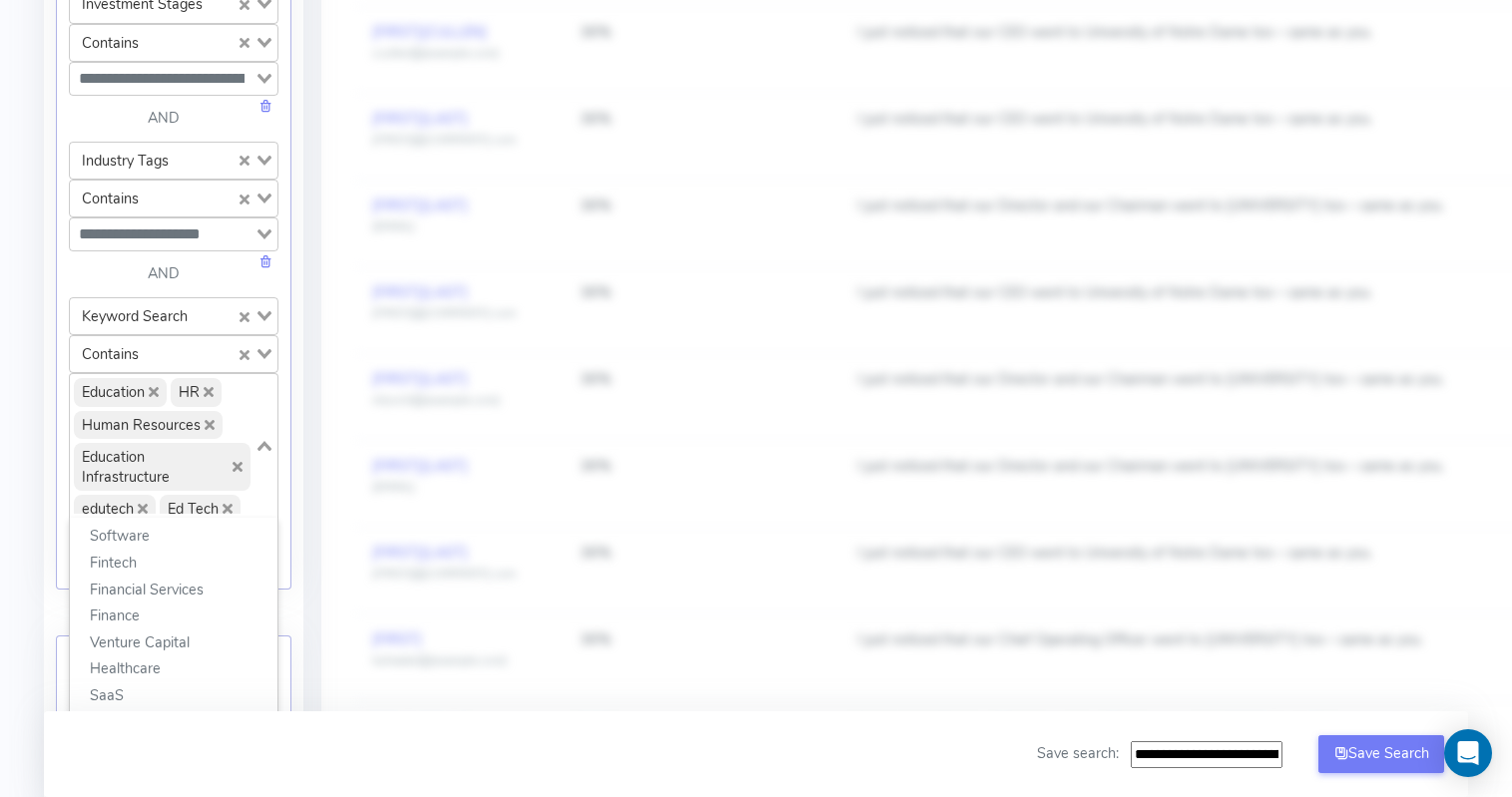 click 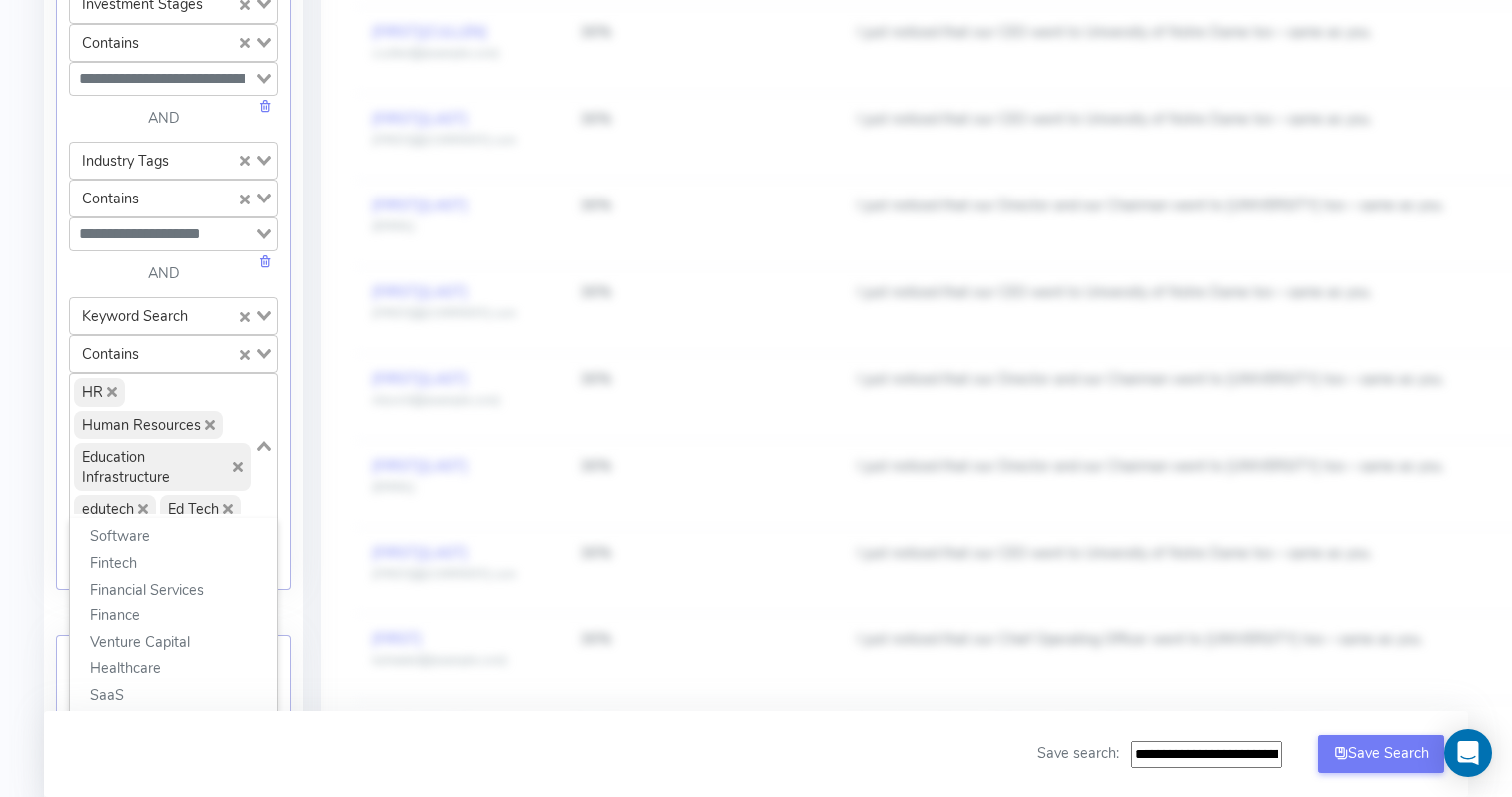 click 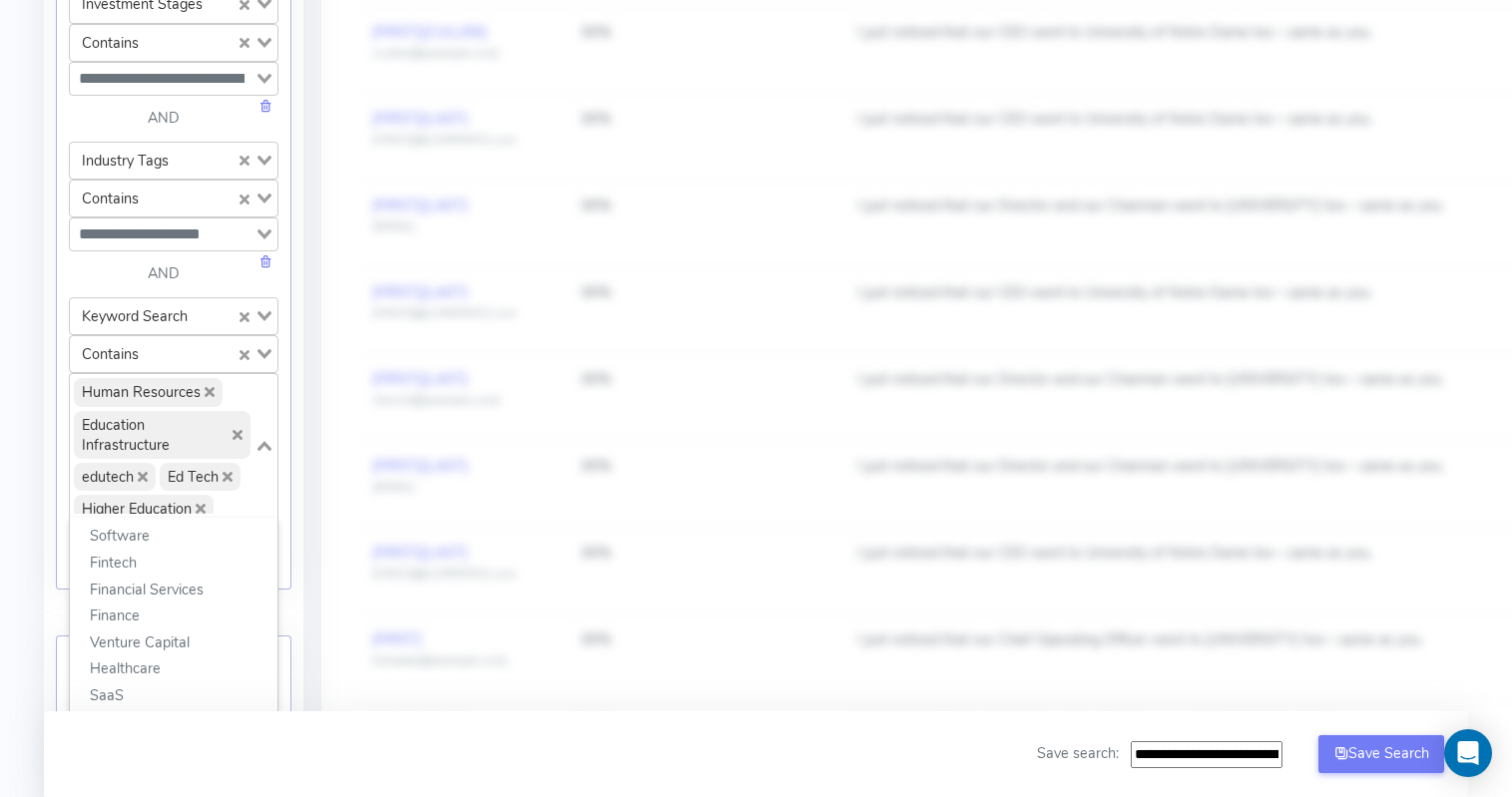 click on "Human Resources" 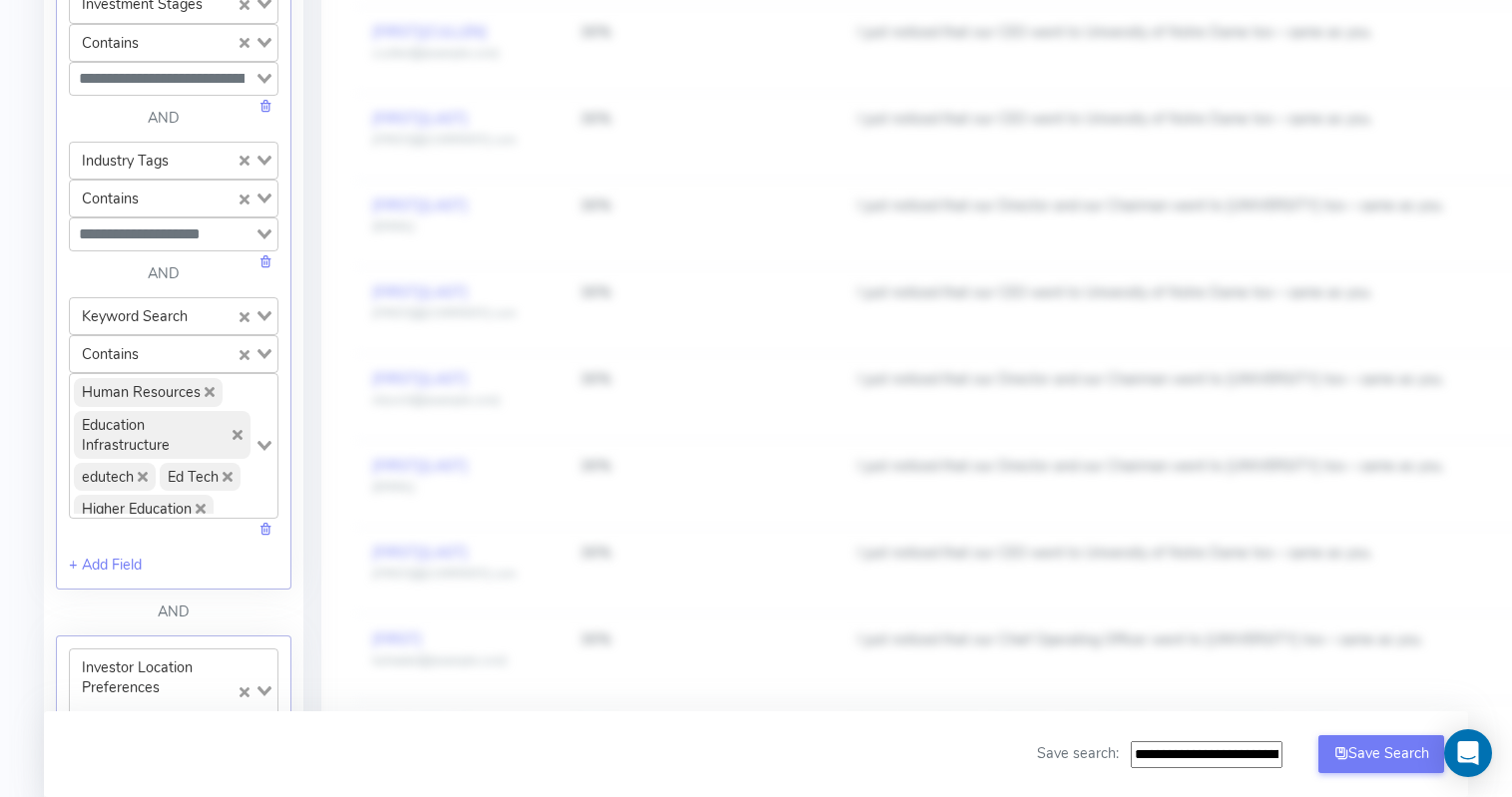 click 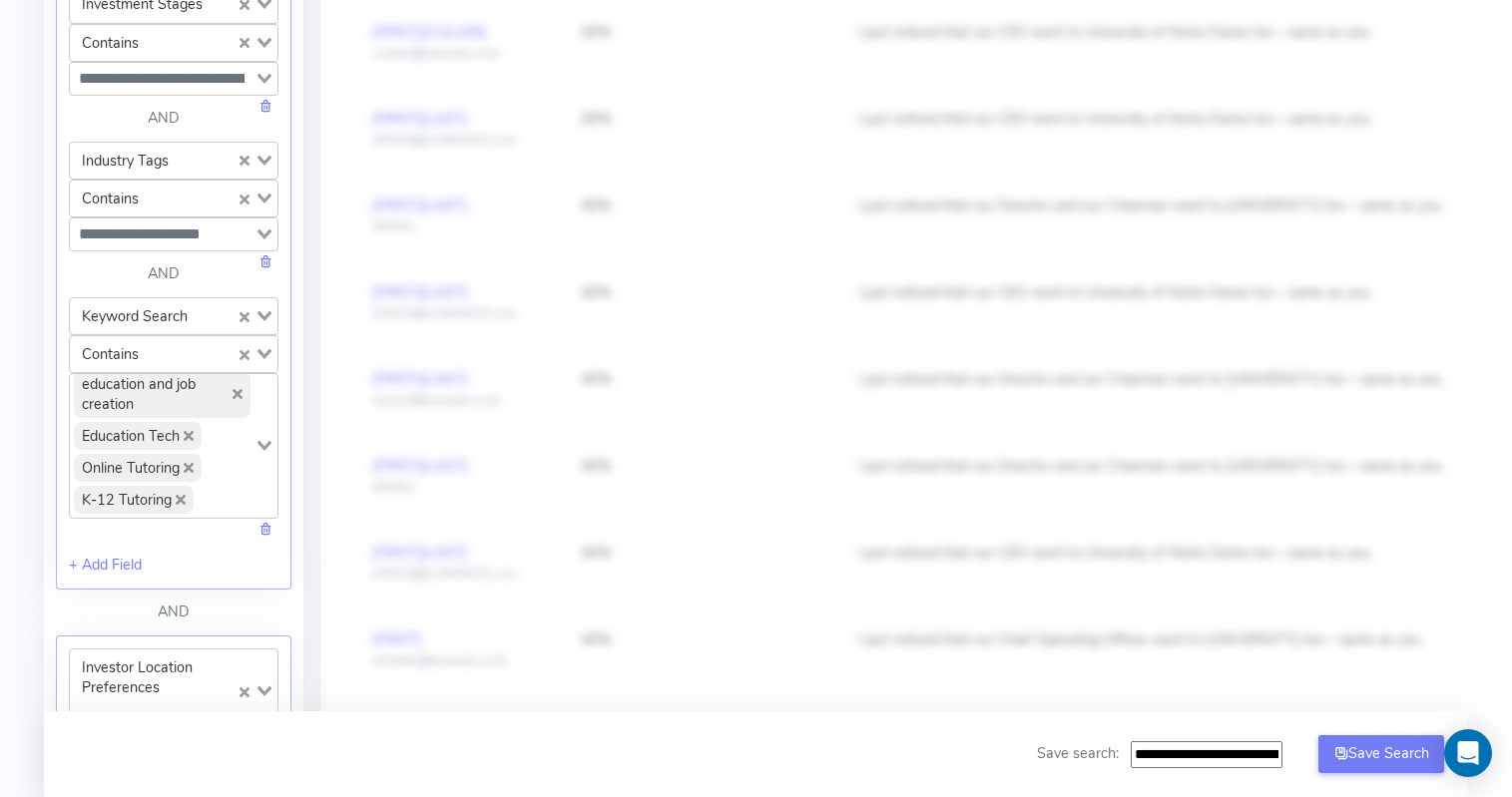 click on "Education Infrastructure edutech Ed Tech Higher Education Online Education Primary Education Education Services STEM Education education and job creation Education Tech Online Tutoring K-12 Tutoring" at bounding box center [162, 444] 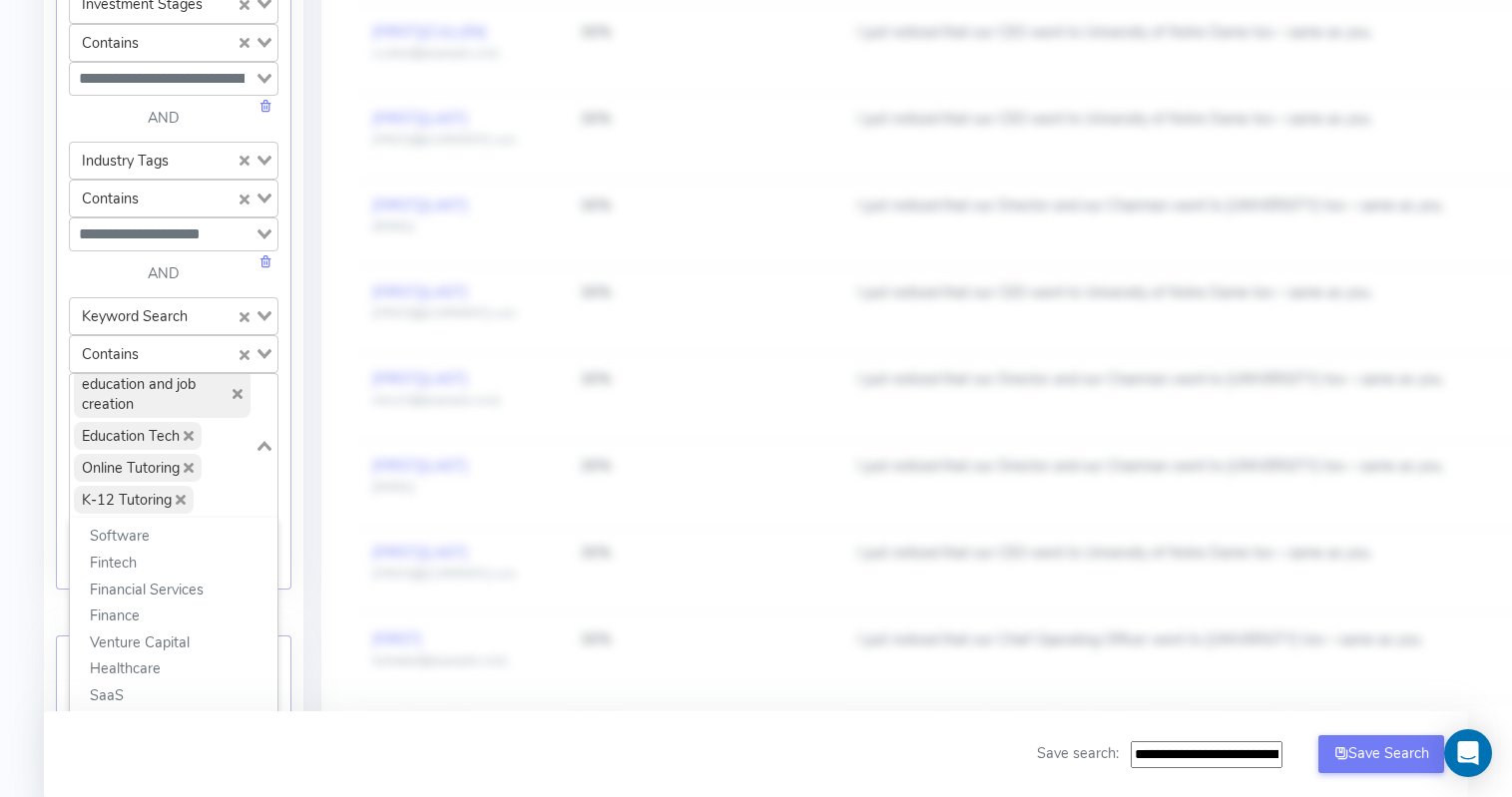 click 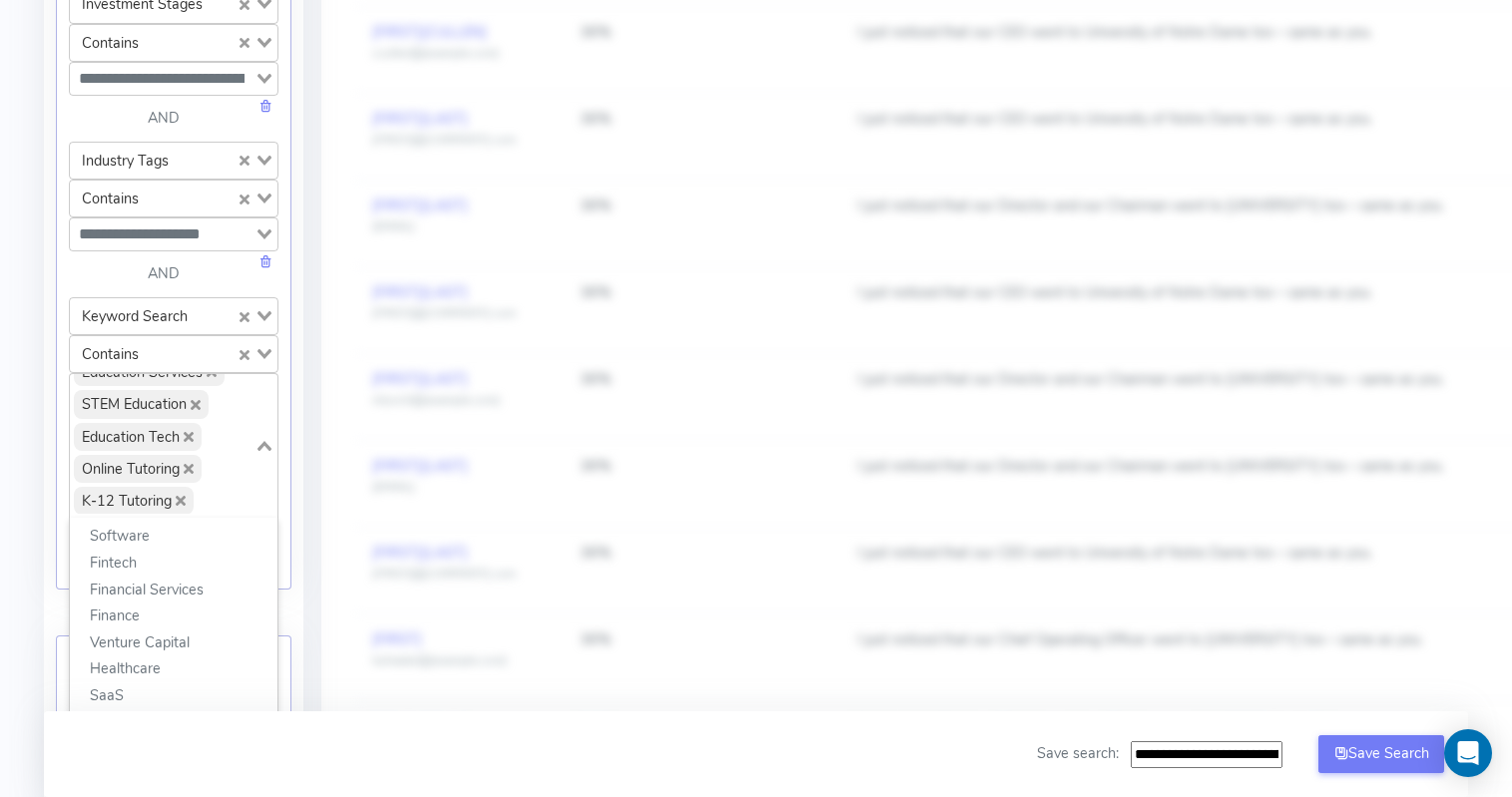 click 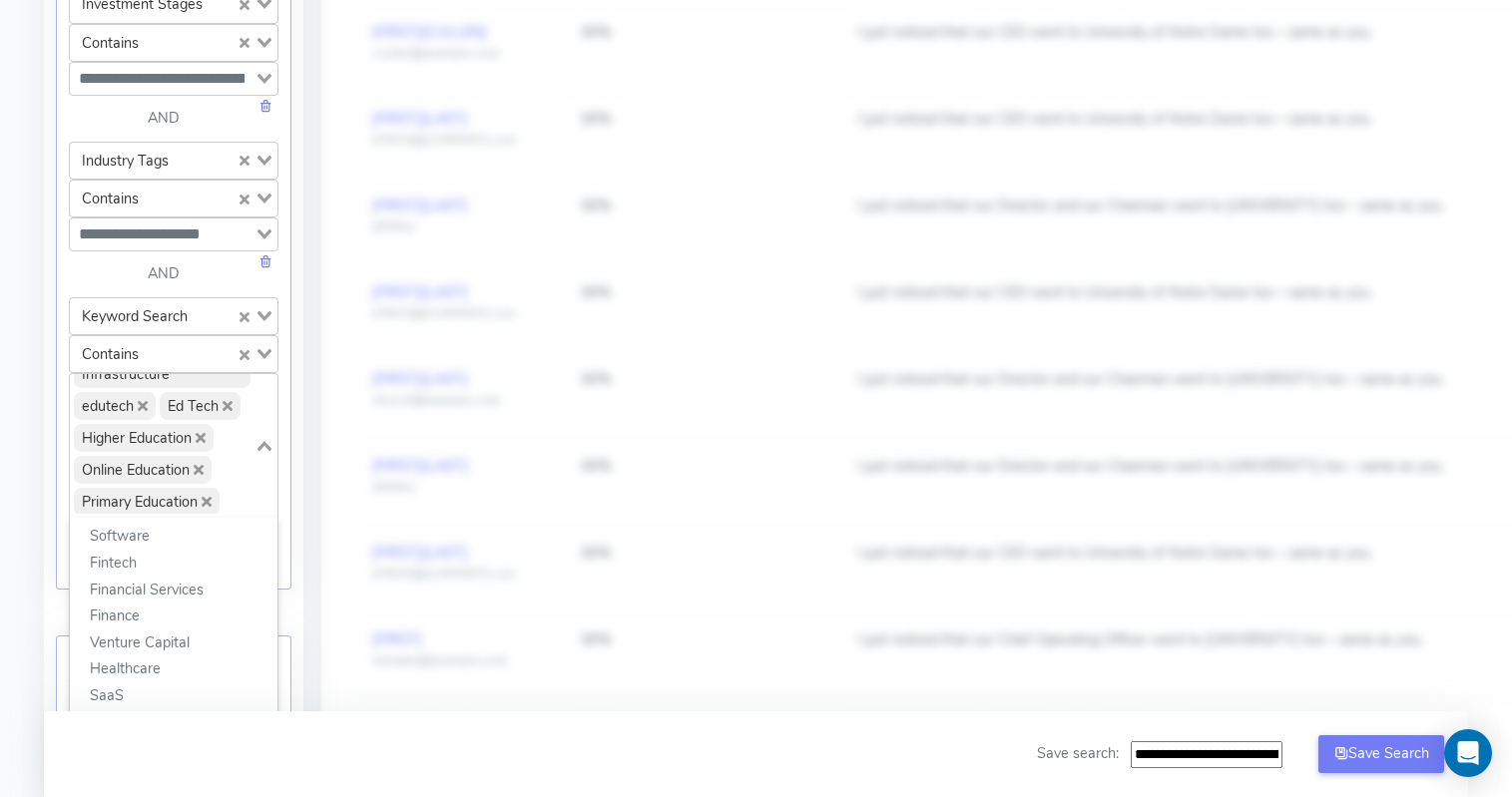 scroll, scrollTop: 0, scrollLeft: 0, axis: both 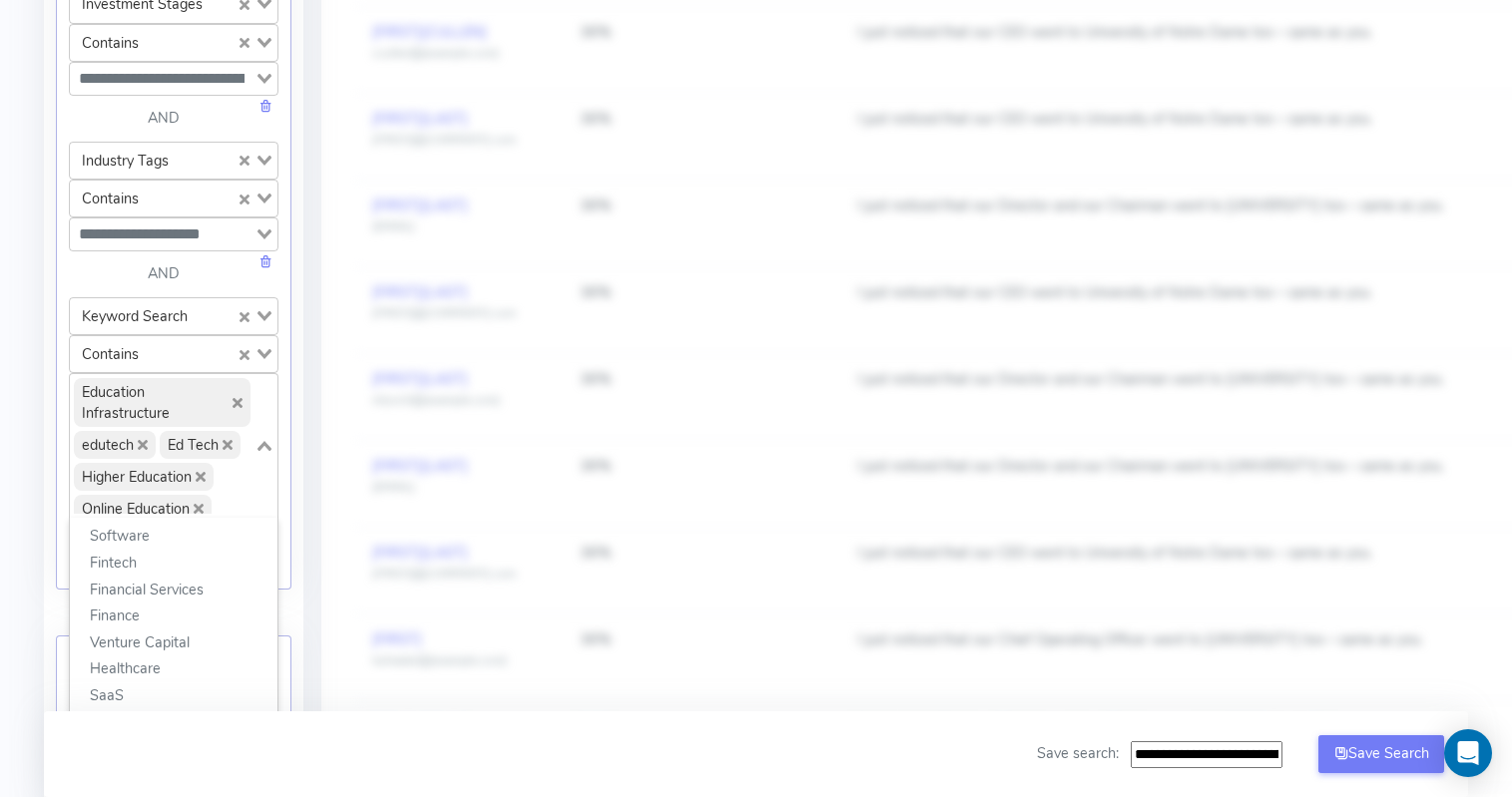 click 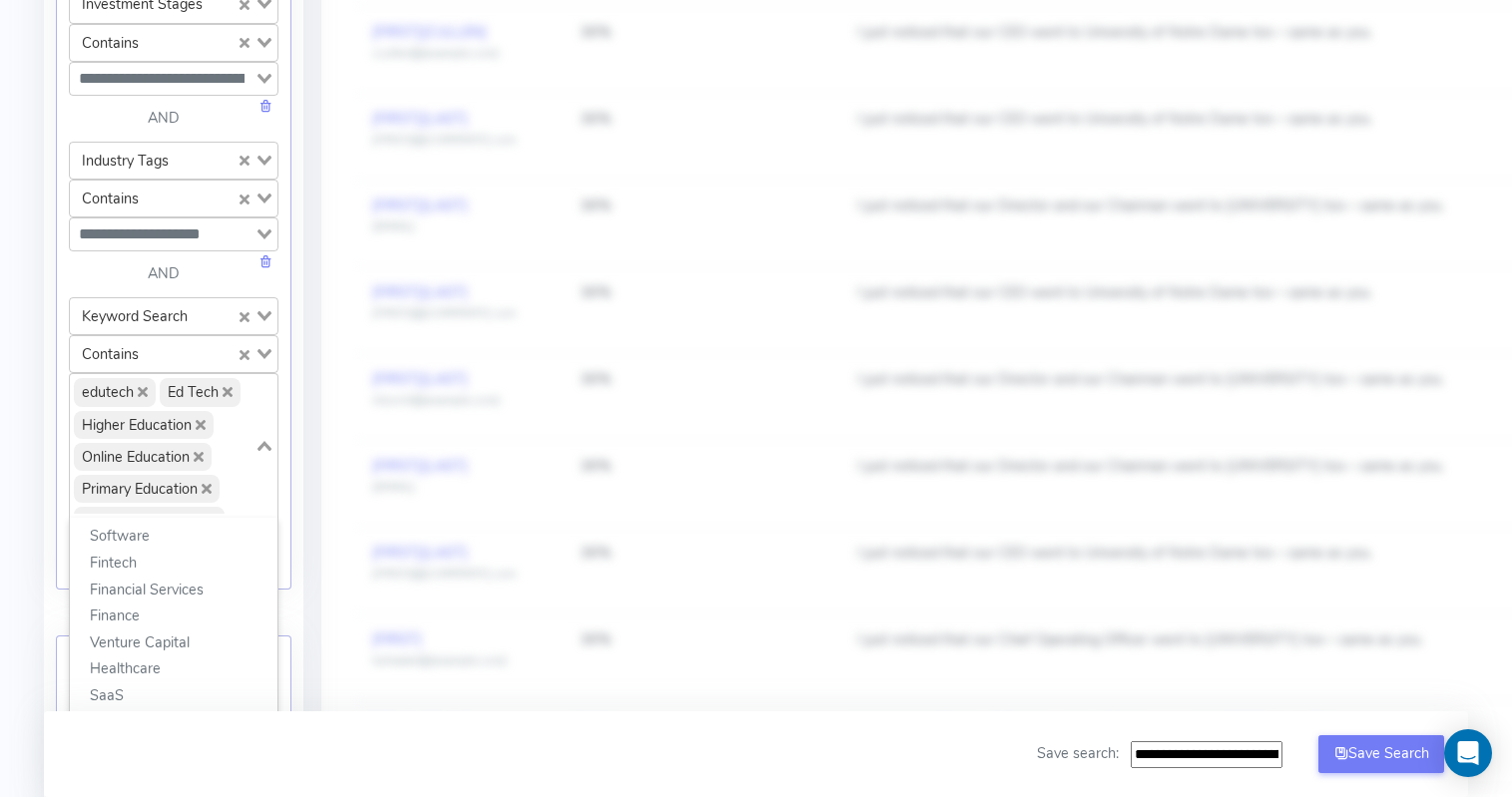 click 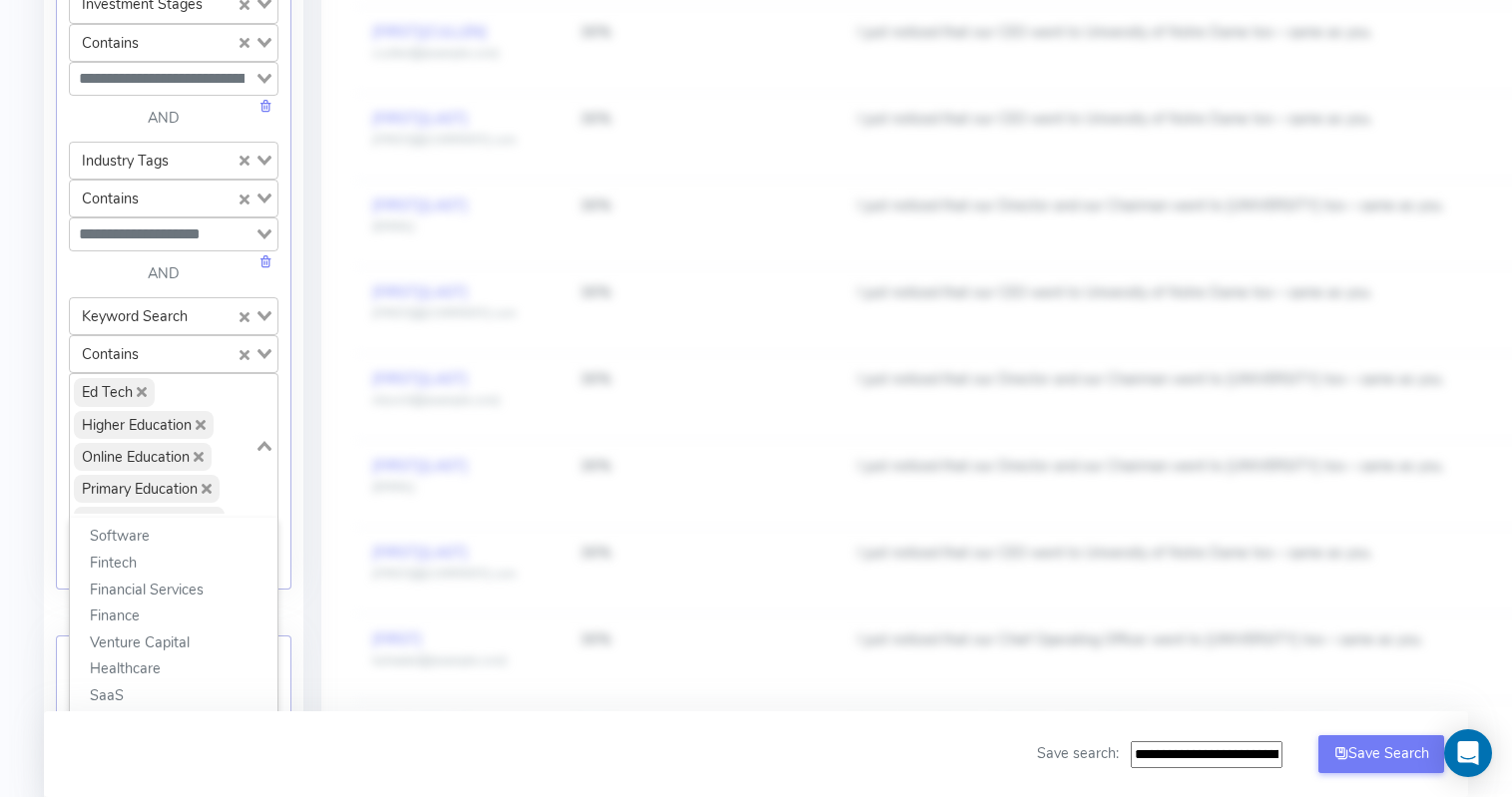 click 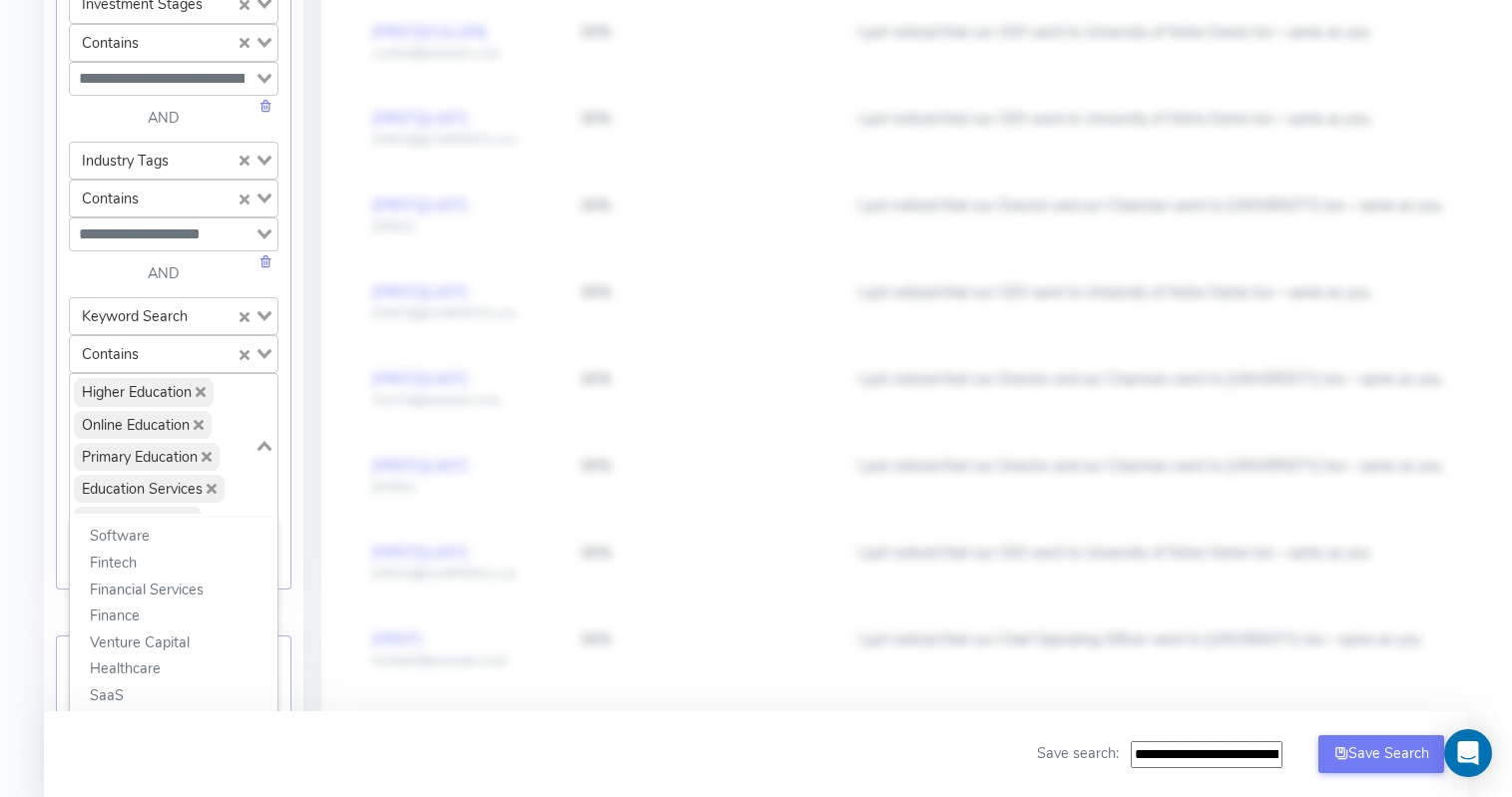 click 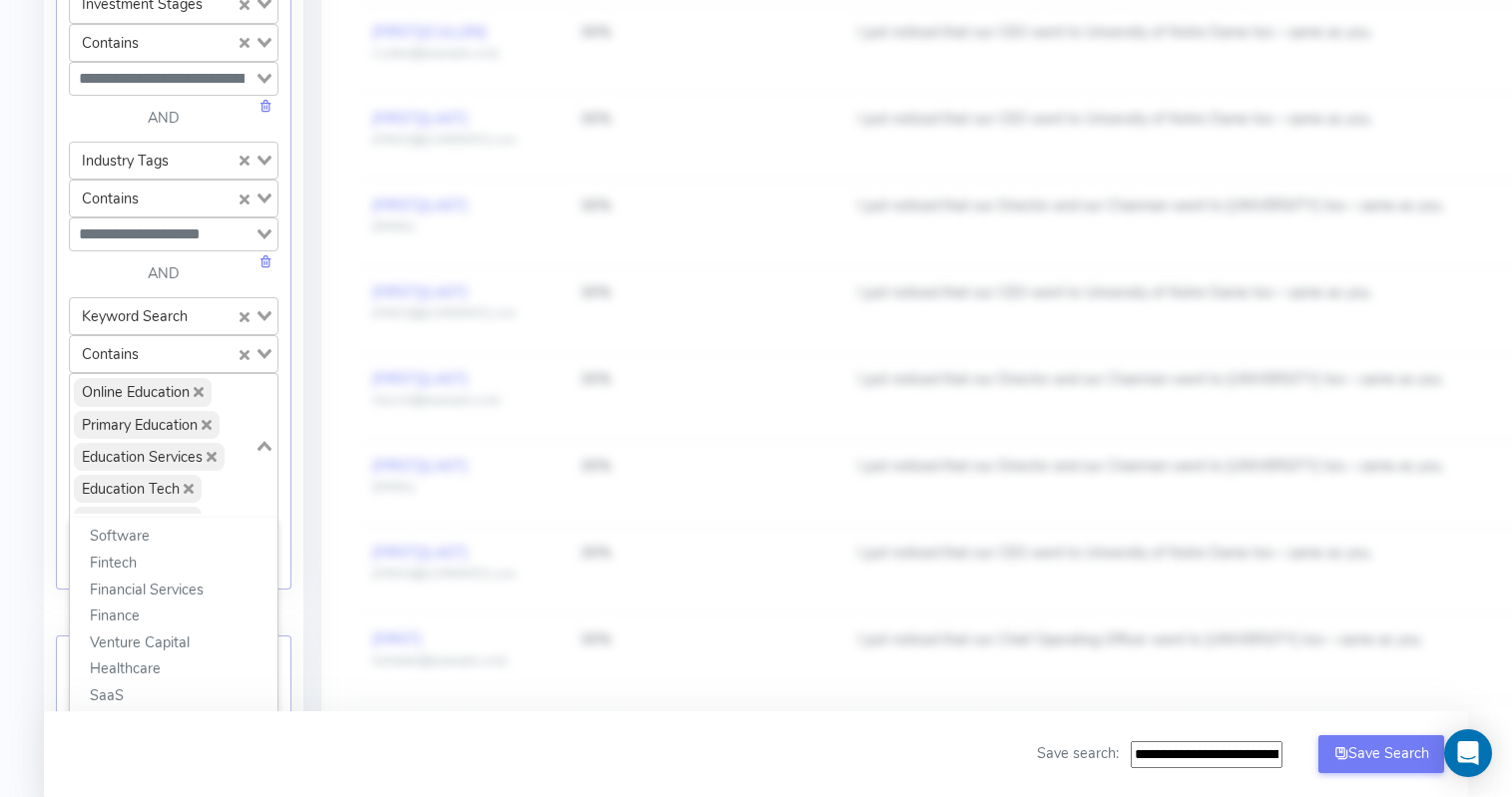 click 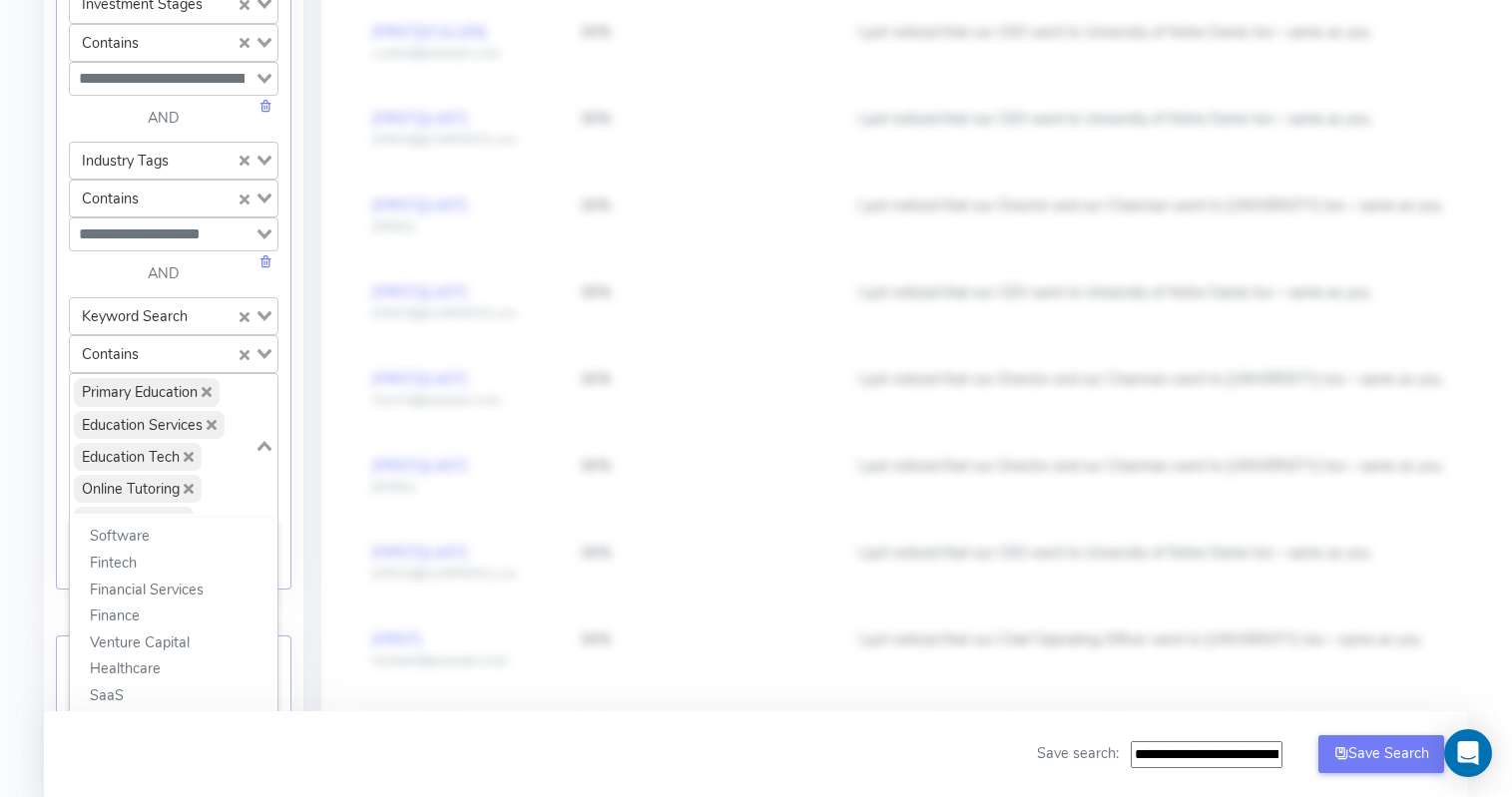 click 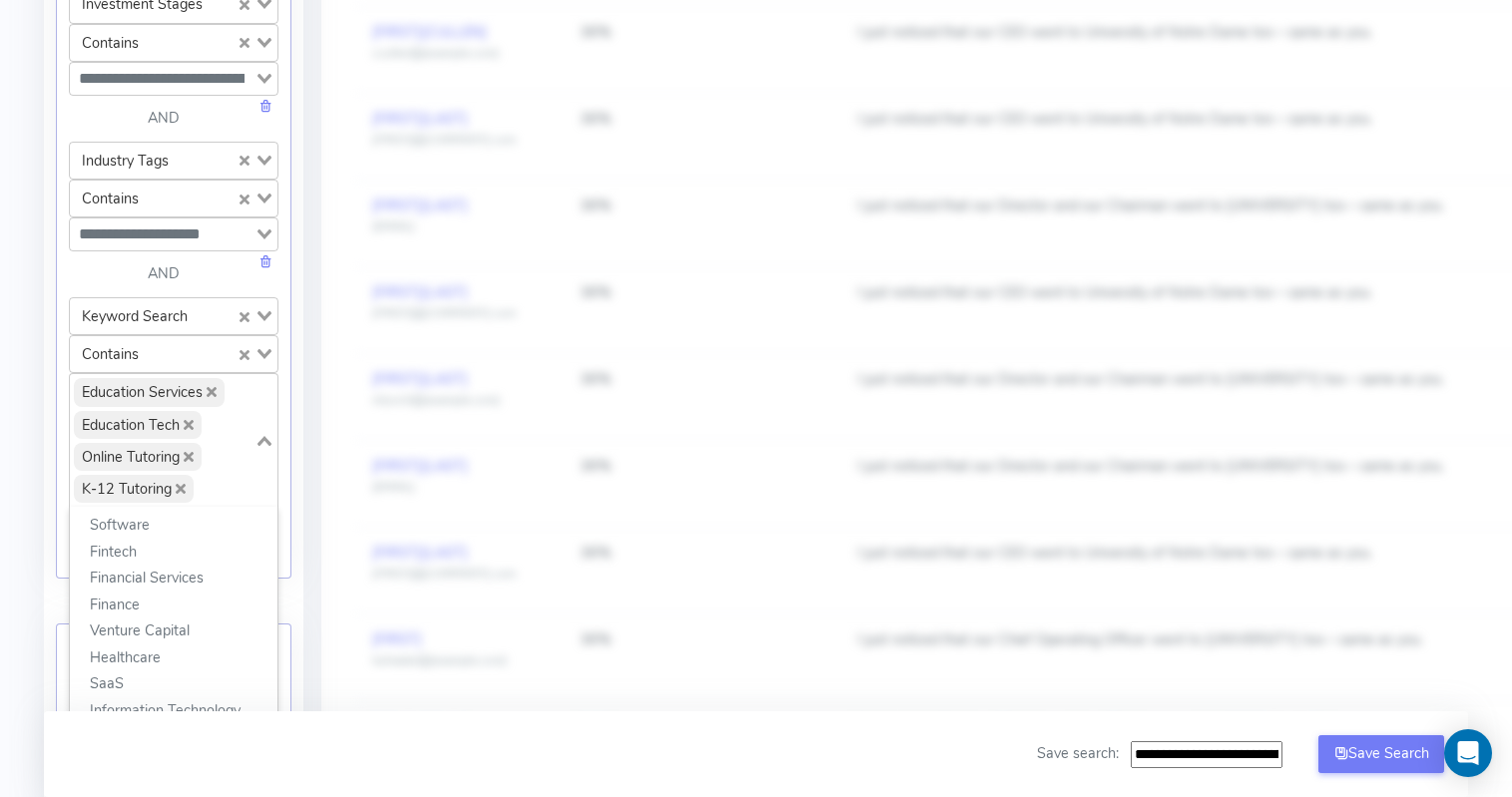 click 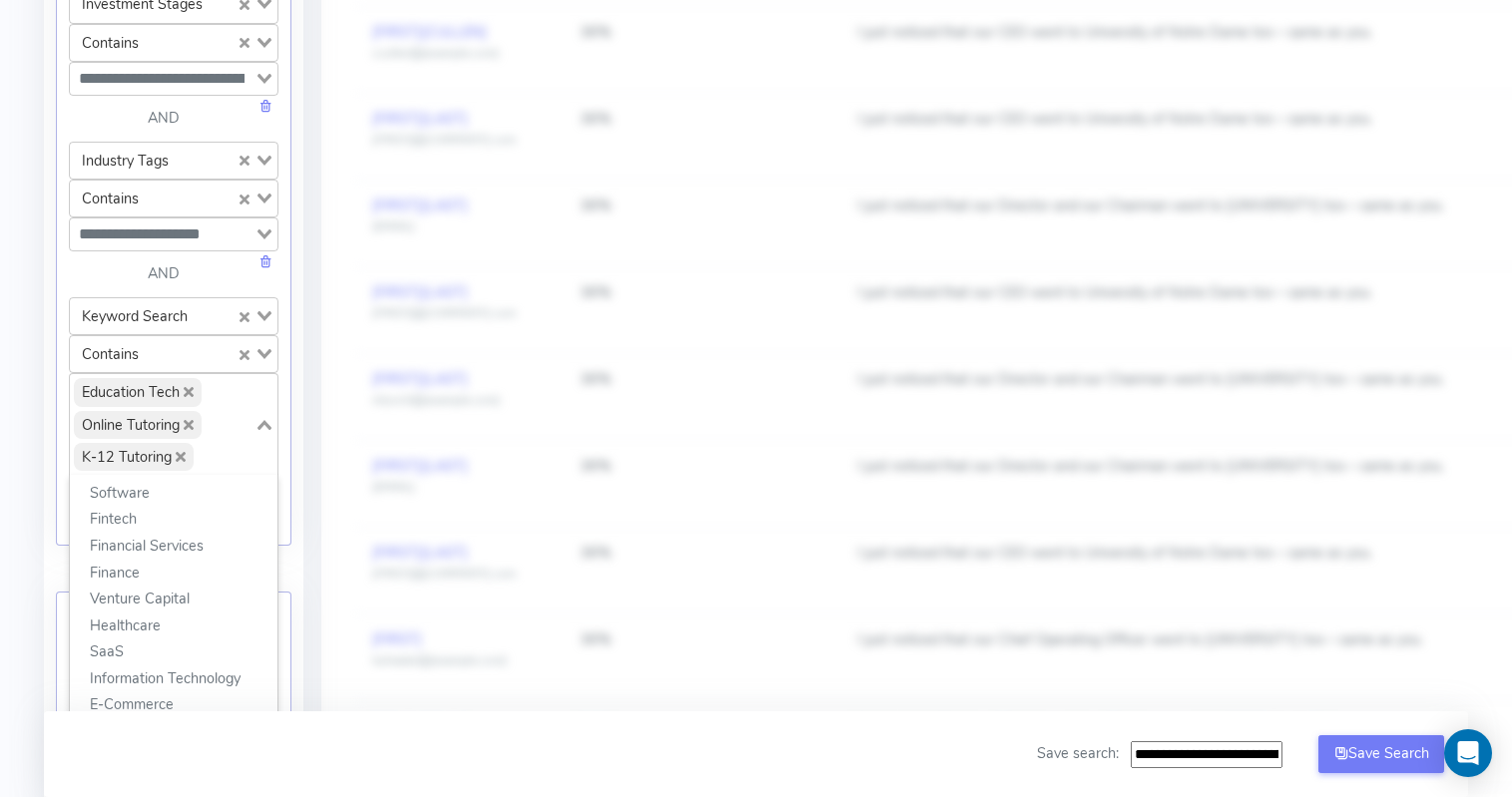 click 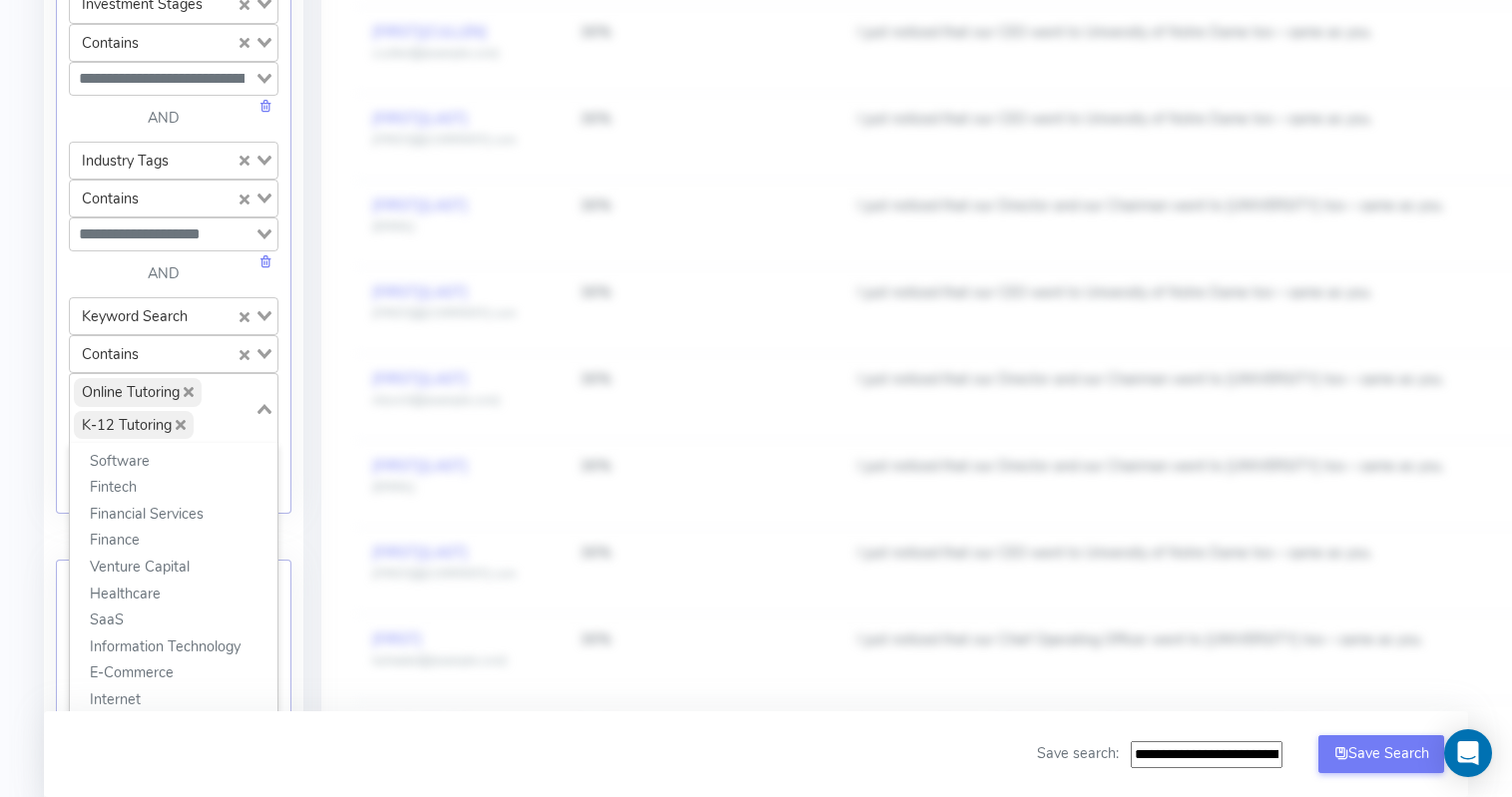 click 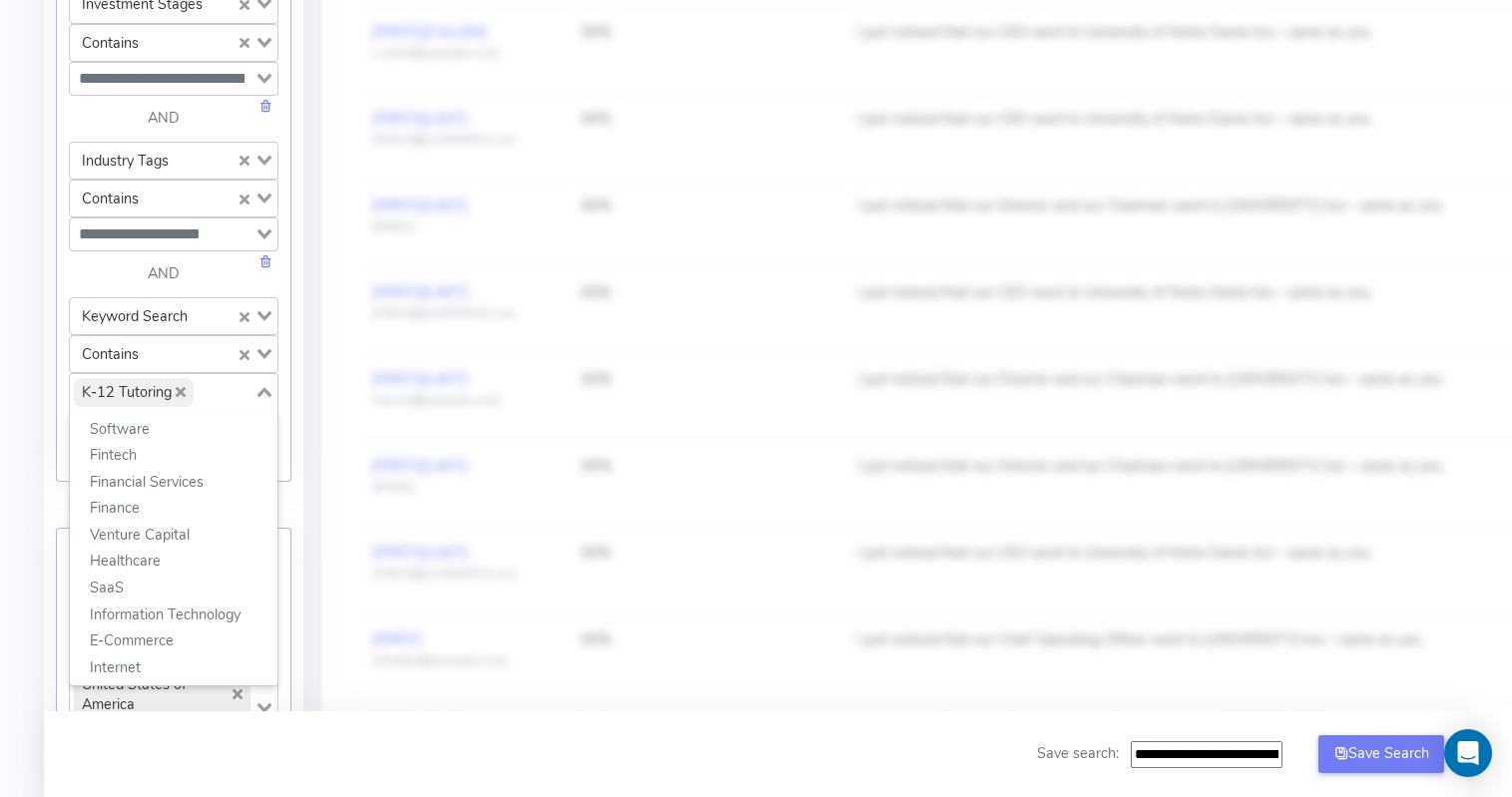 click 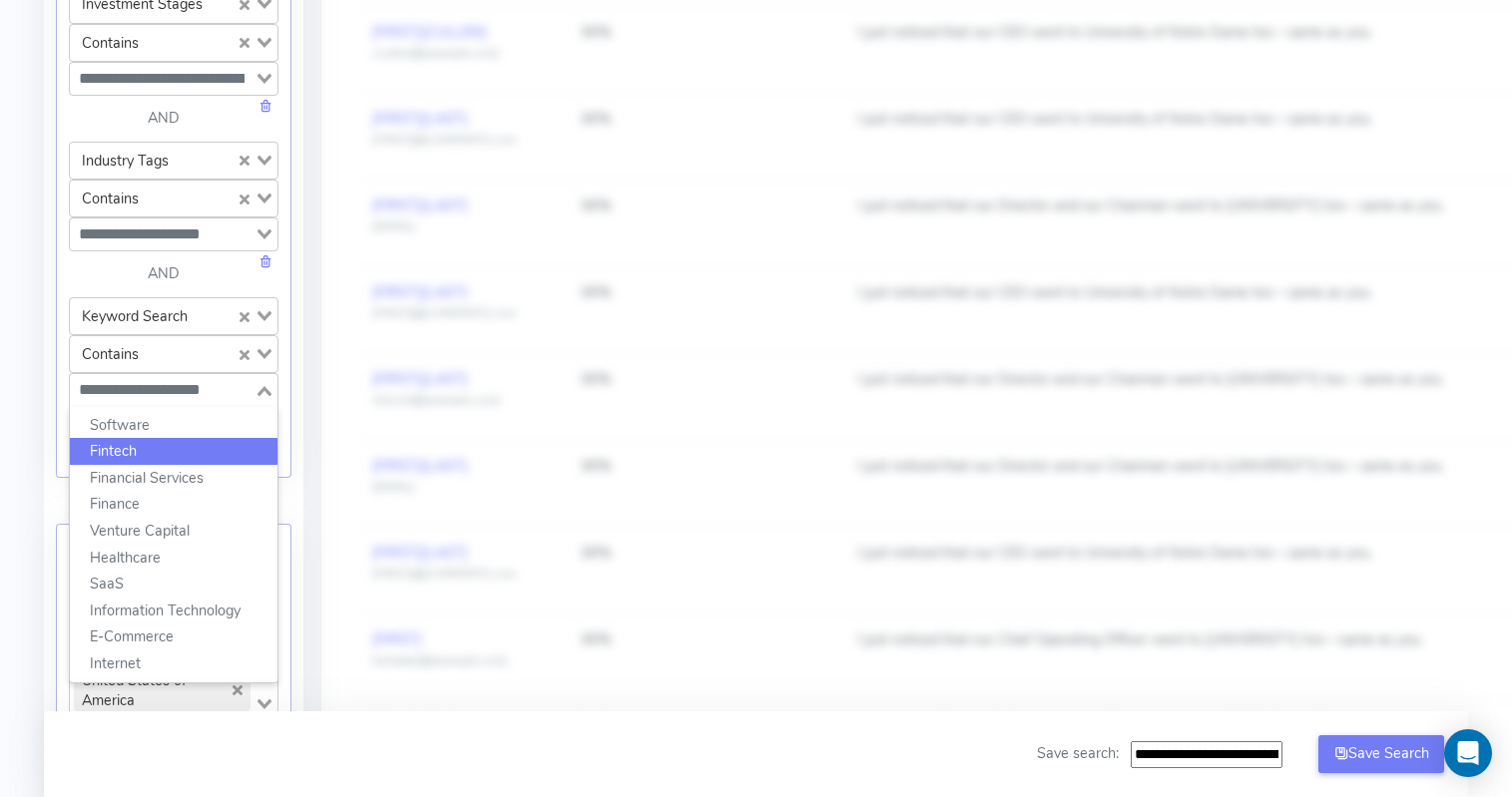 click on "Company: [COMPANY] [FIRST] [FIRST]@[COMPANY].com Account Upload data AI Keys Usage Engagement Call Info Logout [COMPANY] [NUMBER] Saved List -- Personalise  --  Connect  --  Pitch Deck Analysis      Critical Email Warmup Notice   Critical - You need to make sure you are warming up your email before setting up any sequences as this materially impacts the success of your fundraise. We can add you to our warm up account - please contact your account manager and we will set this up for you immediately.   I understand  Confirm  Show Funds of Funds   Warm Introductions   Filter [COMPANY] Match for [COMPANY]  Refresh Results  Breakdown: Loading... + Add Custom Group Loading... Filter results:  Match Investors  Apply filters based on startup profile. Investor Type Loading... Contains Loading... Loading...  AND   OR  Investment Stages Loading... Contains Loading... Loading... AND Industry Tags Loading... Contains Loading... Loading... AND Keyword Search Loading... Contains Loading... Loading... Software Fintech Finance SaaS AND" at bounding box center [756, 524] 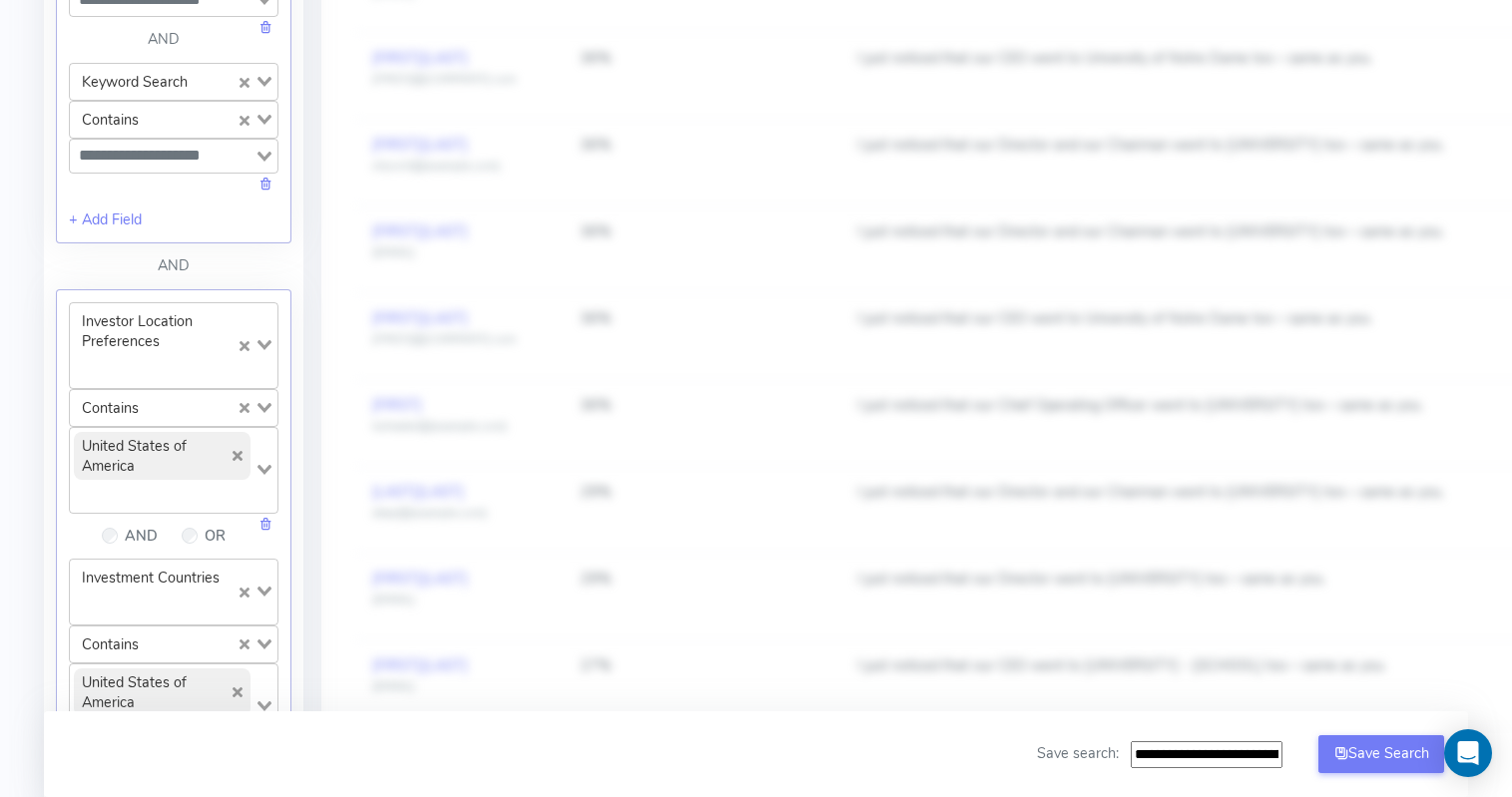scroll, scrollTop: 1193, scrollLeft: 0, axis: vertical 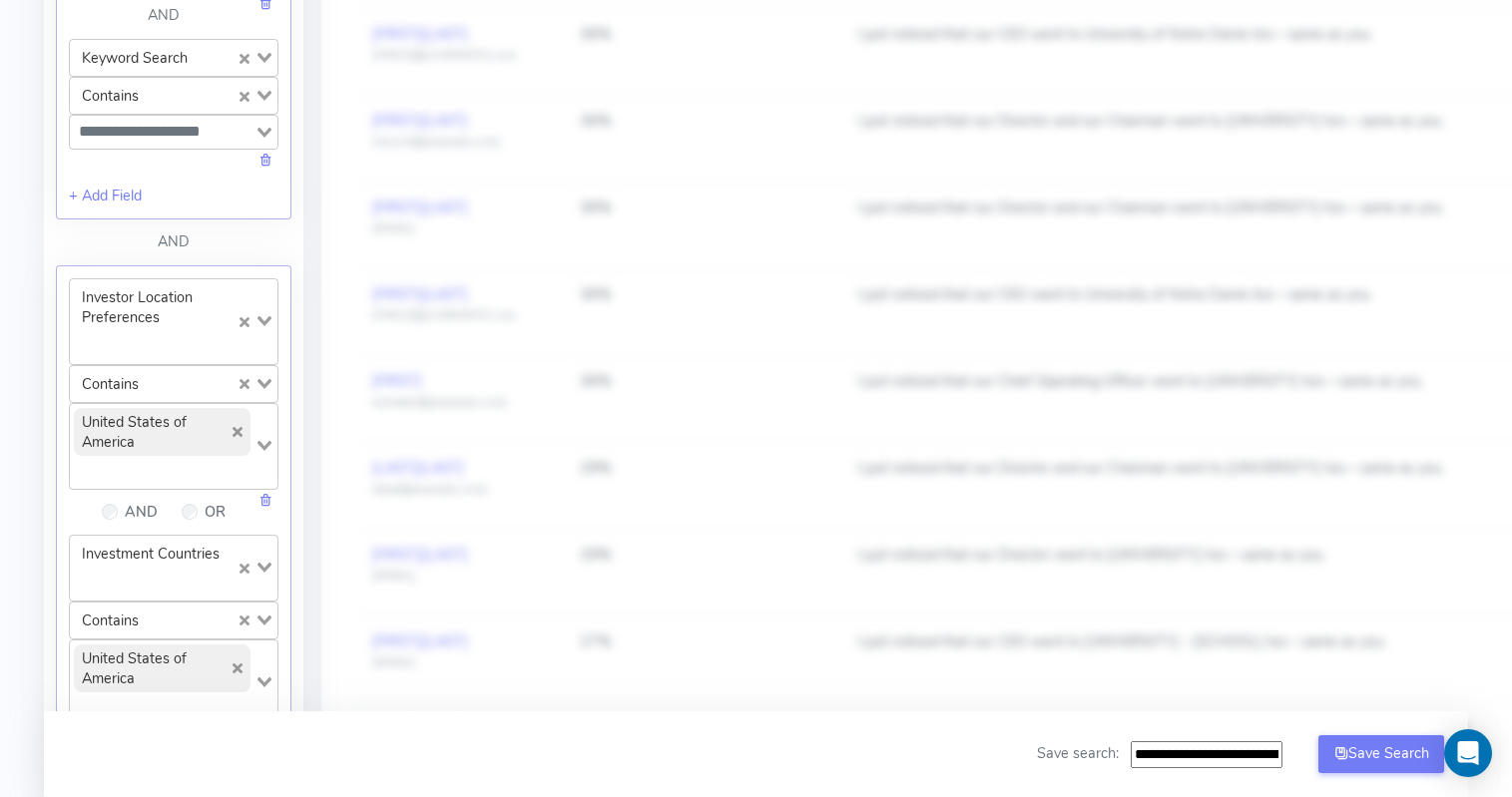 click on "United States of America" 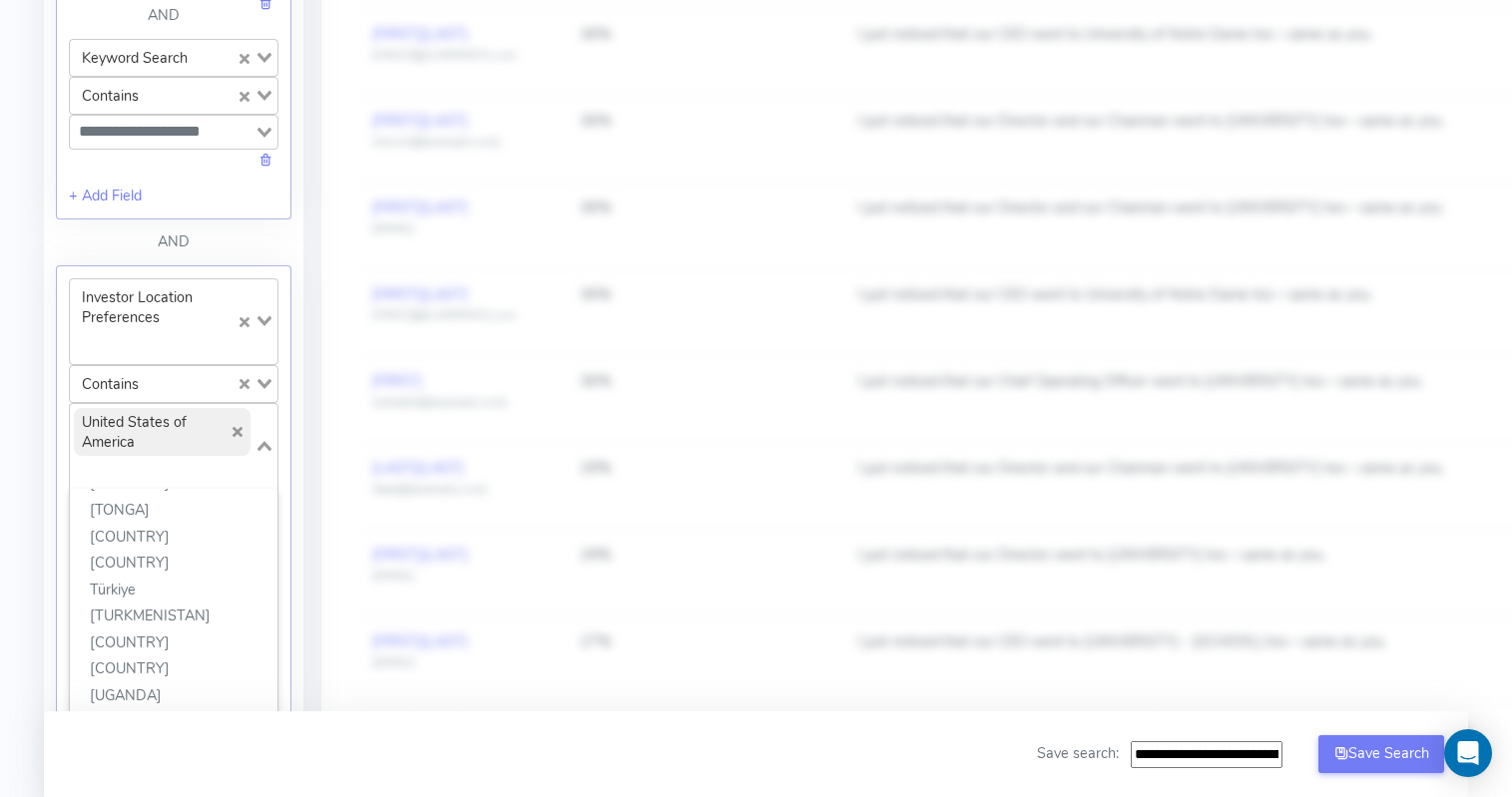 click 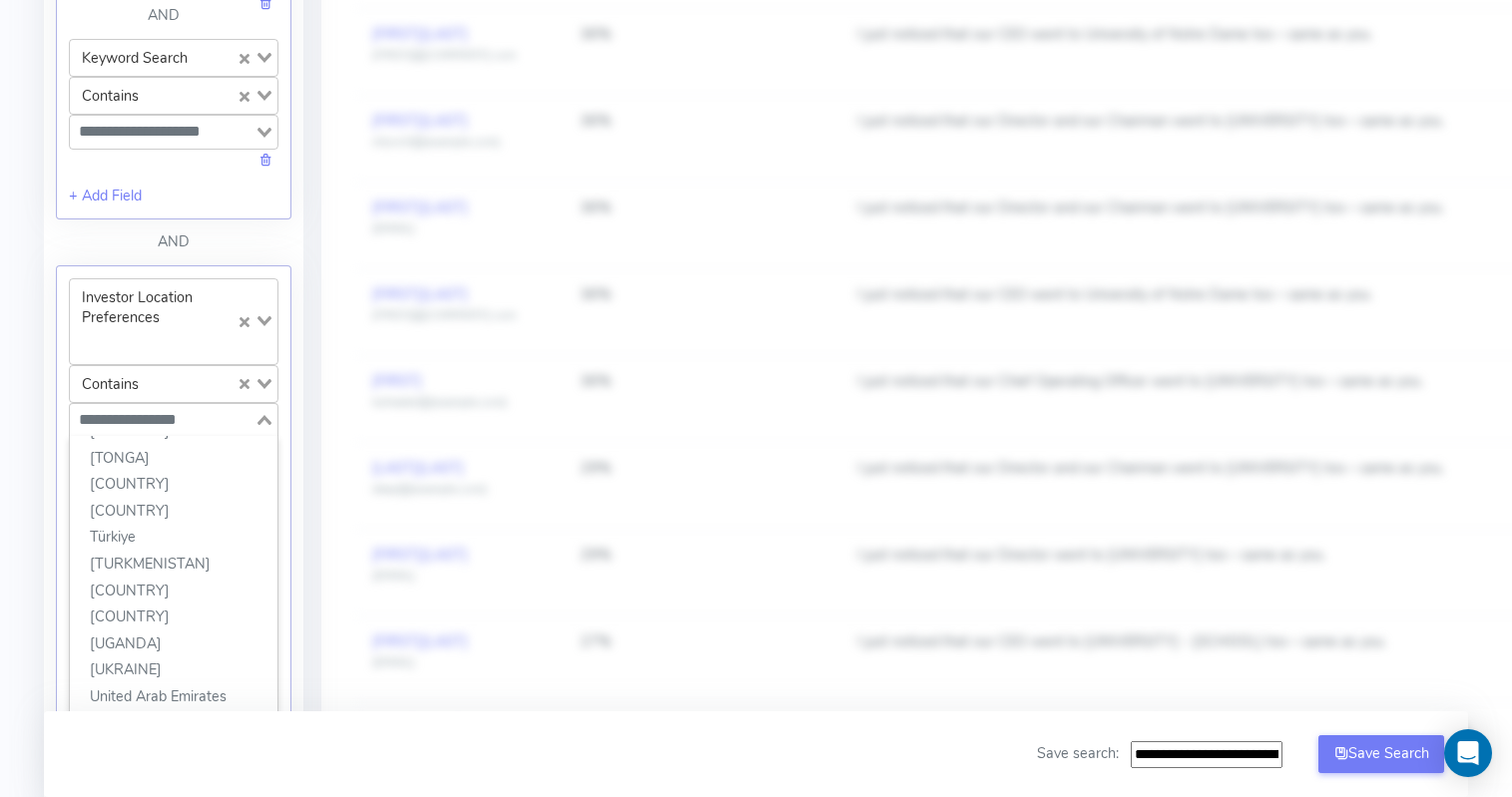 scroll, scrollTop: 5887, scrollLeft: 0, axis: vertical 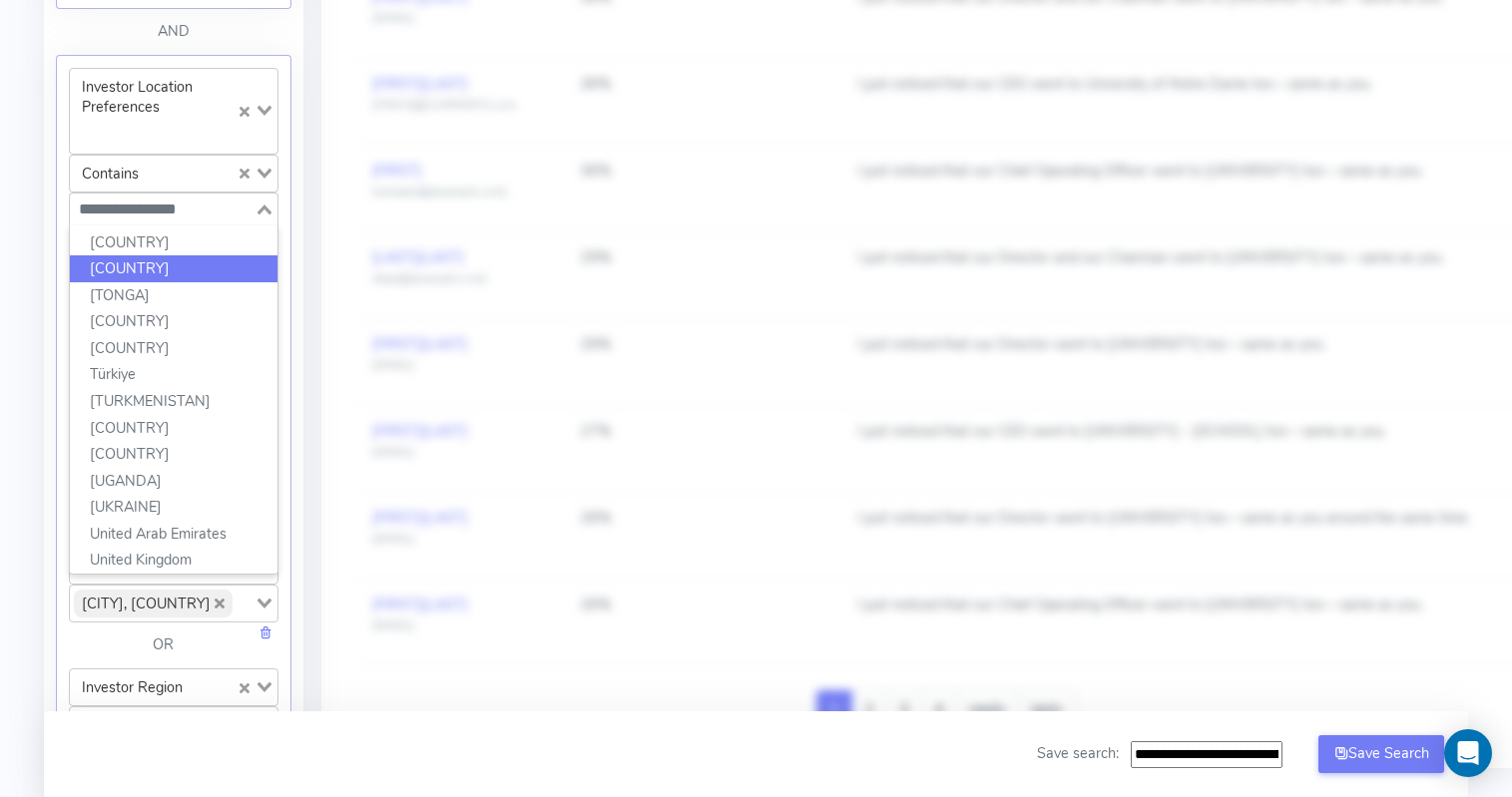 click on "Filter [COMPANY] Match for [COMPANY]: Career Matches" at bounding box center (174, 179) 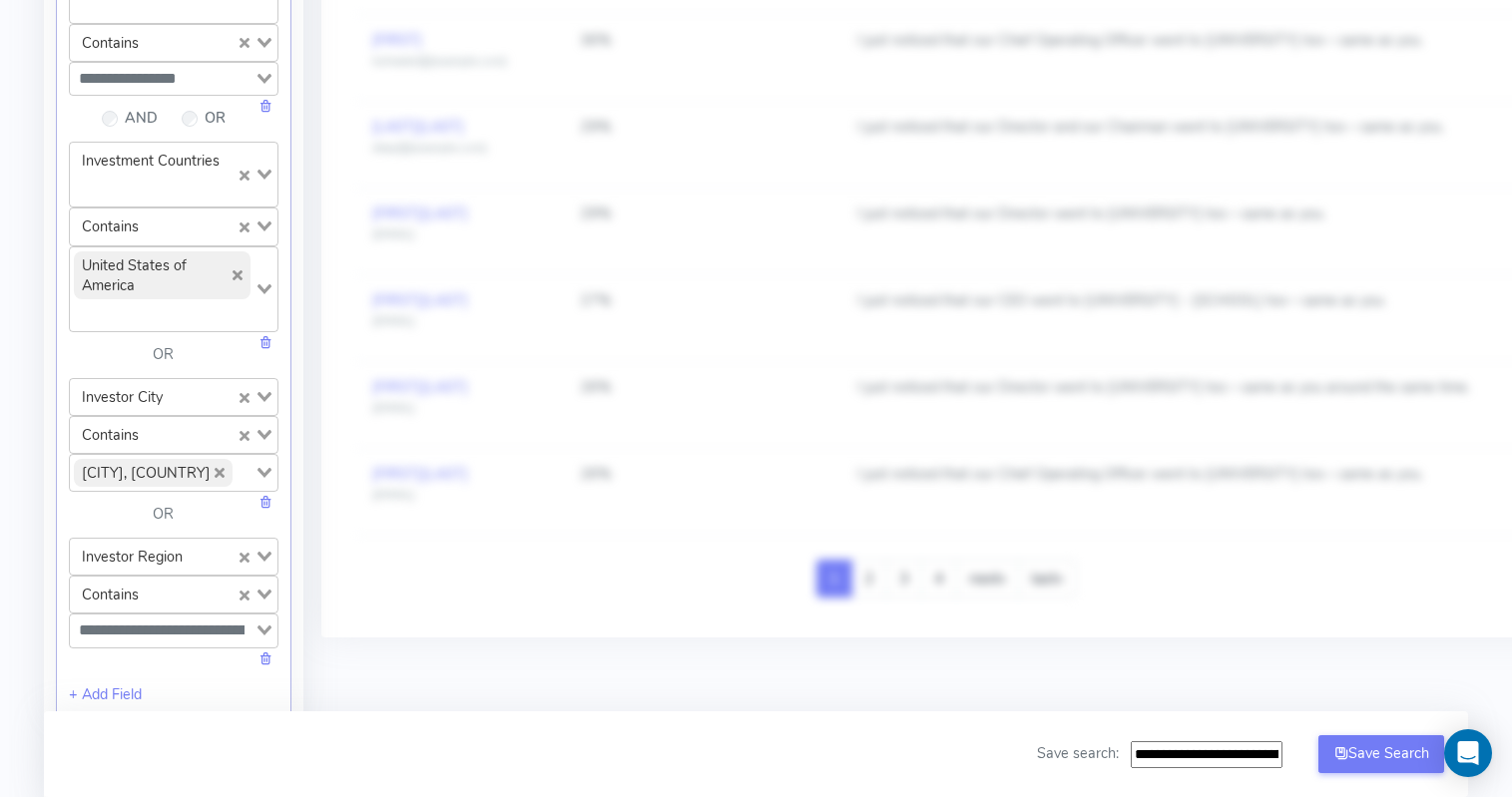 scroll, scrollTop: 1538, scrollLeft: 0, axis: vertical 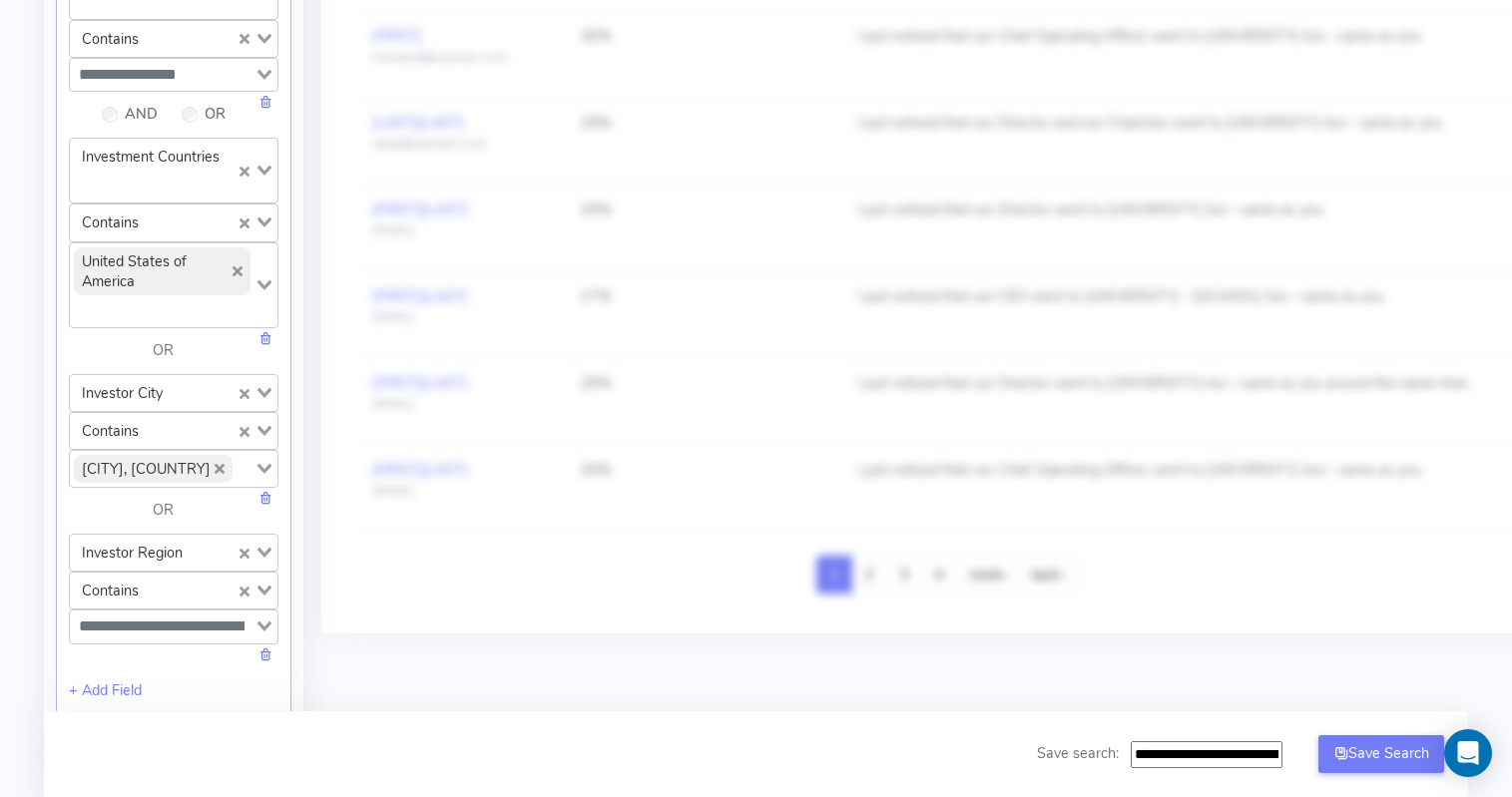 click 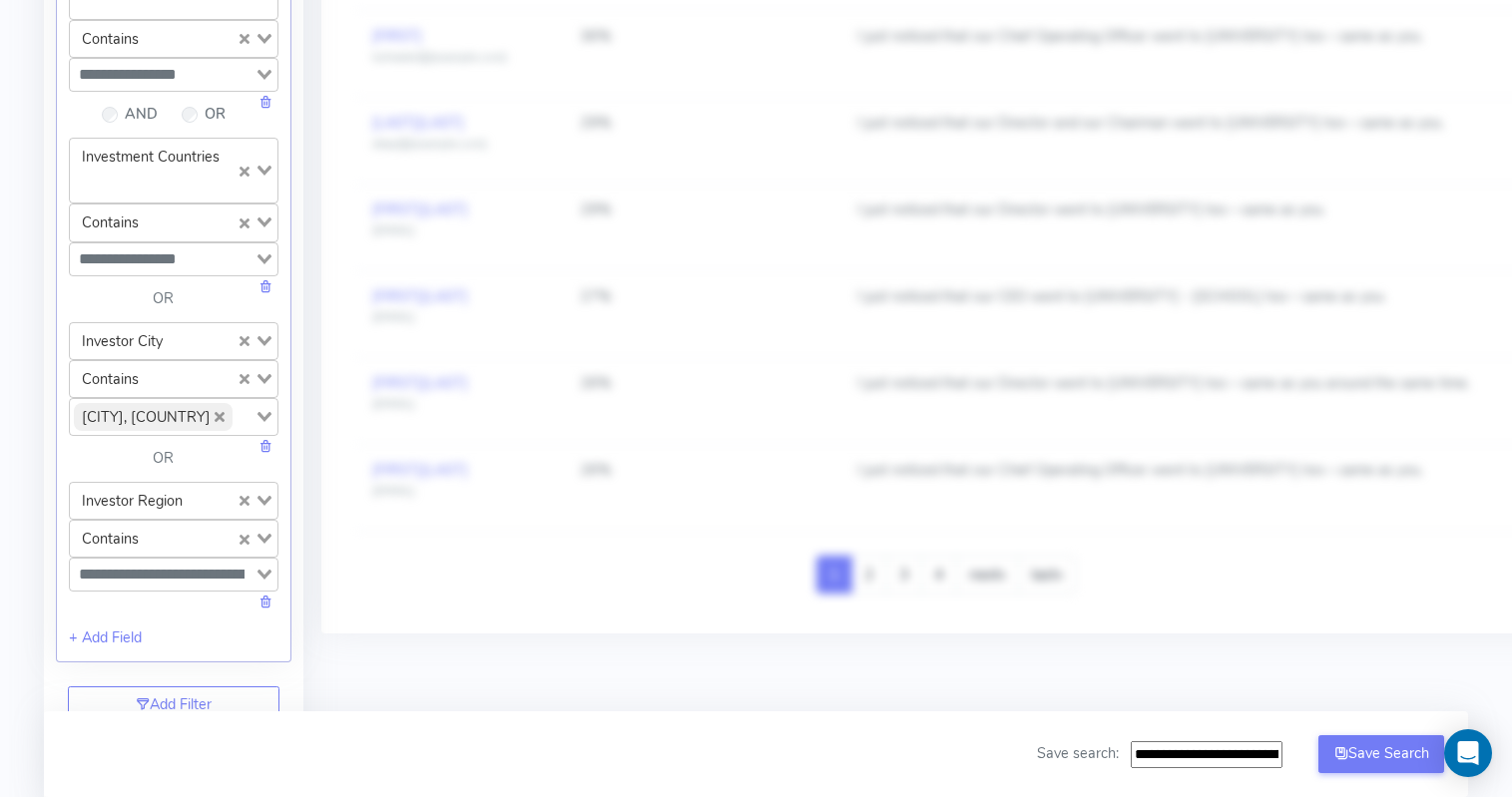 click on "[CITY], [COUNTRY]" 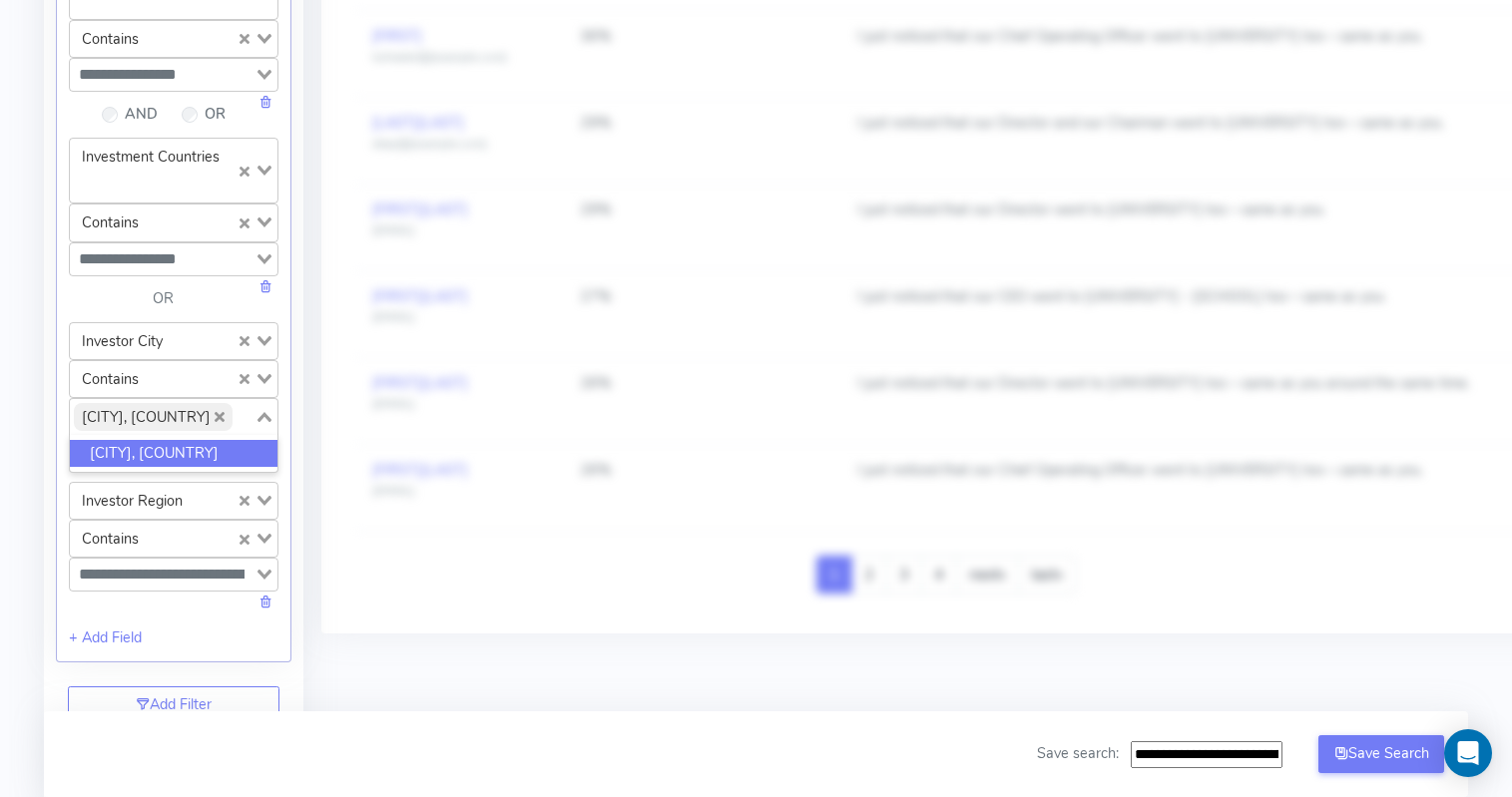 click 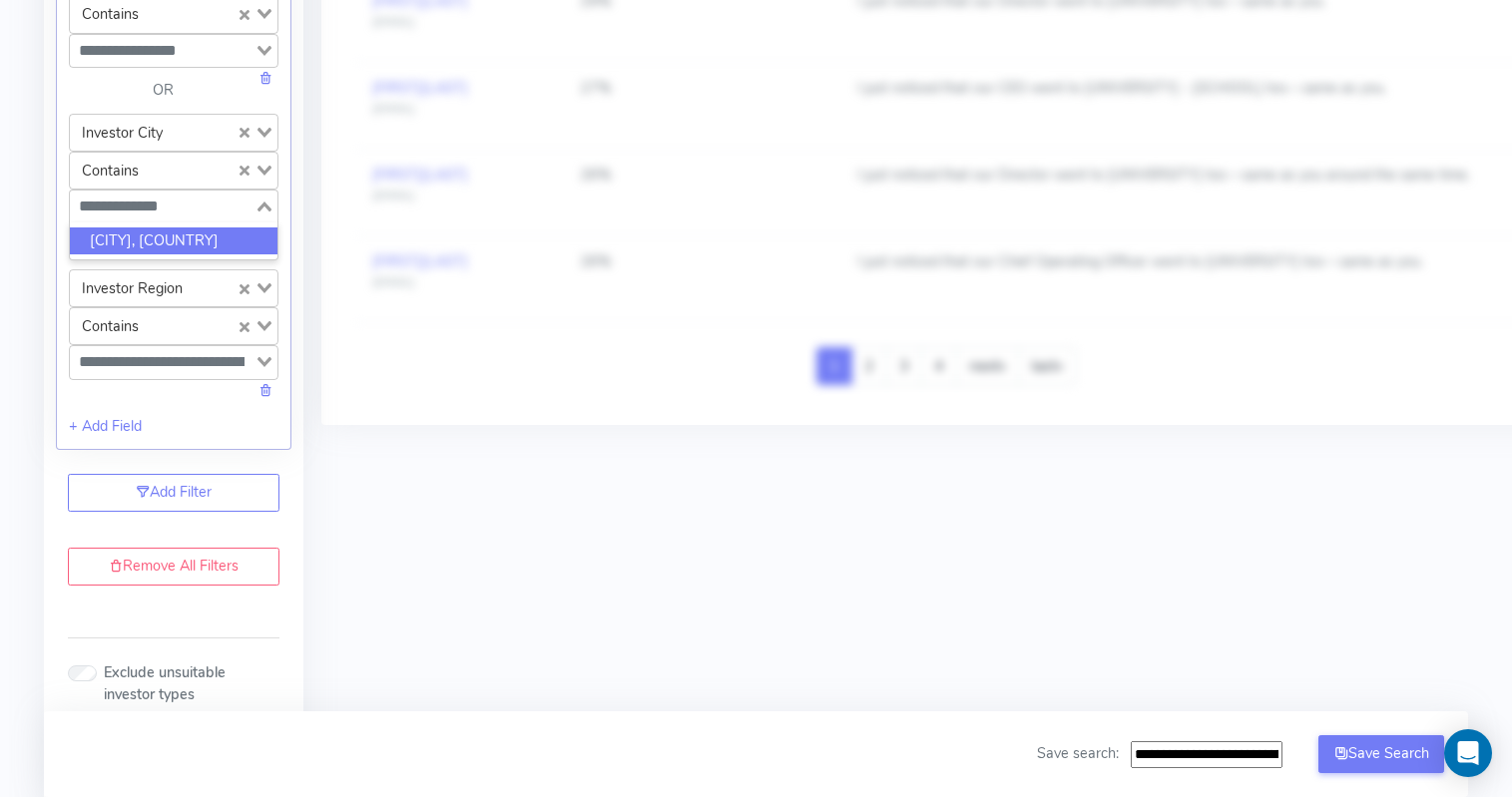 scroll, scrollTop: 1758, scrollLeft: 0, axis: vertical 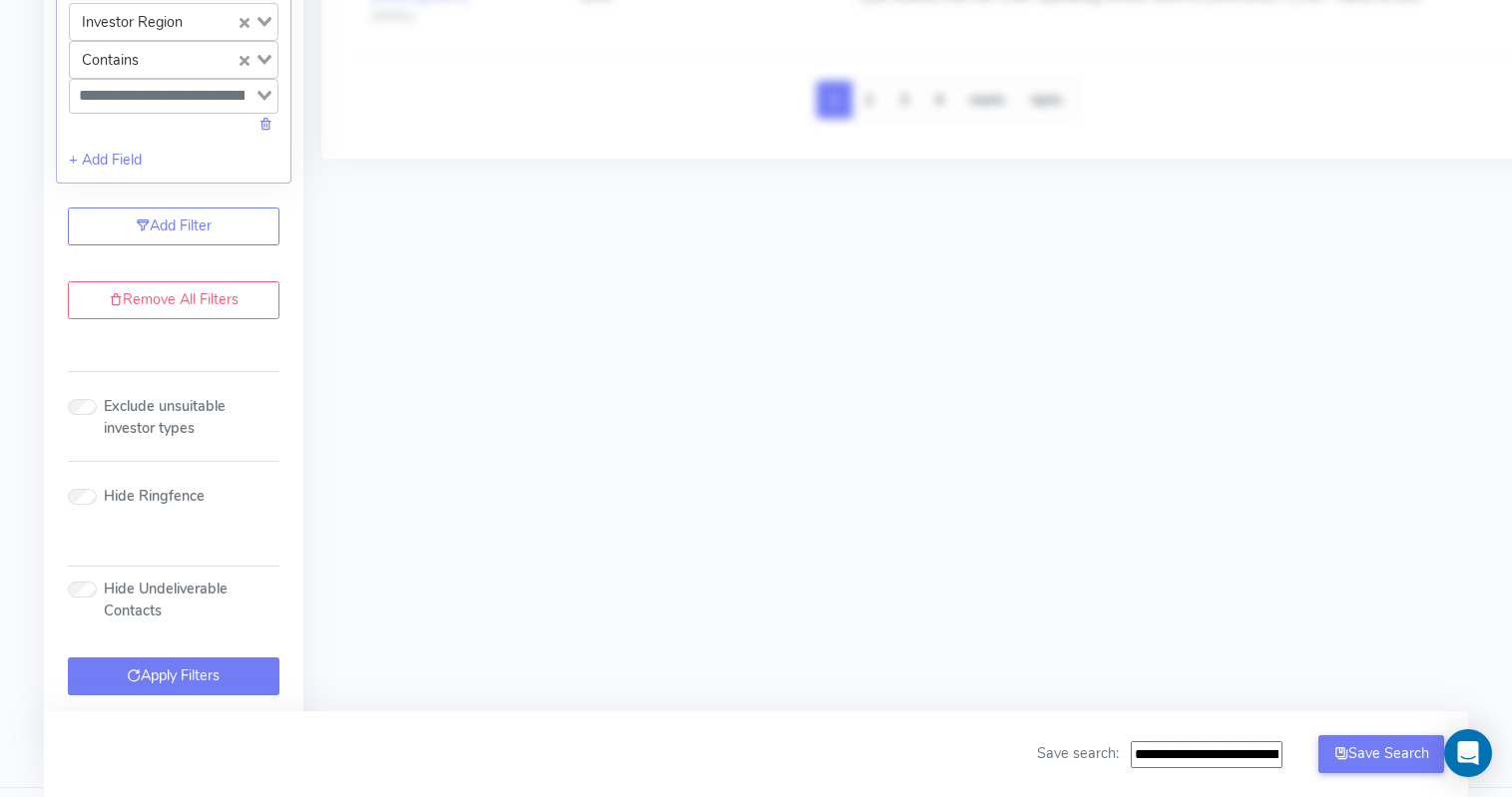 click on "Apply Filters" at bounding box center [174, 676] 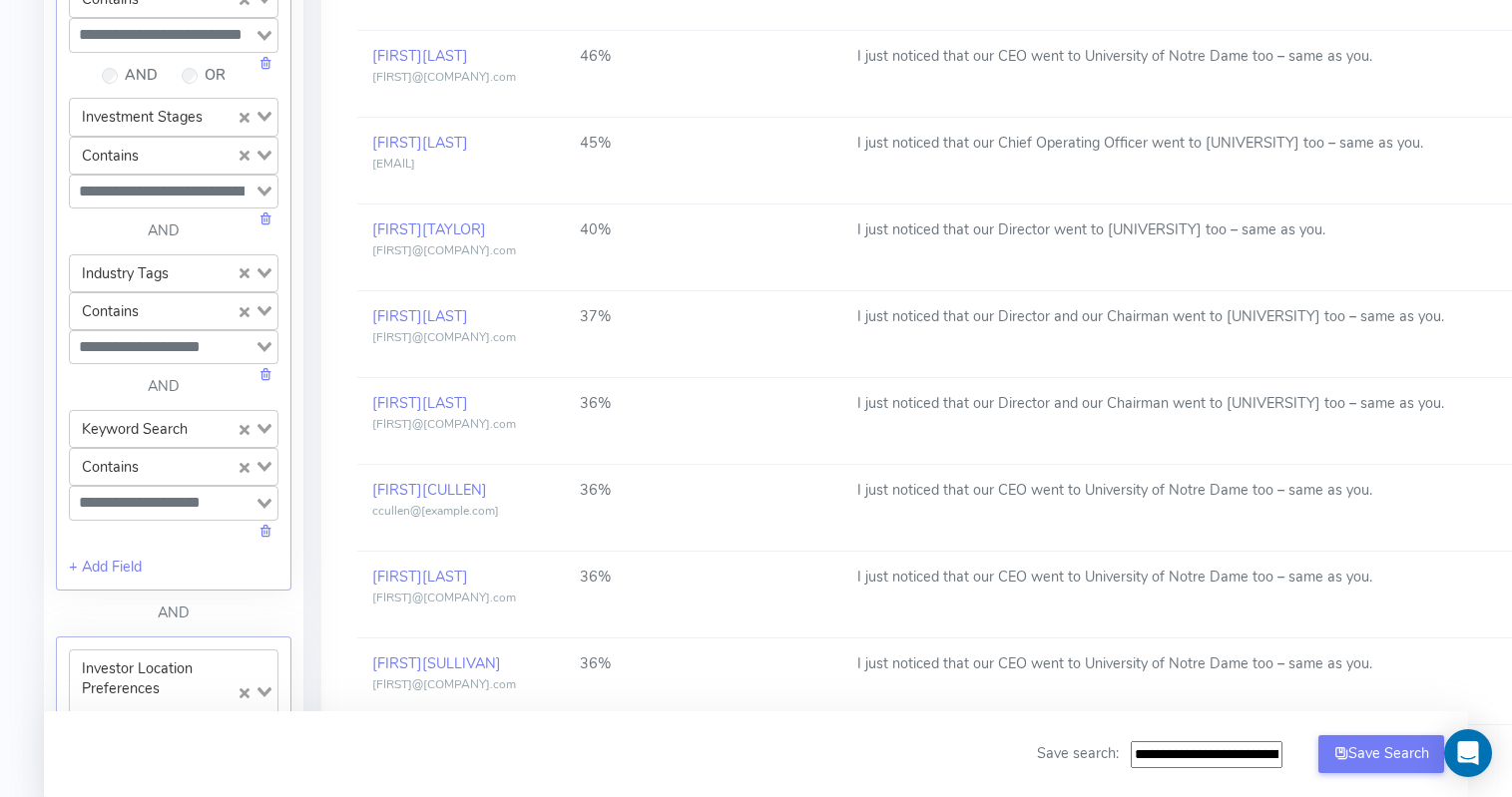 scroll, scrollTop: 845, scrollLeft: 0, axis: vertical 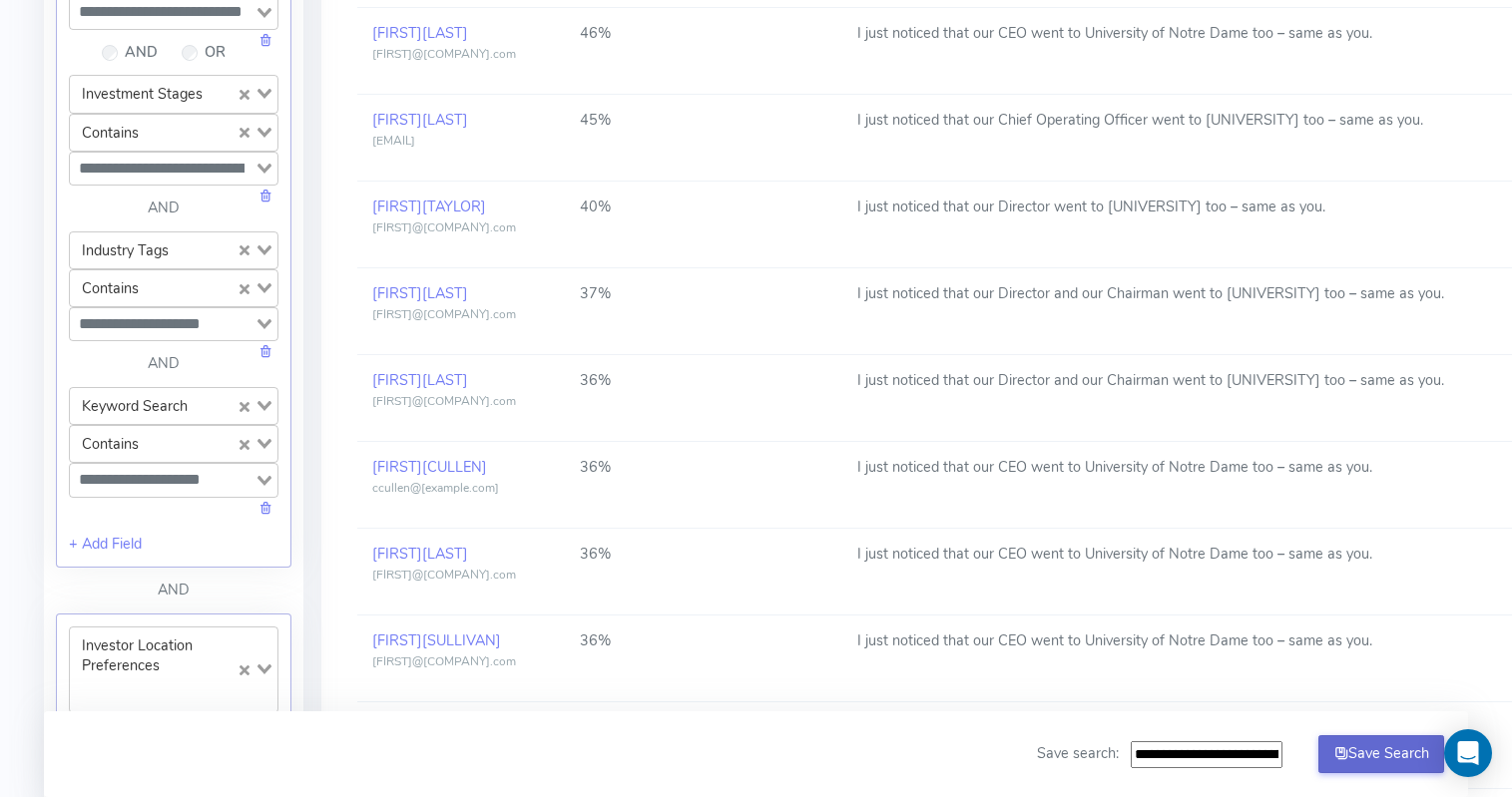 click on "Save Search" at bounding box center [1381, 754] 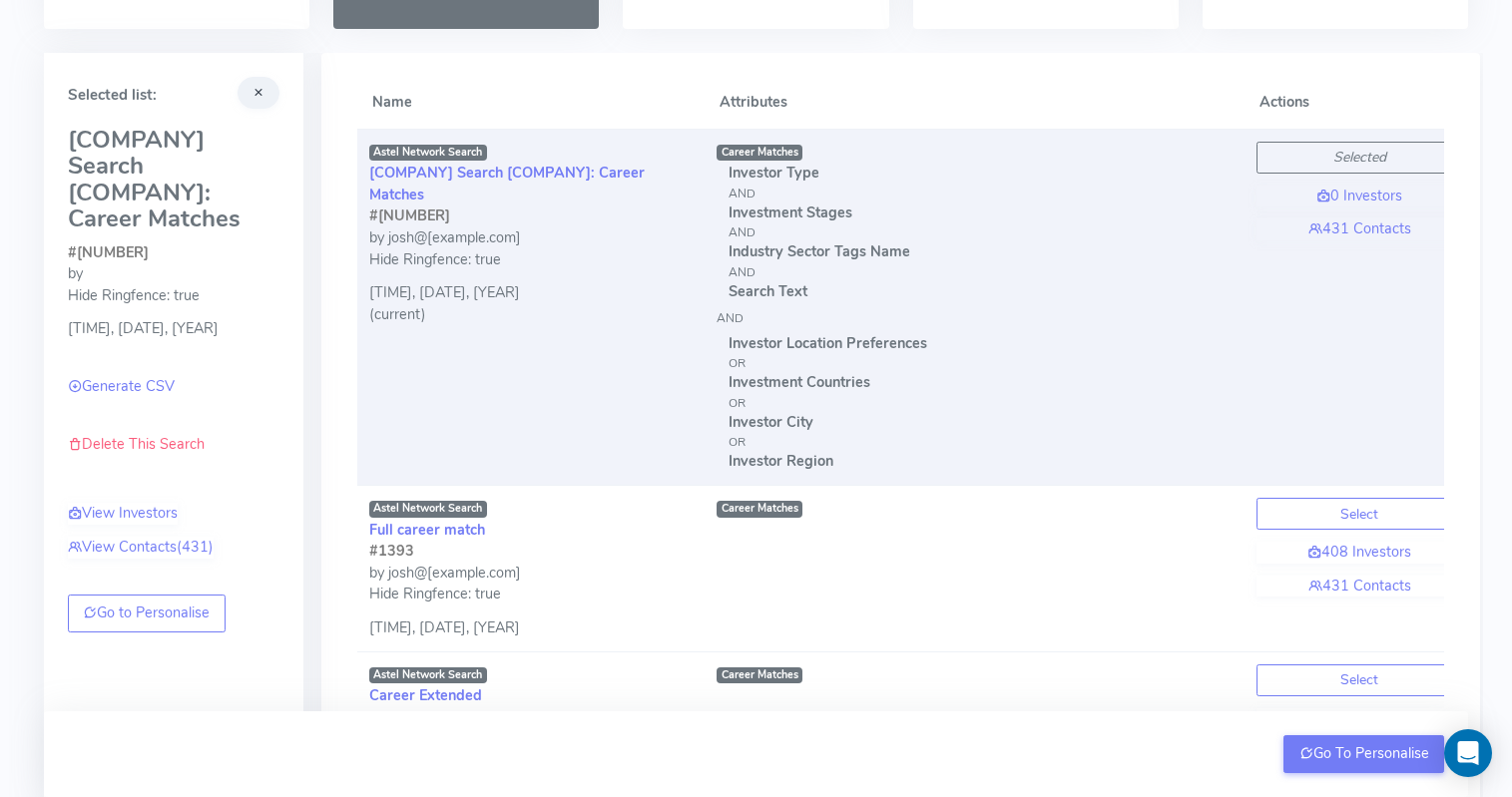 scroll, scrollTop: 238, scrollLeft: 0, axis: vertical 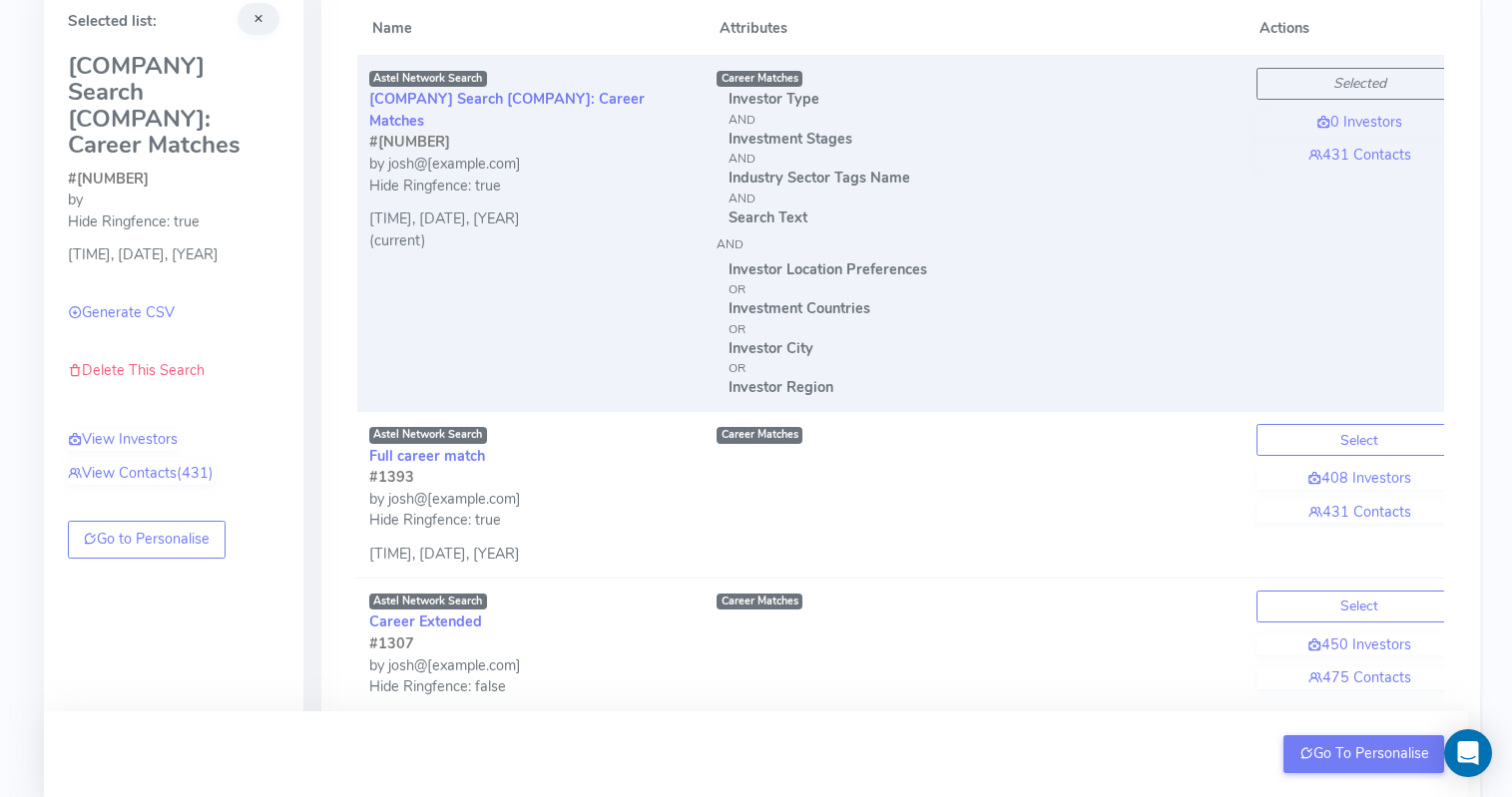 click on "(current)" at bounding box center (531, 241) 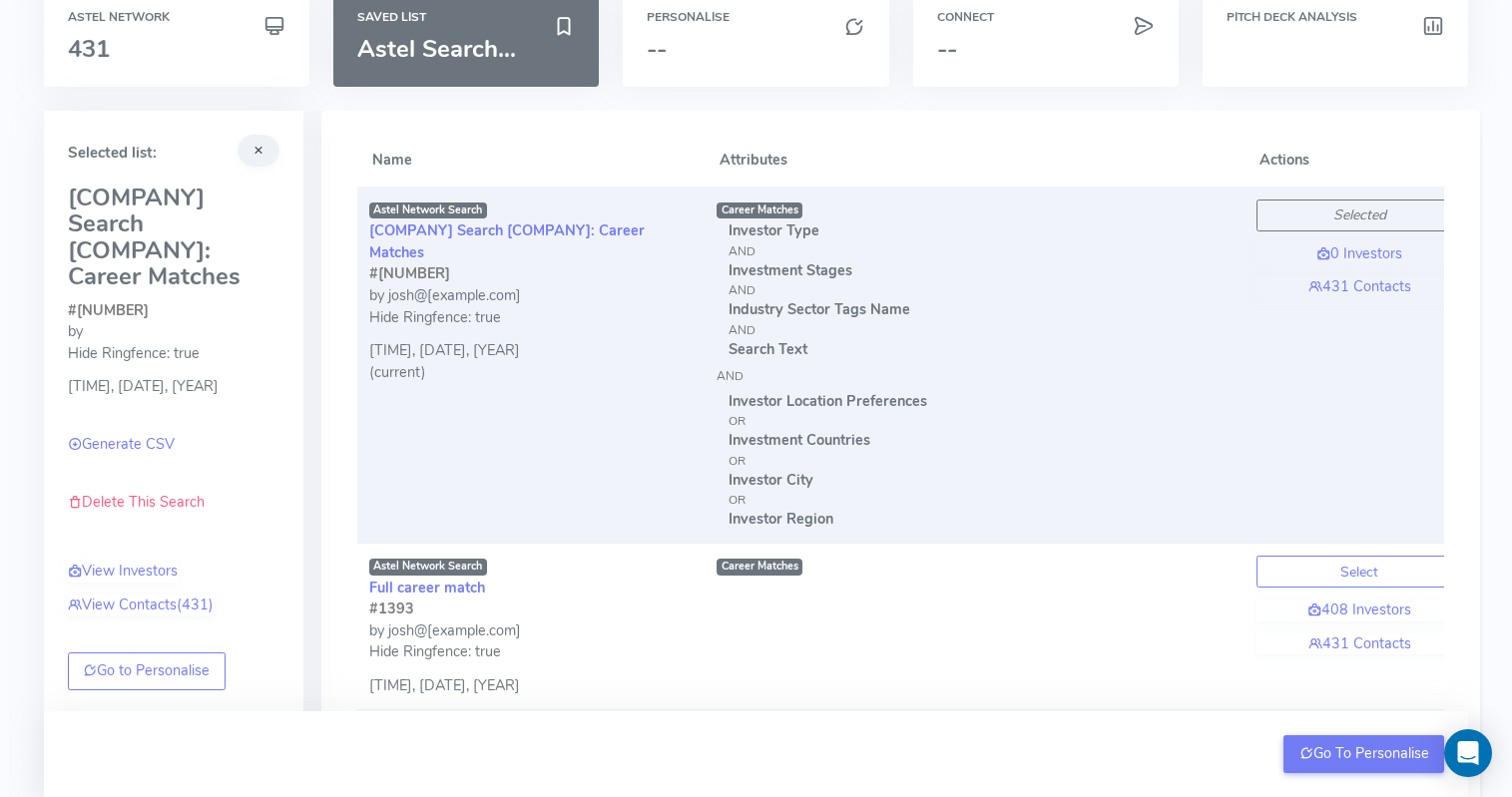scroll, scrollTop: 104, scrollLeft: 0, axis: vertical 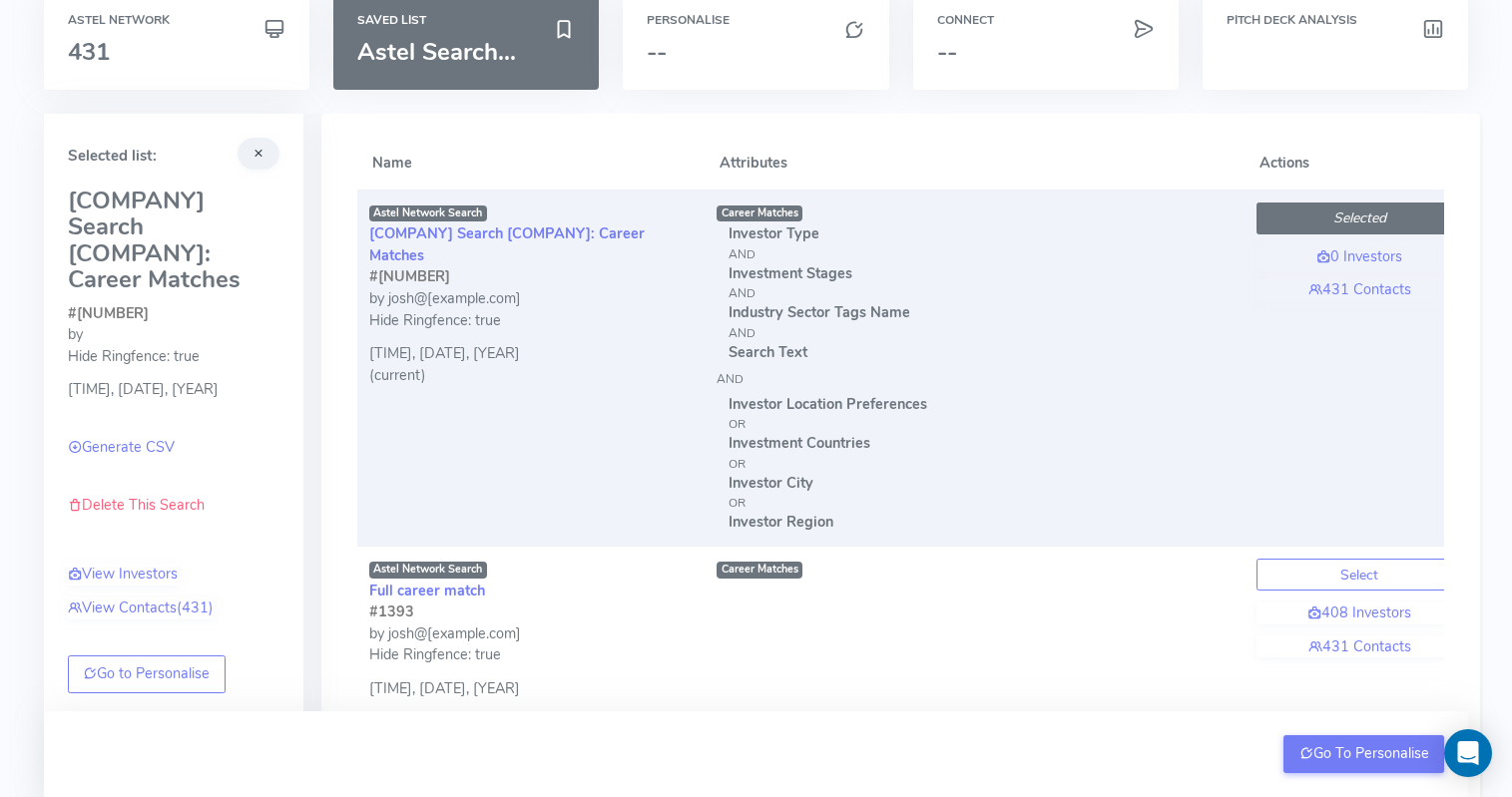 click on "Selected" at bounding box center [1359, 218] 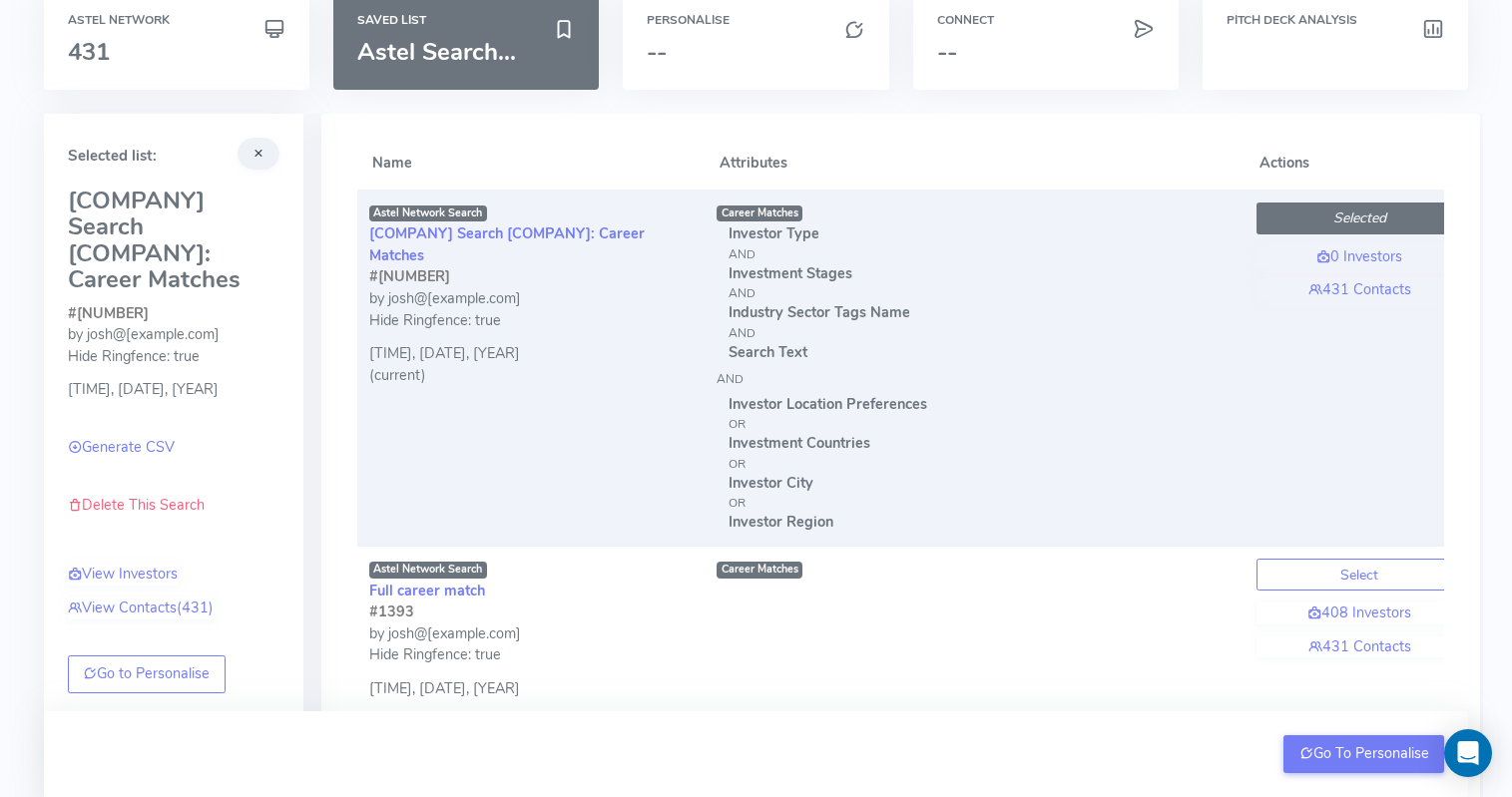 click on "Selected" at bounding box center (1359, 218) 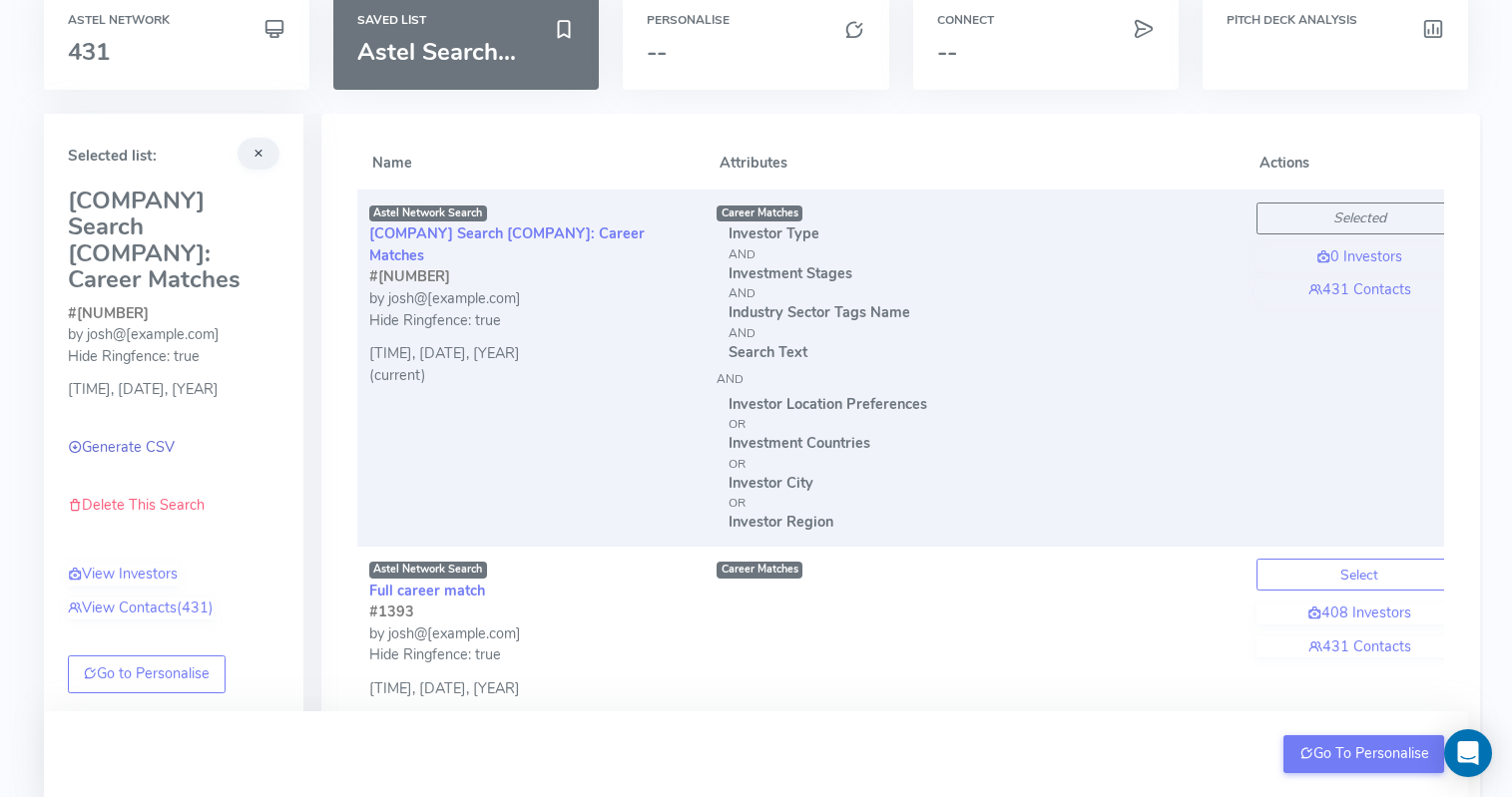 click on "Generate CSV" 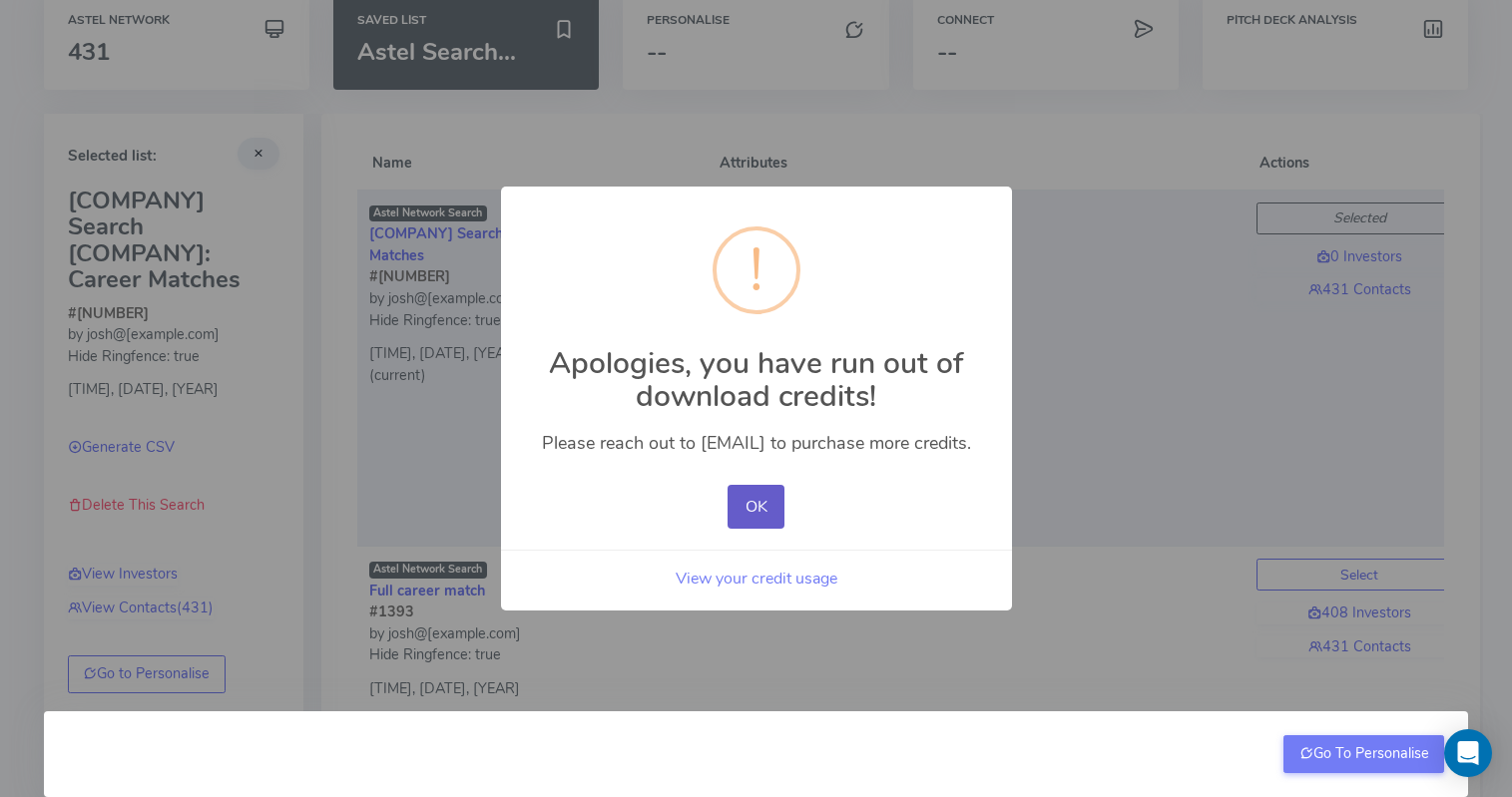 click on "OK" at bounding box center (756, 507) 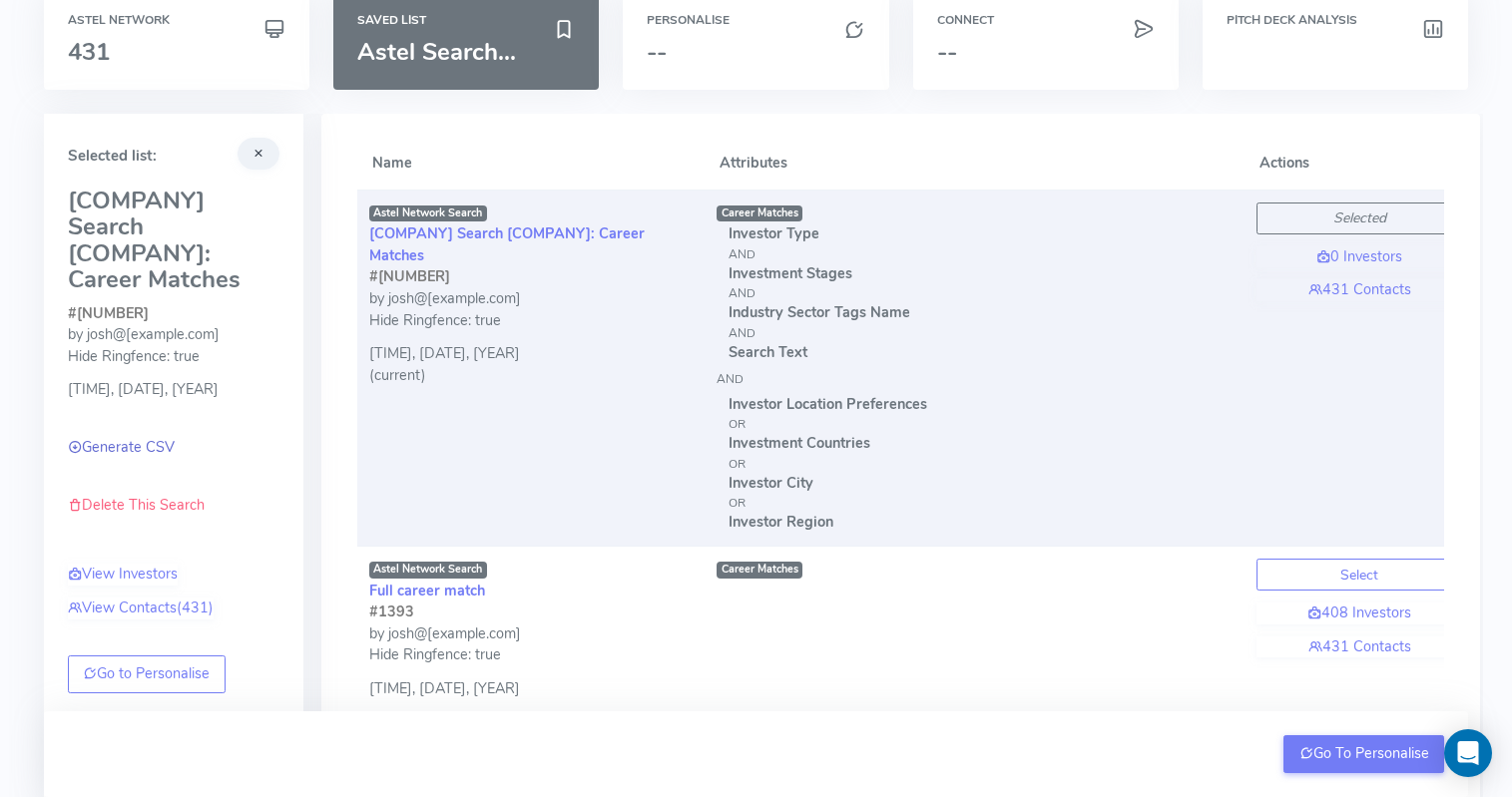 click on "Generate CSV" 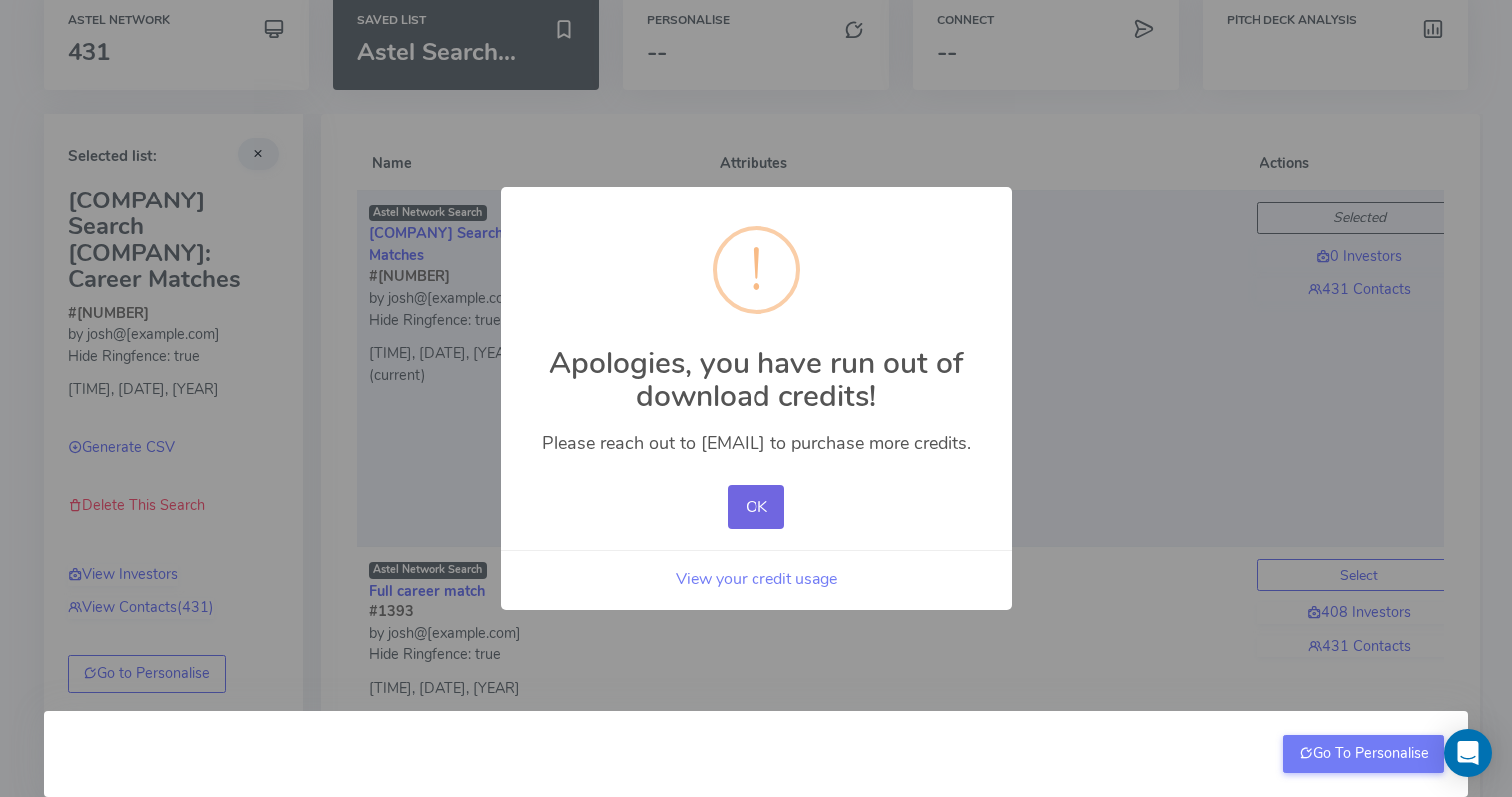 type 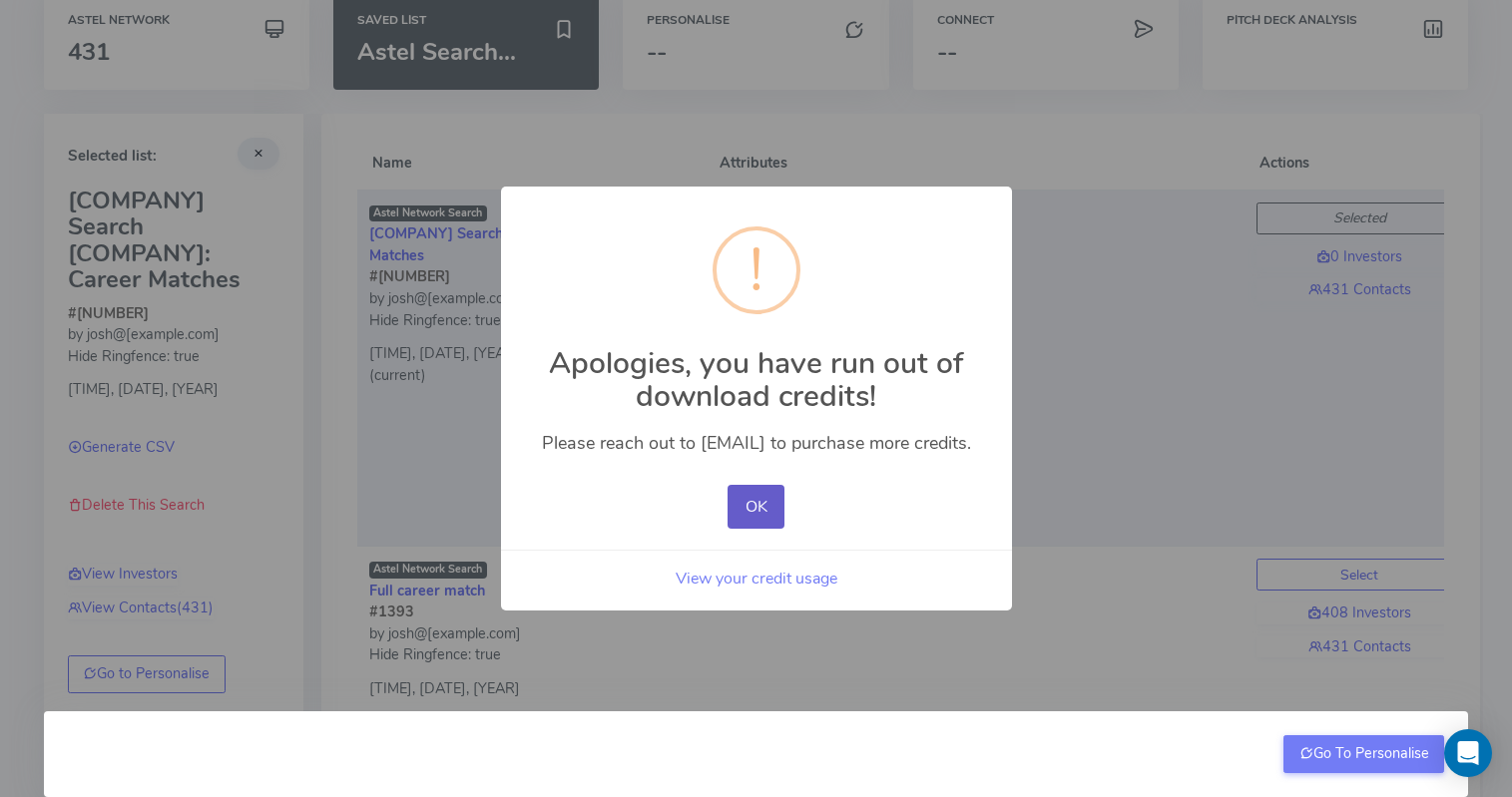 click on "OK" at bounding box center (756, 507) 